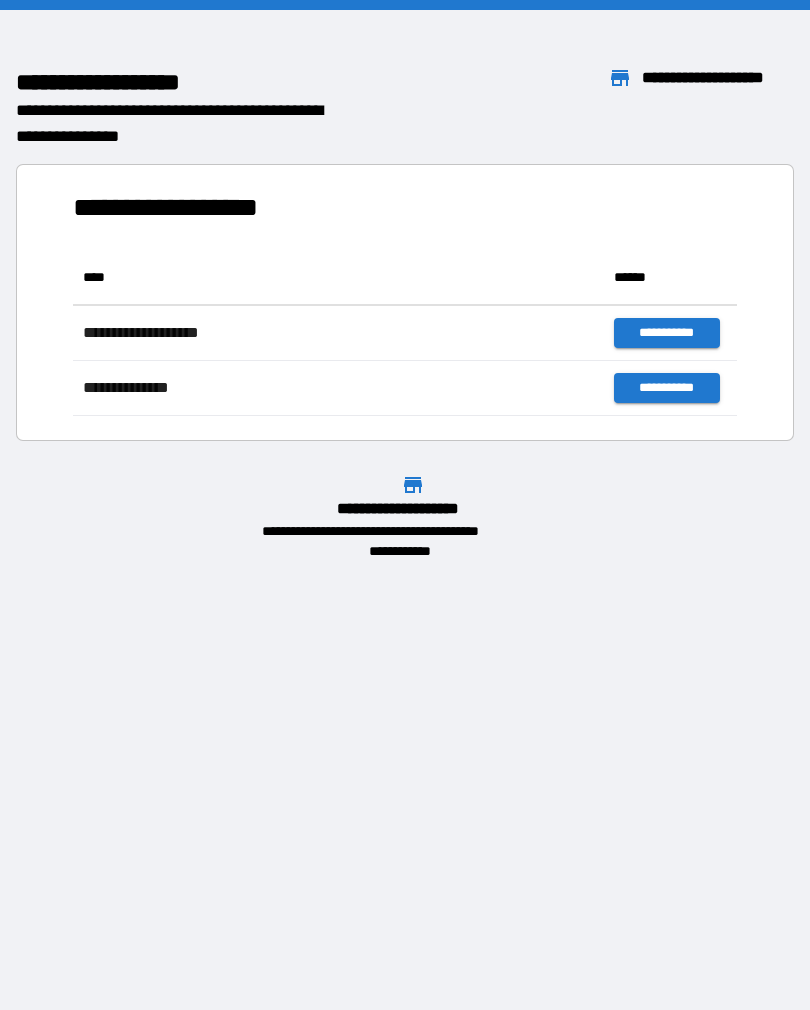 scroll, scrollTop: 0, scrollLeft: 0, axis: both 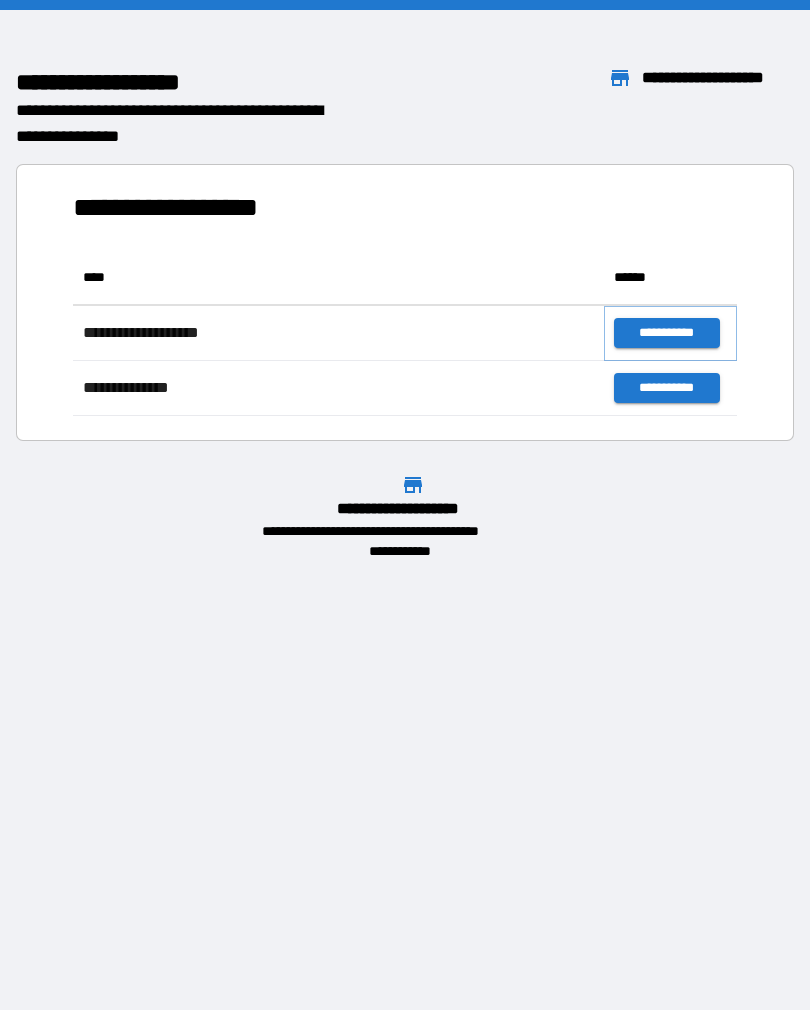 click on "**********" at bounding box center (666, 333) 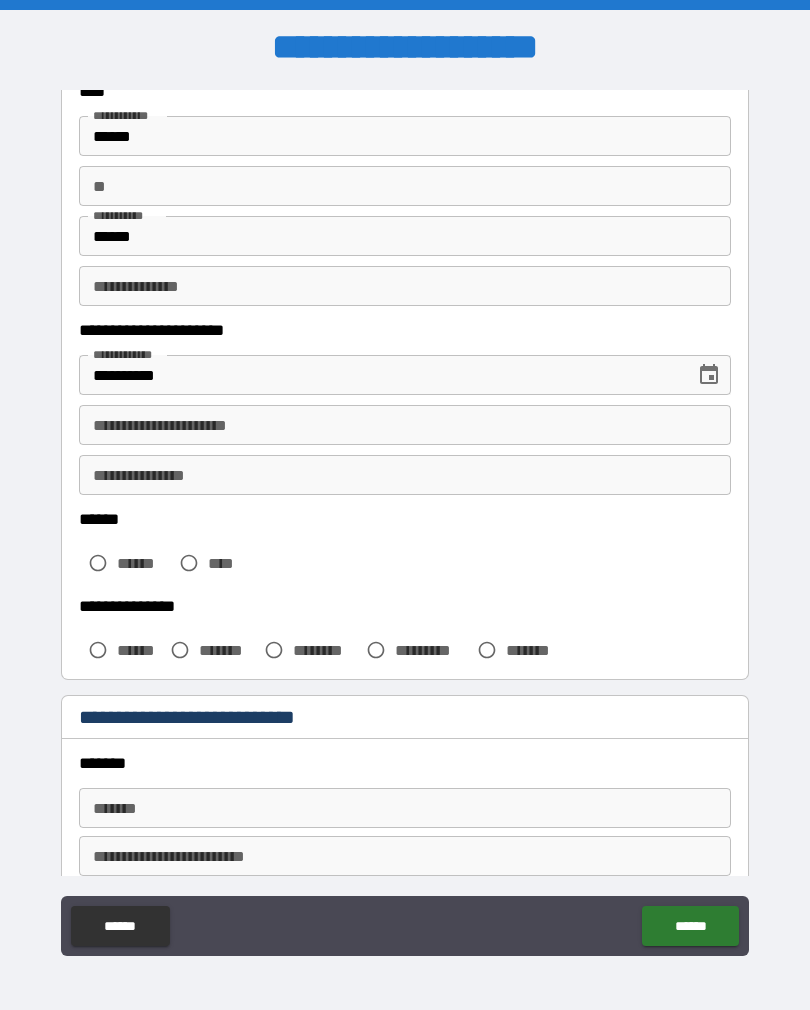 scroll, scrollTop: 127, scrollLeft: 0, axis: vertical 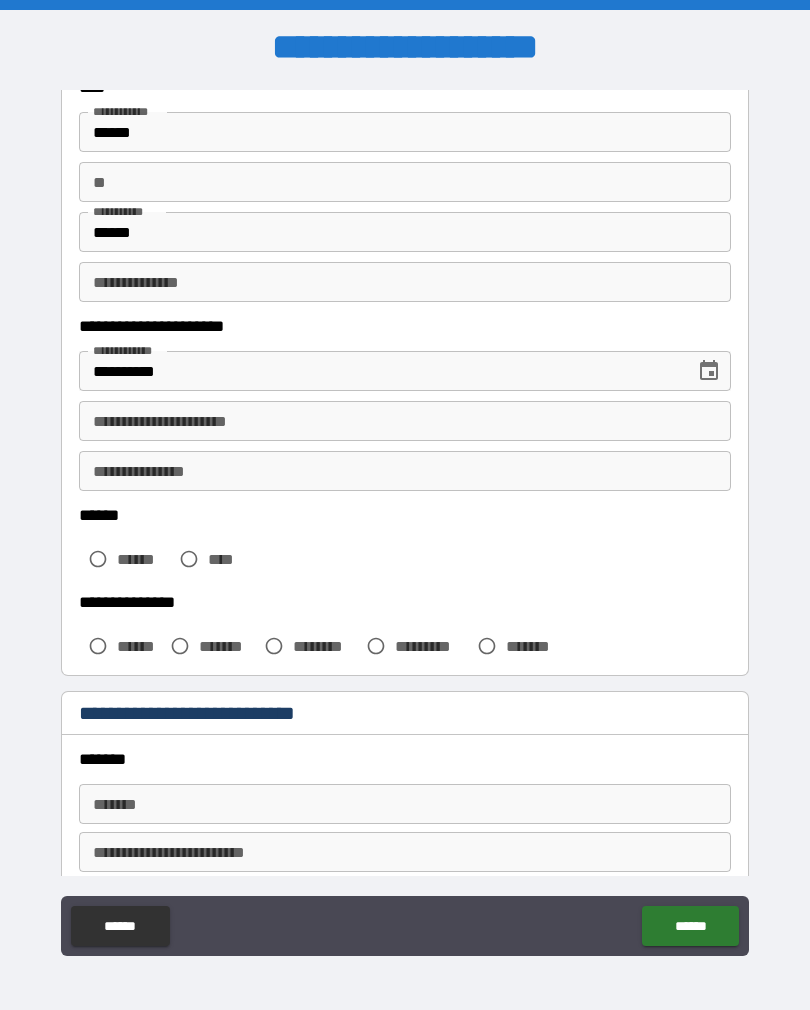 click on "**********" at bounding box center [405, 421] 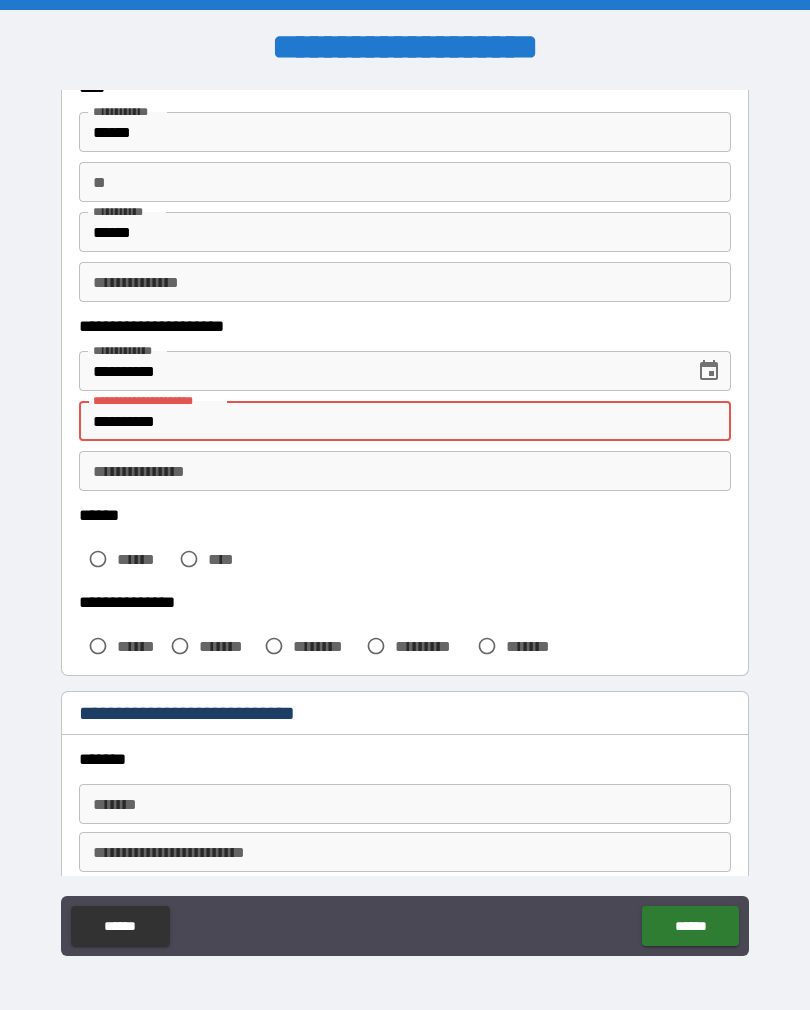 type on "**********" 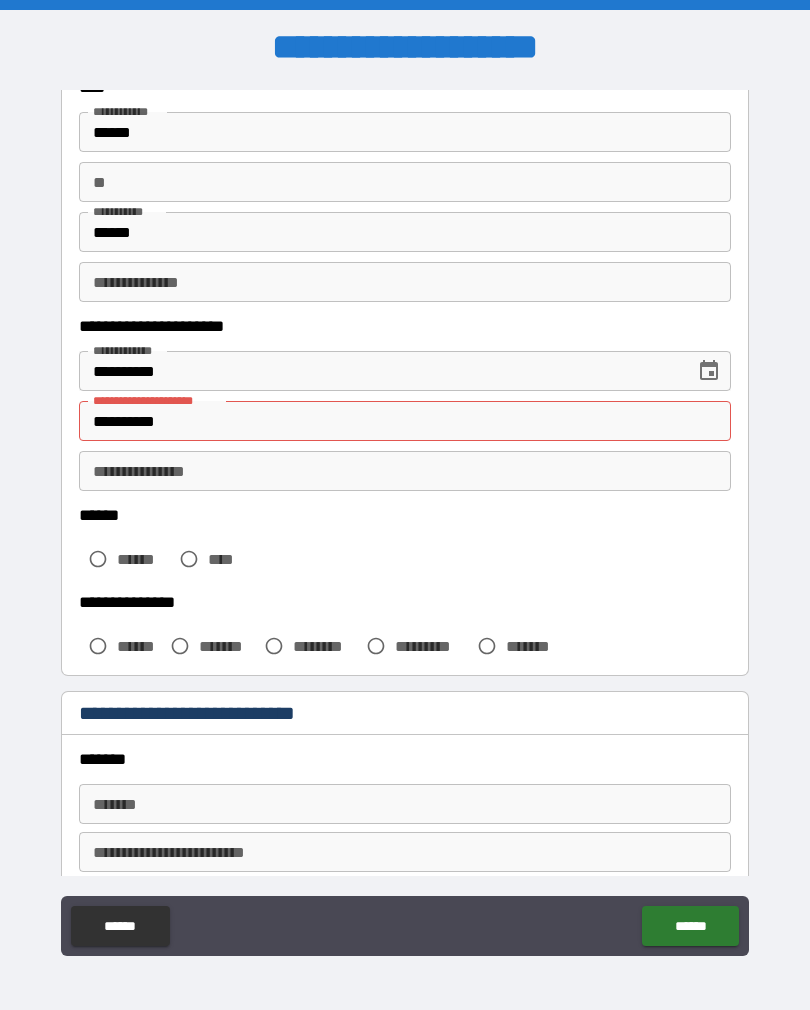 click on "**********" at bounding box center (405, 471) 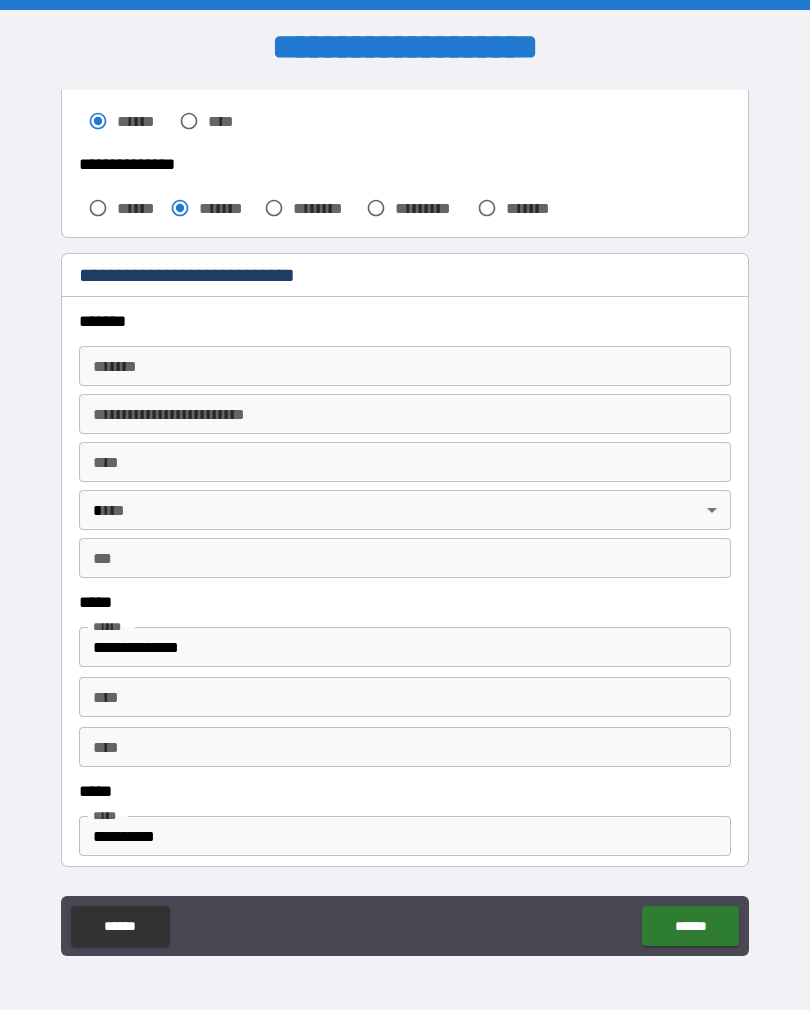 scroll, scrollTop: 586, scrollLeft: 0, axis: vertical 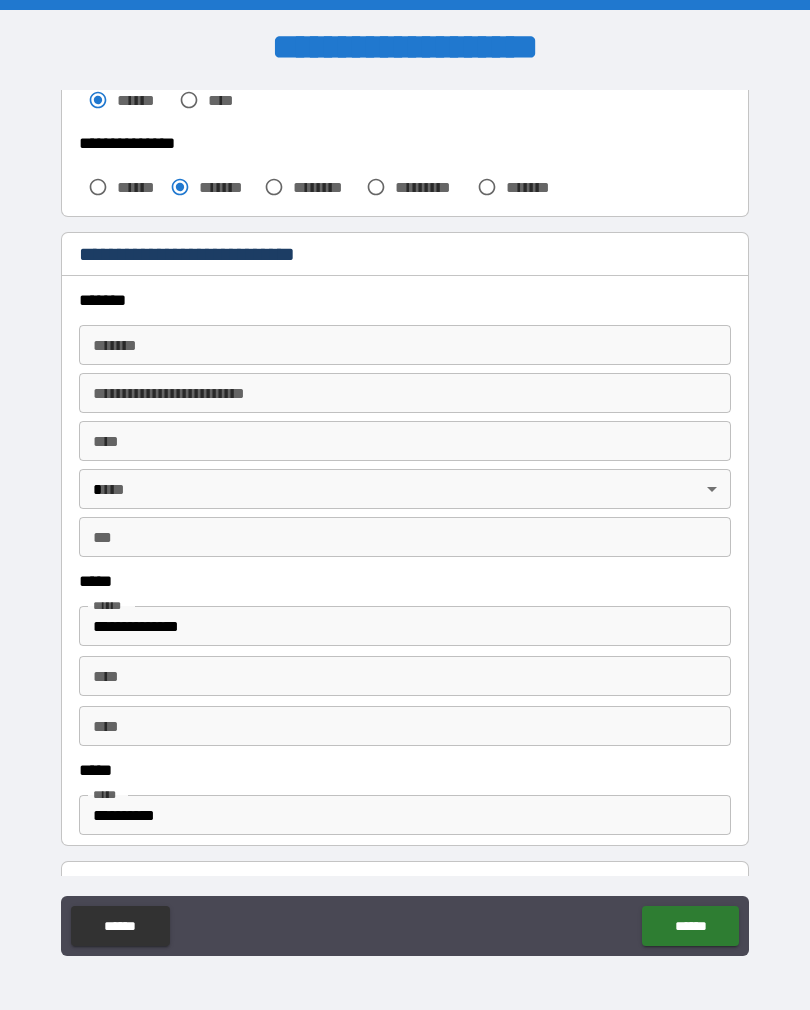 click on "******* *******" at bounding box center (405, 345) 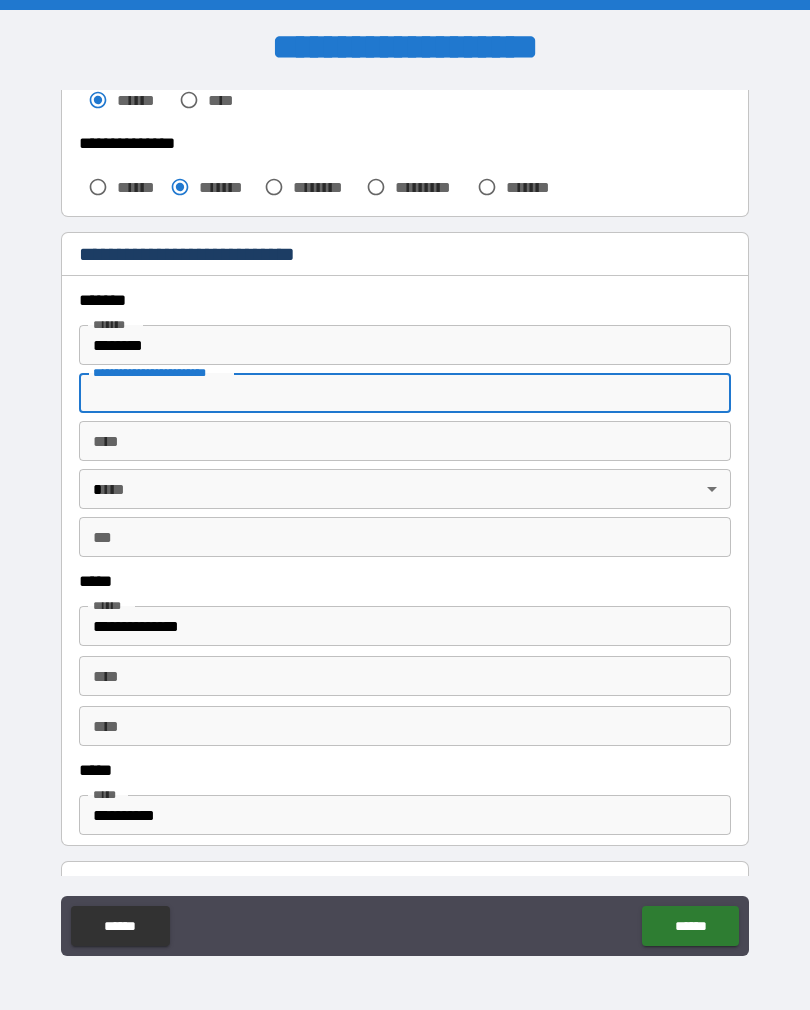 type on "**********" 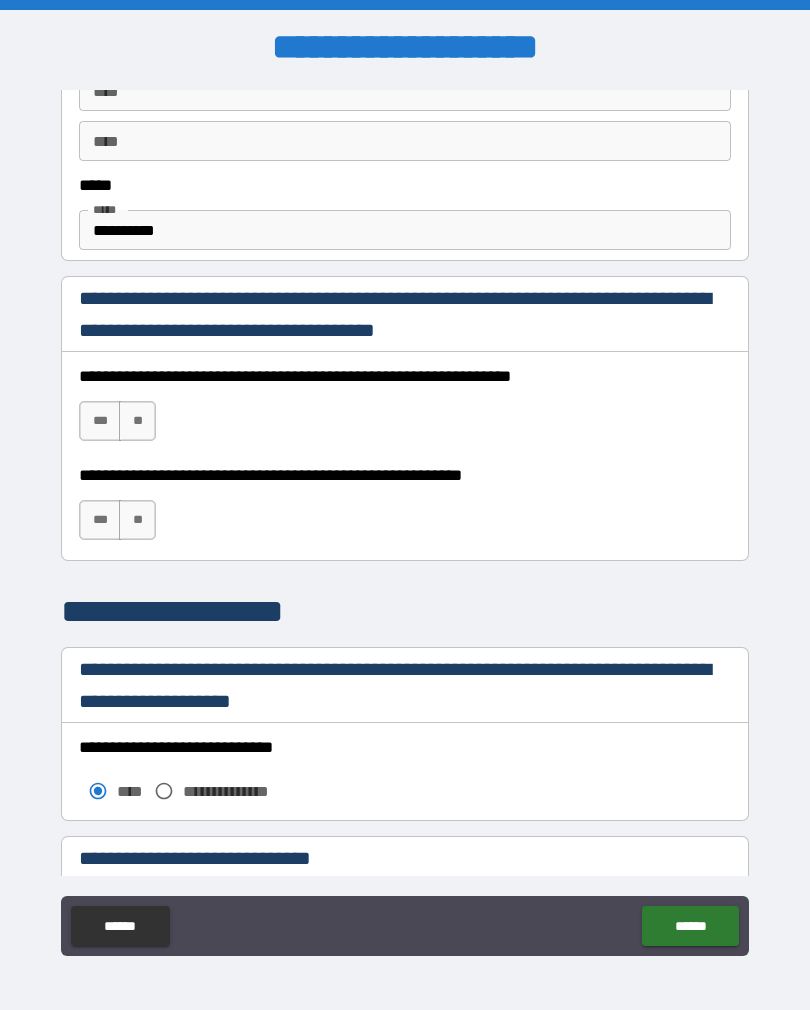 scroll, scrollTop: 1172, scrollLeft: 0, axis: vertical 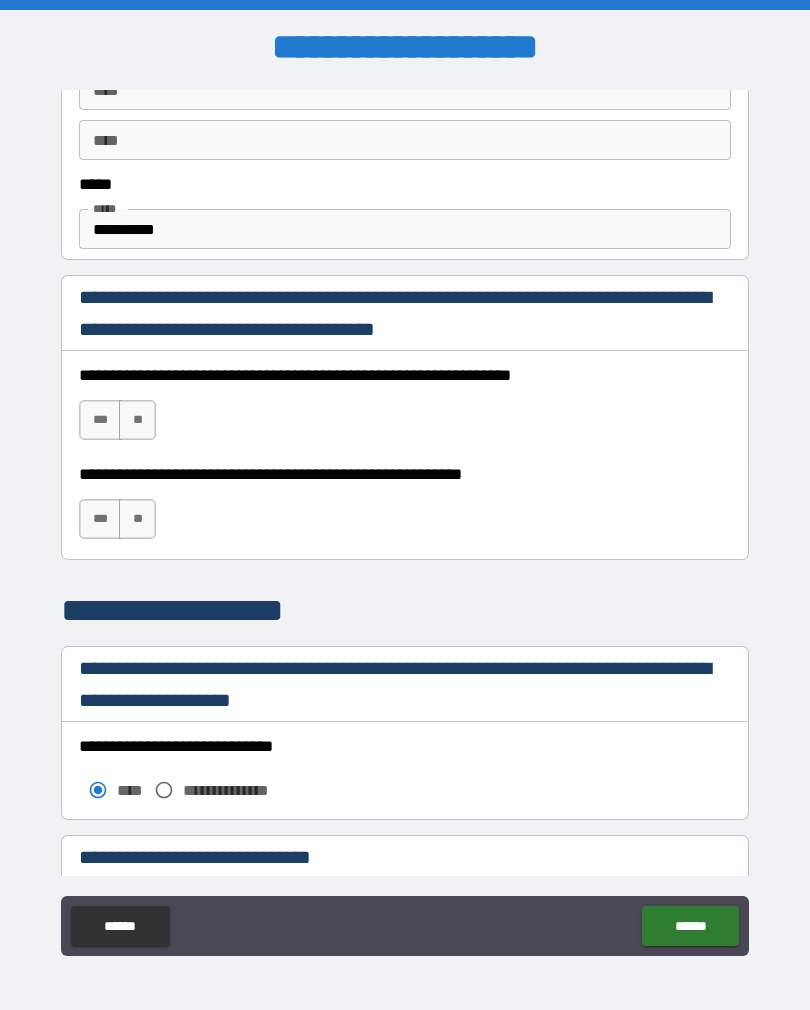 click on "***" at bounding box center [100, 420] 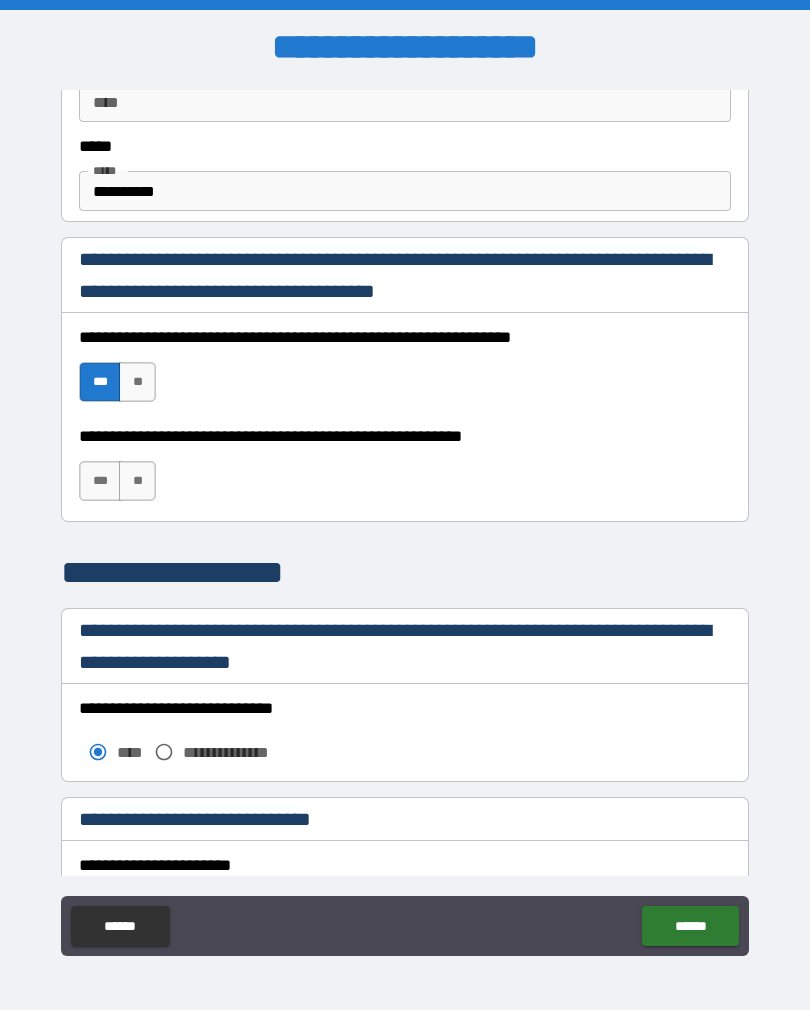 scroll, scrollTop: 1215, scrollLeft: 0, axis: vertical 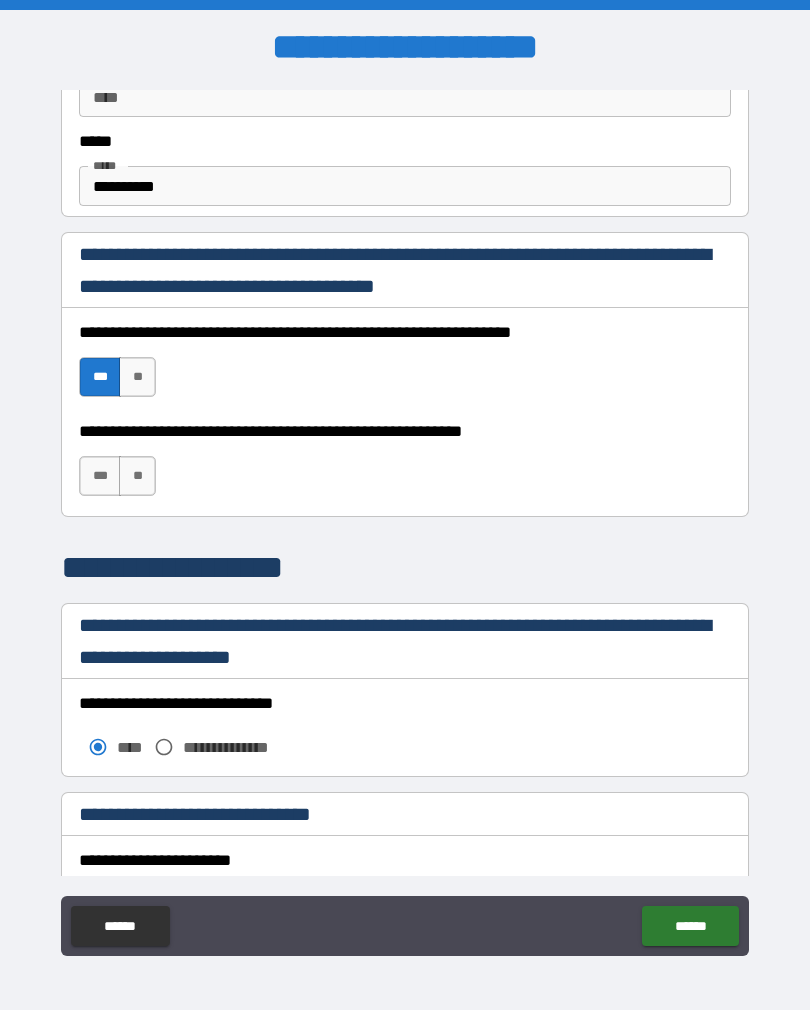 click on "***" at bounding box center (100, 476) 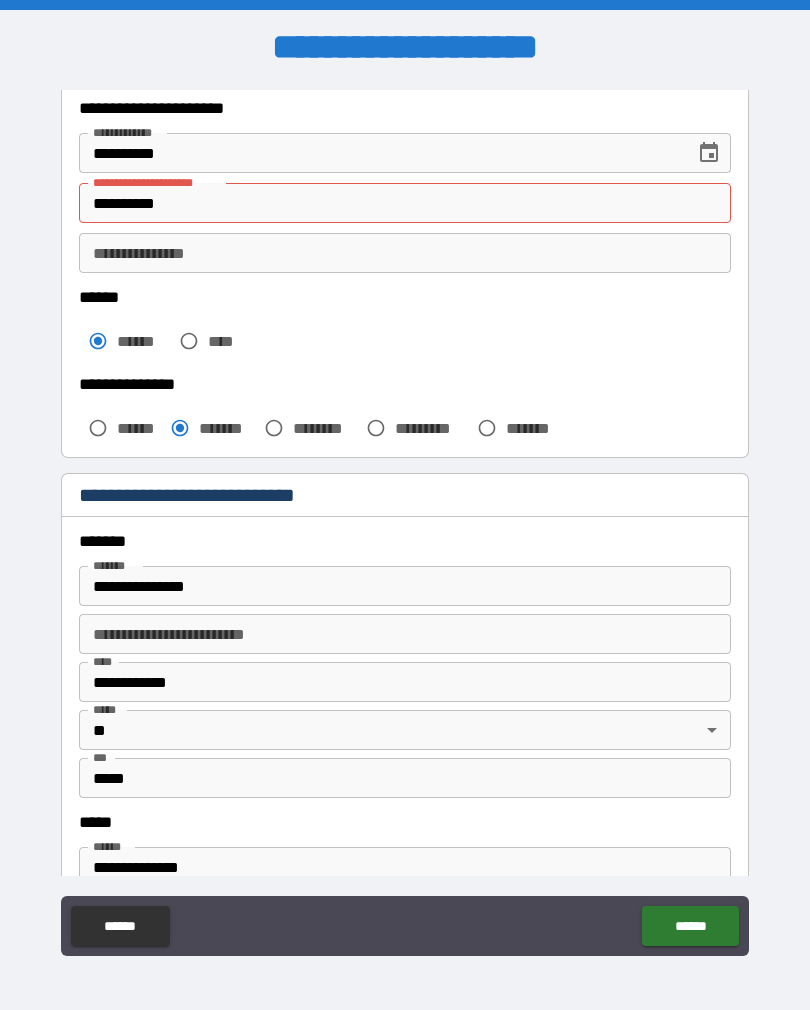 scroll, scrollTop: 337, scrollLeft: 0, axis: vertical 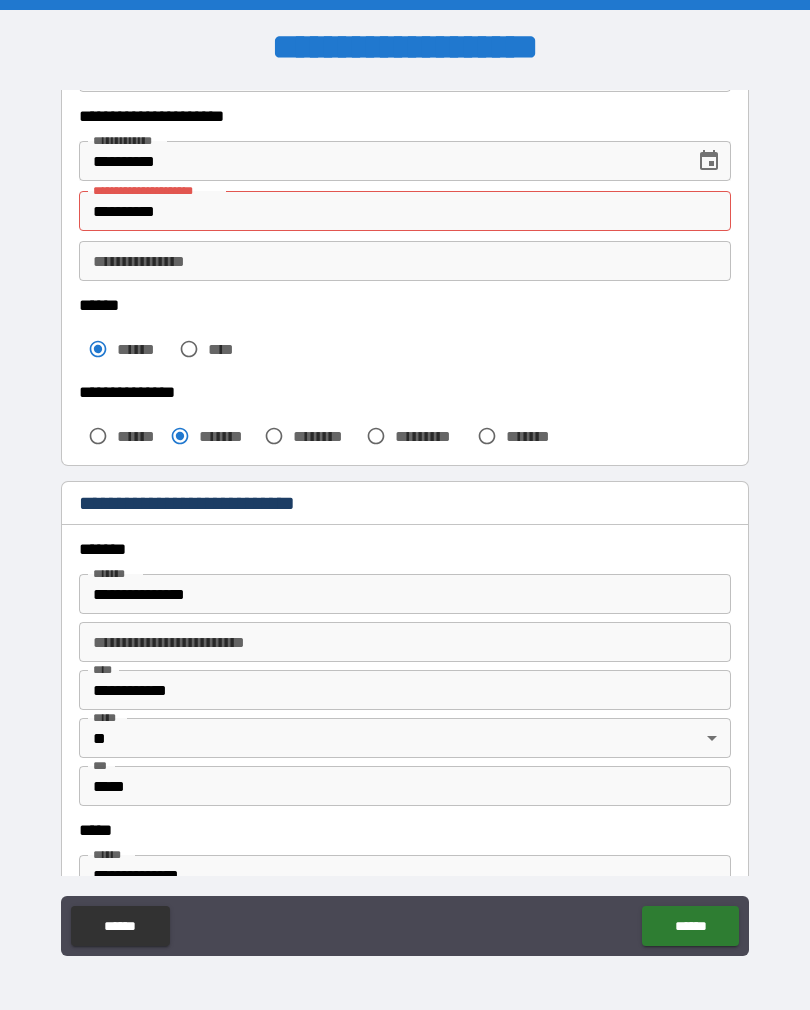click on "**********" at bounding box center [405, 261] 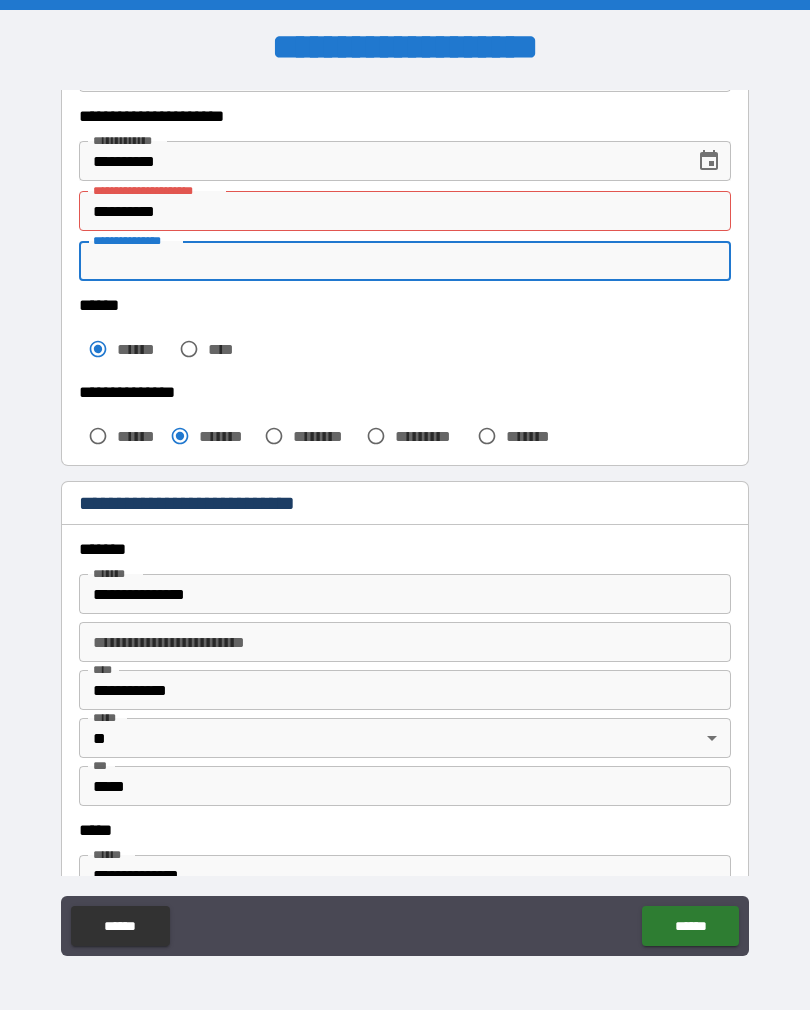 type on "*" 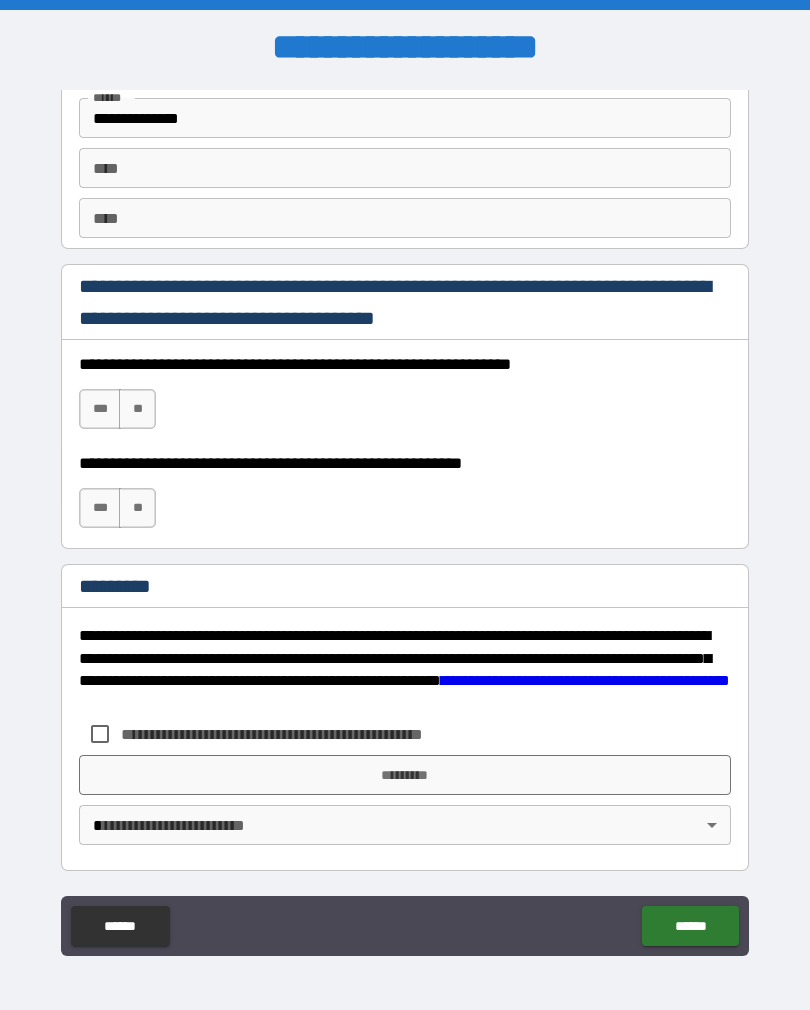 scroll, scrollTop: 2820, scrollLeft: 0, axis: vertical 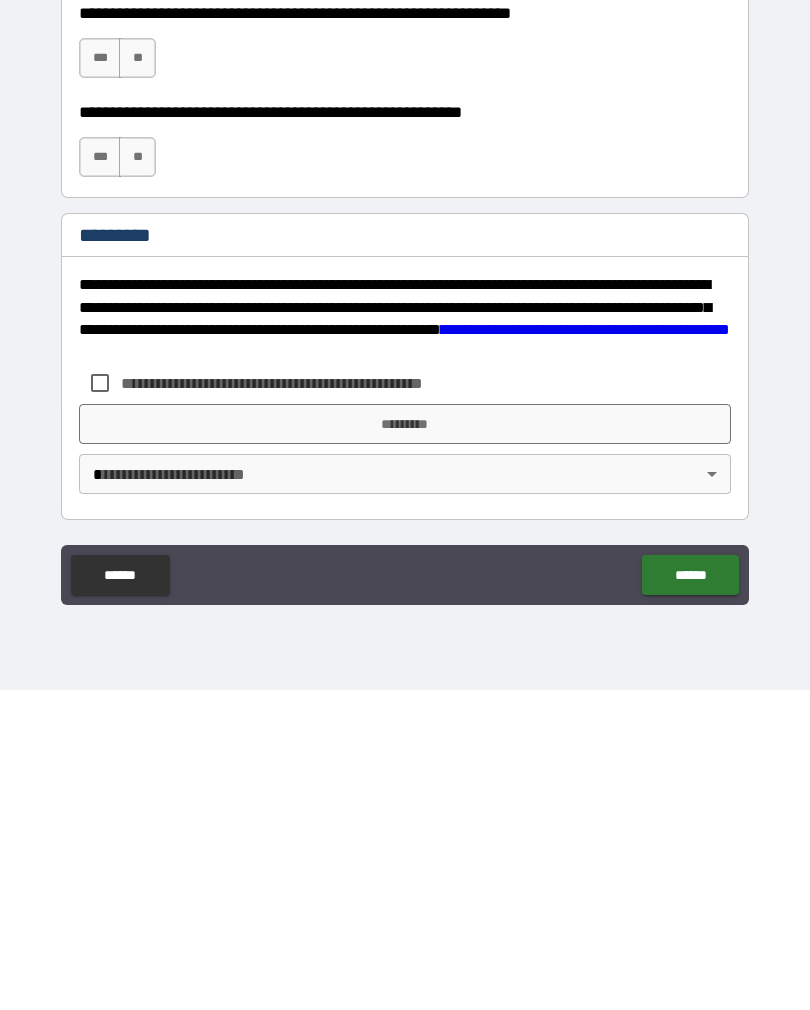 type on "**********" 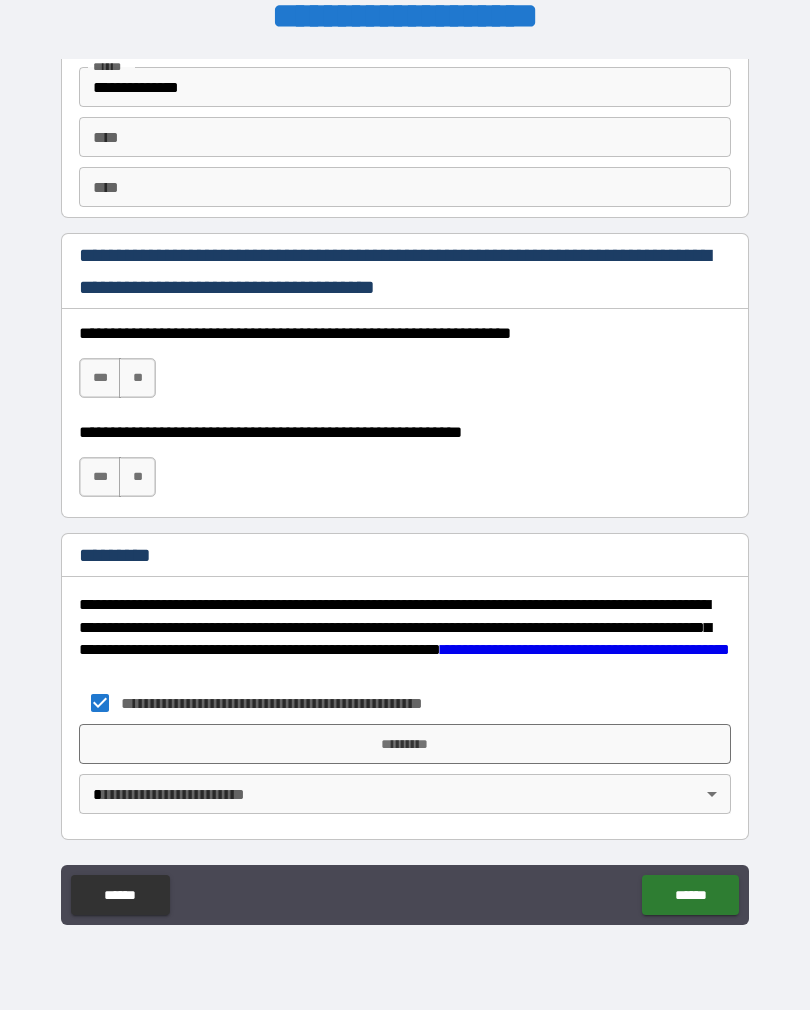 click on "*********" at bounding box center [405, 744] 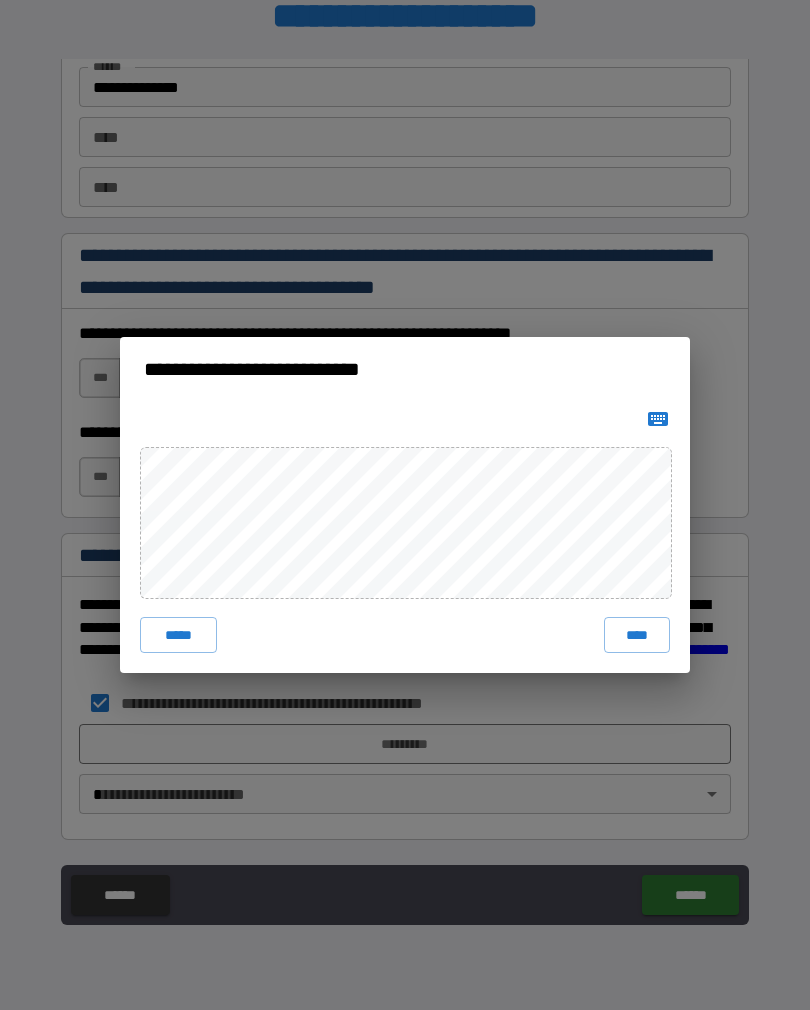 click on "****" at bounding box center (637, 635) 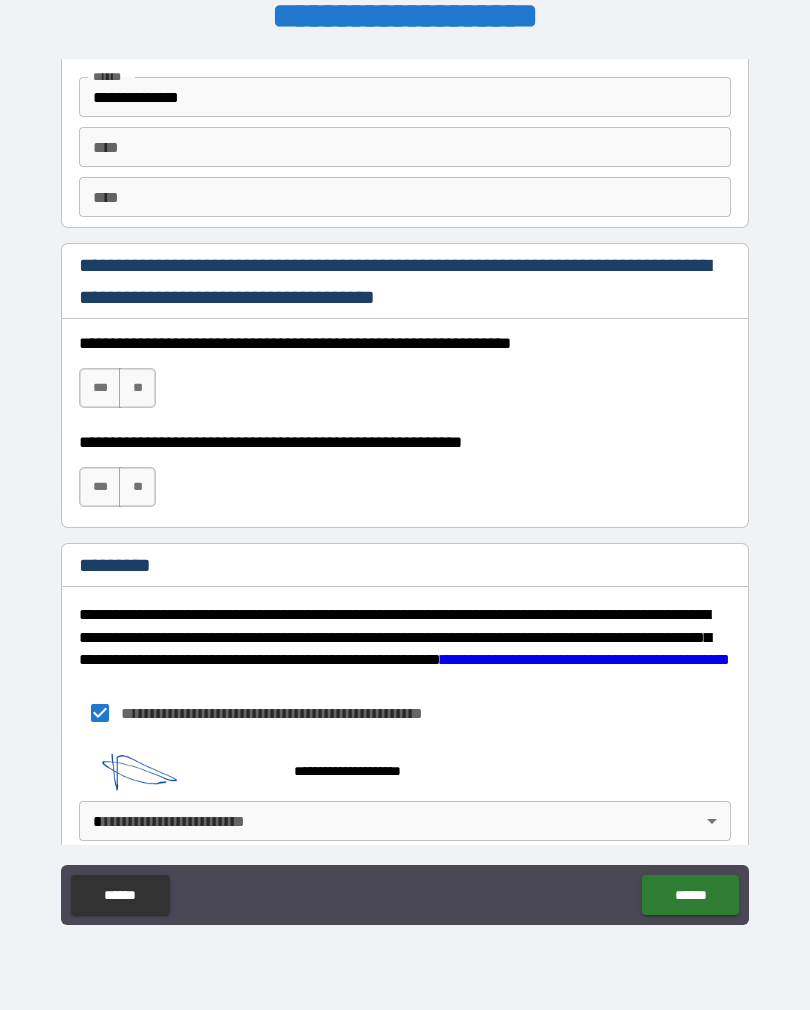 click on "******" at bounding box center (690, 895) 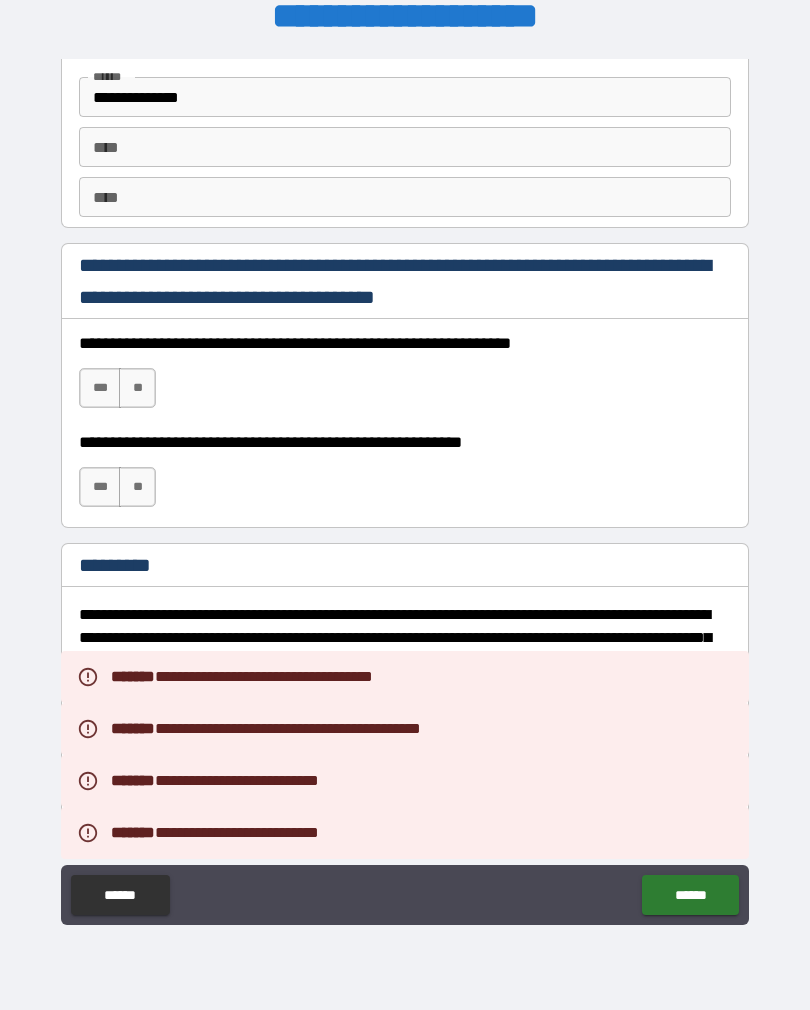 click on "**********" at bounding box center (405, 644) 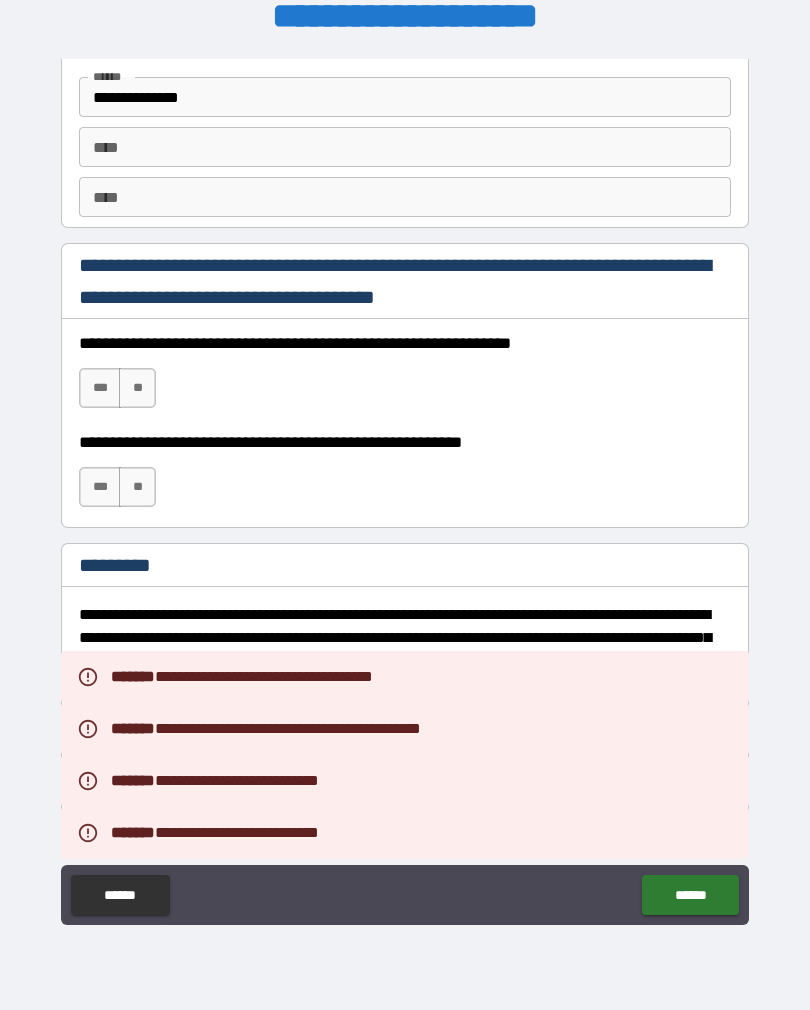 click on "**********" at bounding box center (305, 713) 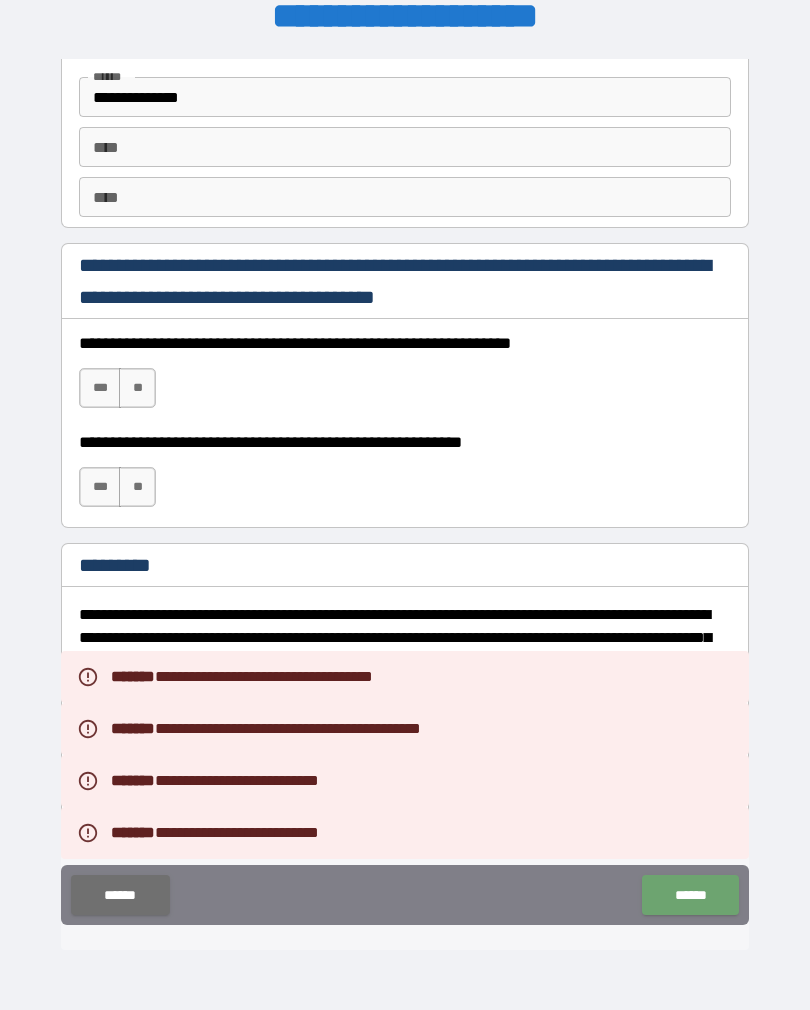 click on "******" at bounding box center (120, 895) 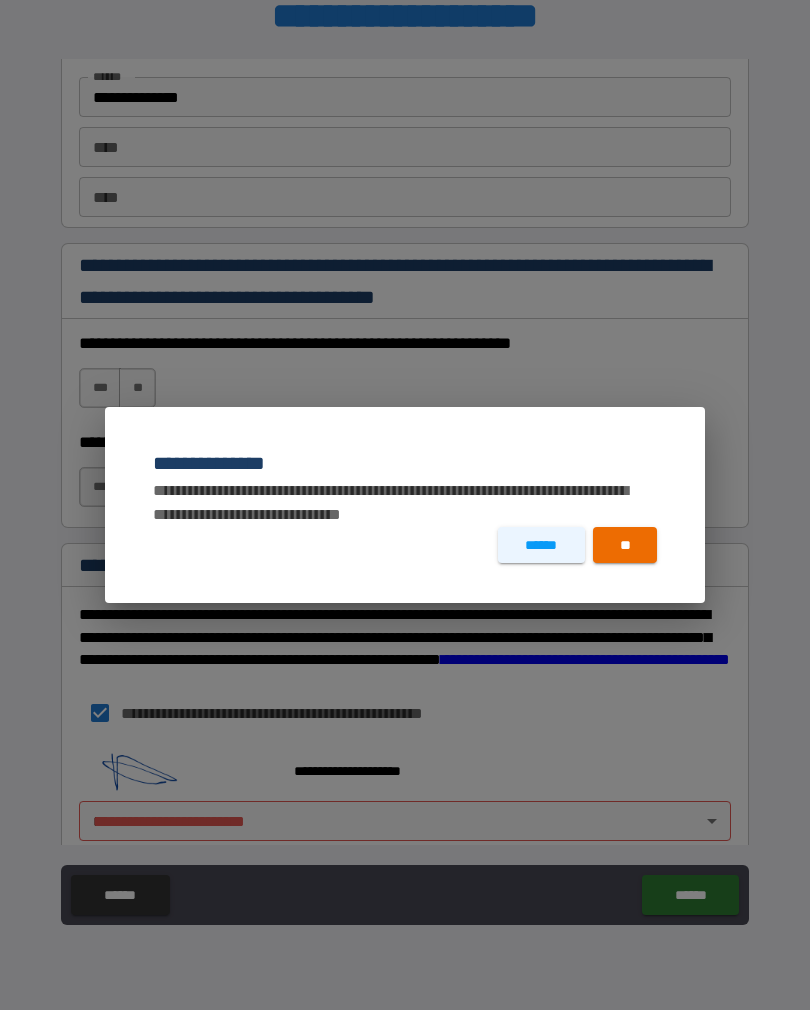 click on "******" at bounding box center (541, 545) 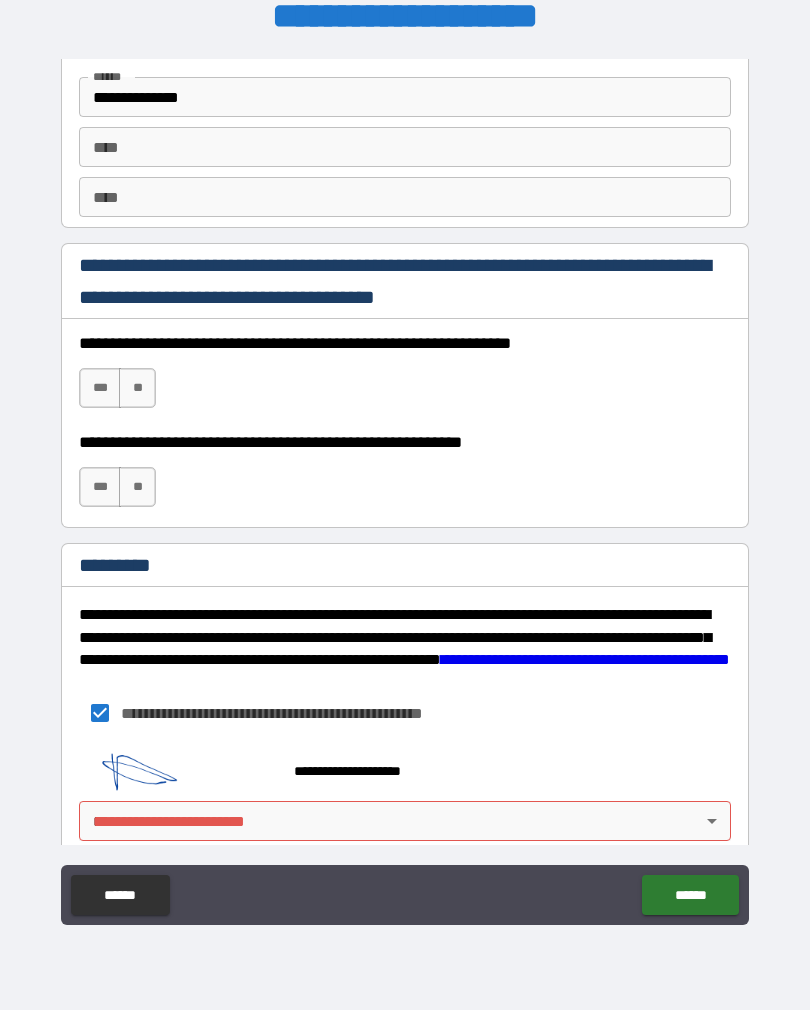 click on "[FIRST] [LAST] [STREET] [CITY], [STATE] [ZIP] [COUNTRY] [PHONE] [EMAIL] [SSN] [DLN] [CCNUM] [DOB] [AGE] [ADDRESS] [COORDINATES]" at bounding box center (405, 489) 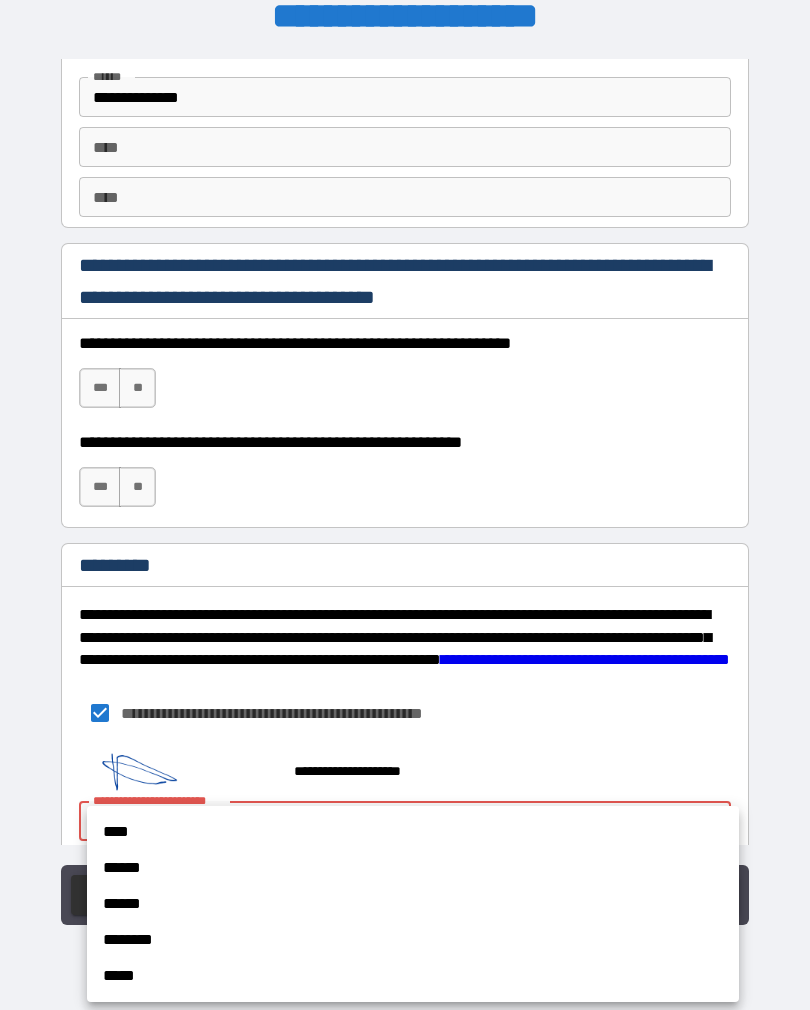 click on "****" at bounding box center (413, 832) 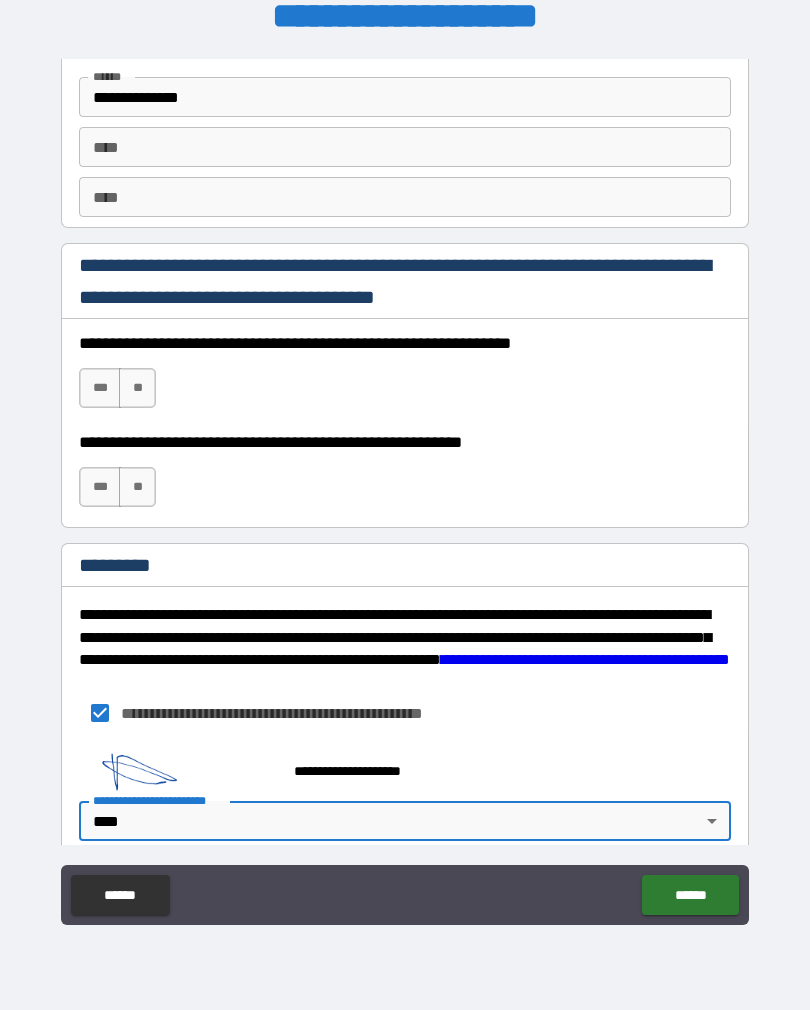 type on "*" 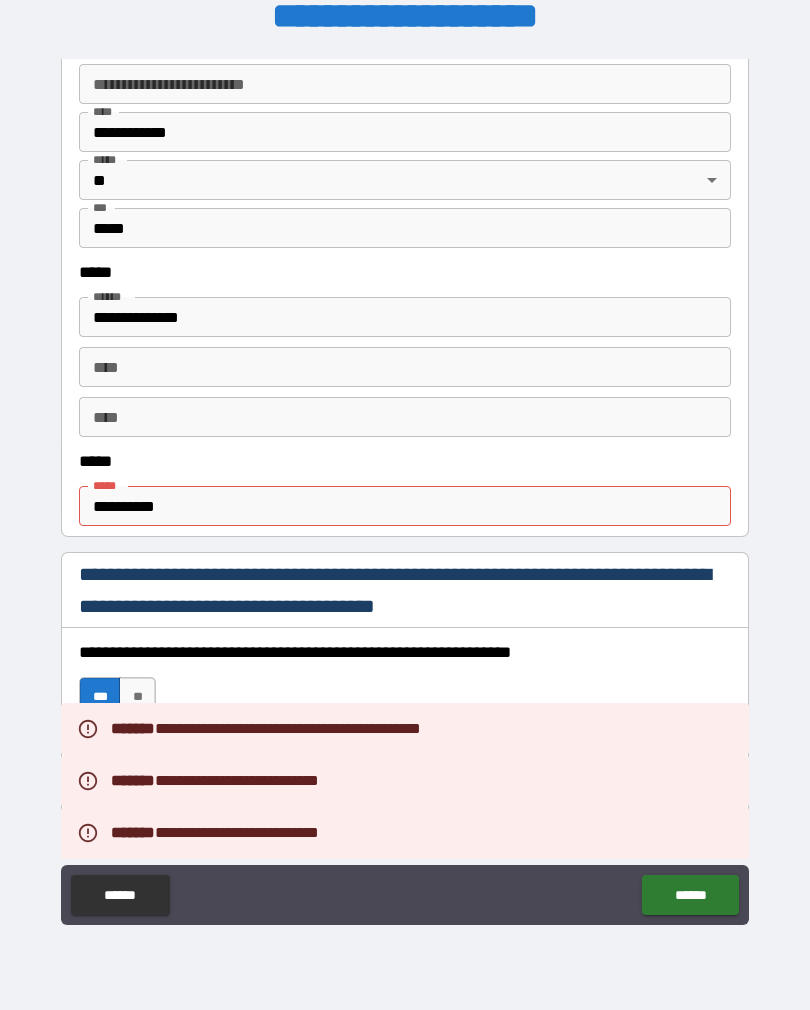 scroll, scrollTop: 865, scrollLeft: 0, axis: vertical 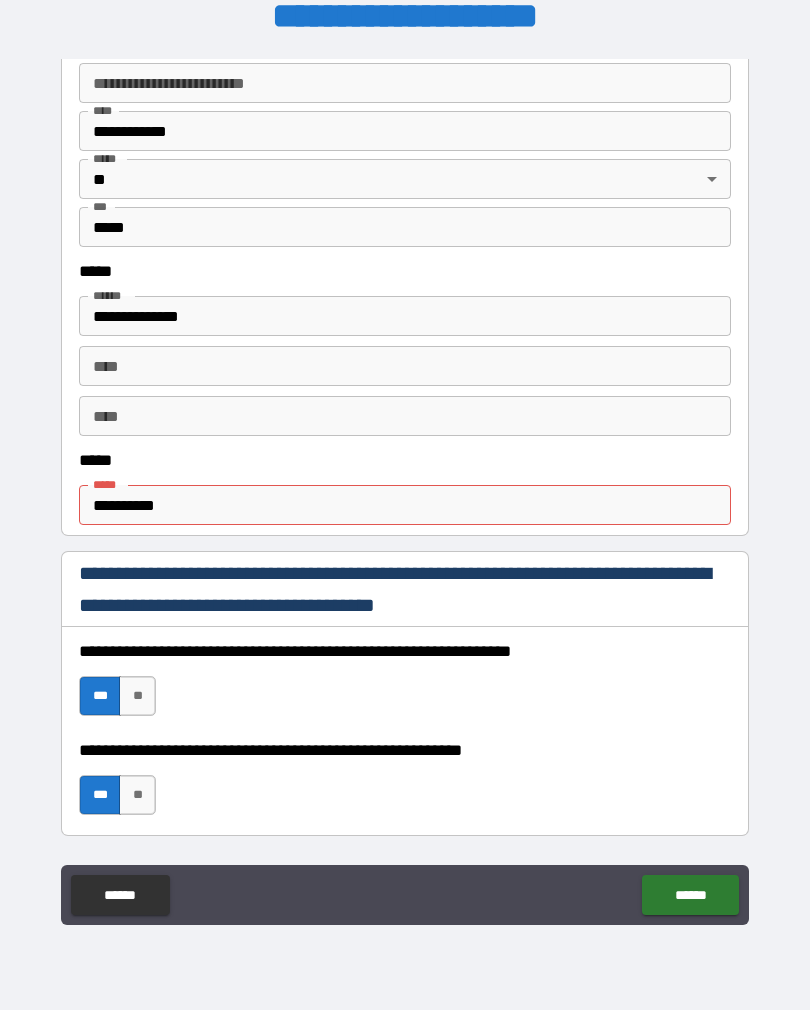 click on "**********" at bounding box center (405, 505) 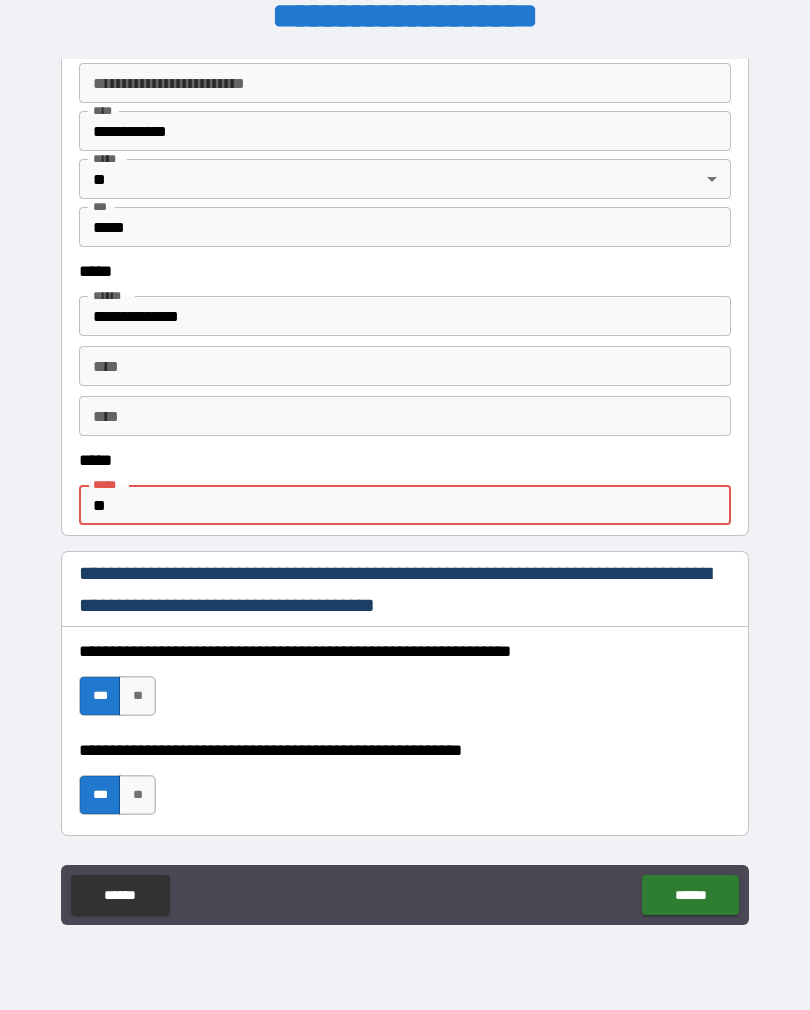 type on "*" 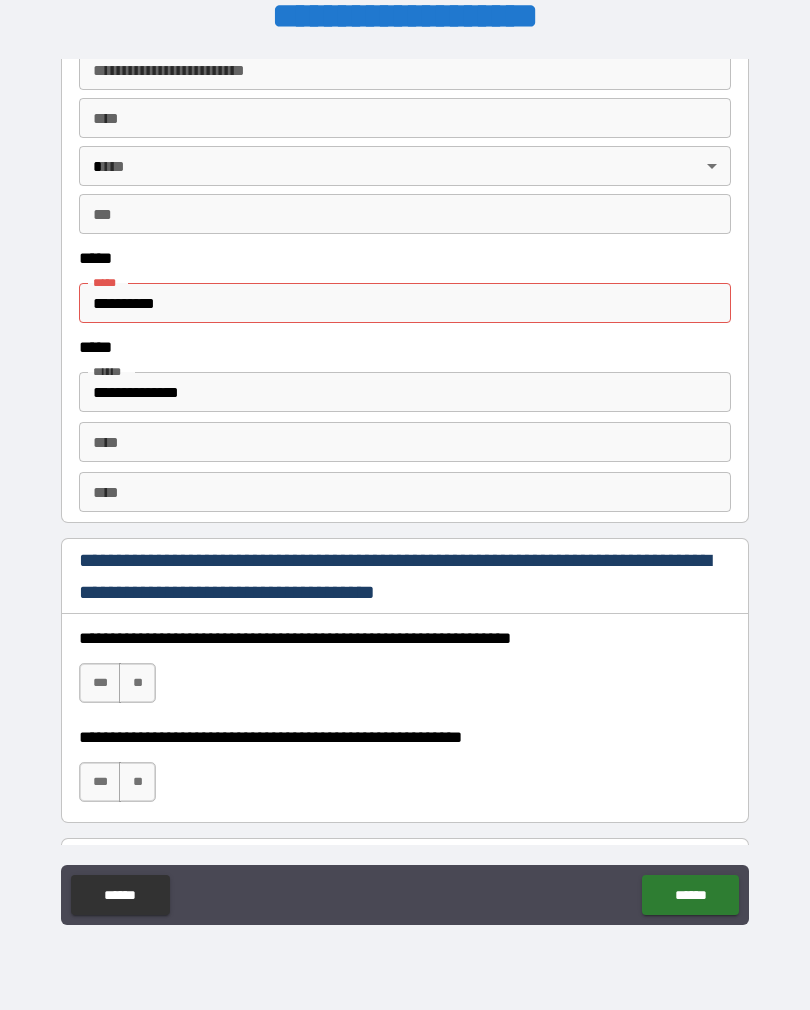 scroll, scrollTop: 2481, scrollLeft: 0, axis: vertical 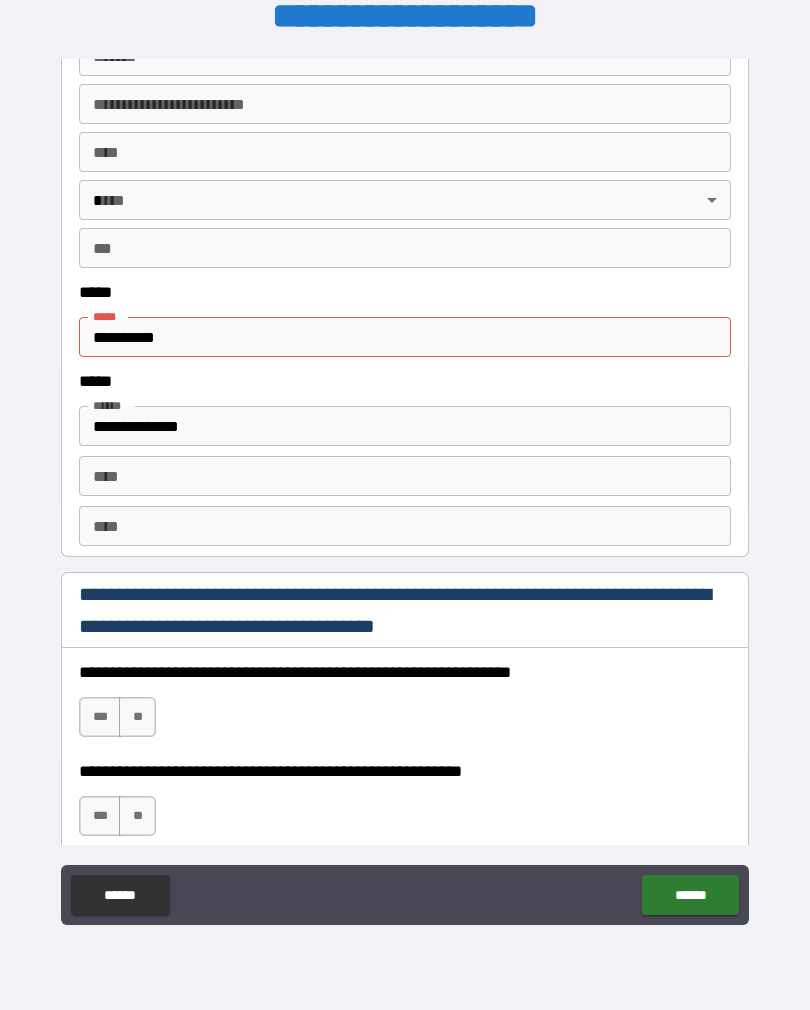 type on "**********" 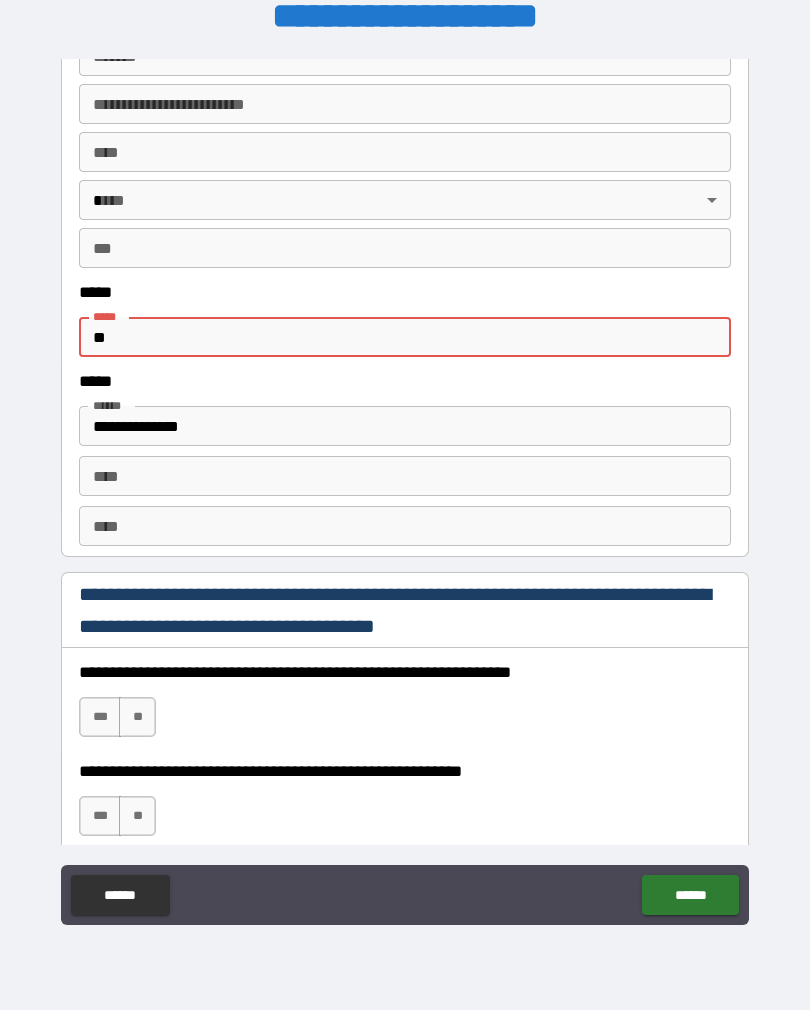 type on "*" 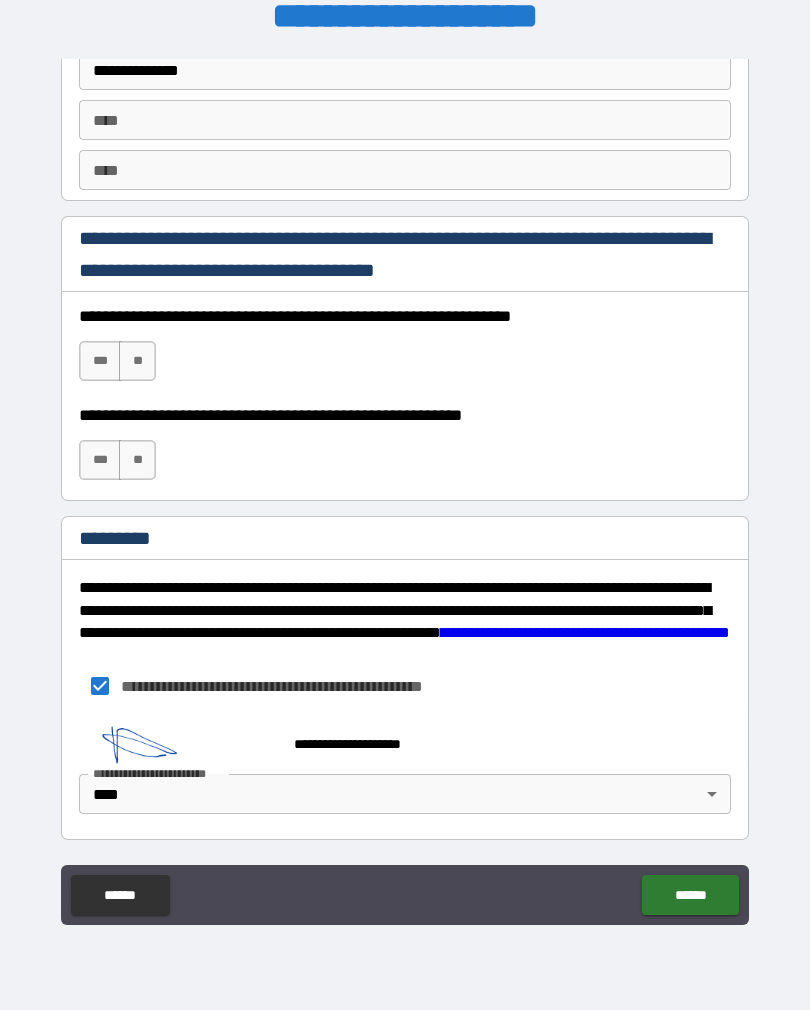 scroll, scrollTop: 2837, scrollLeft: 0, axis: vertical 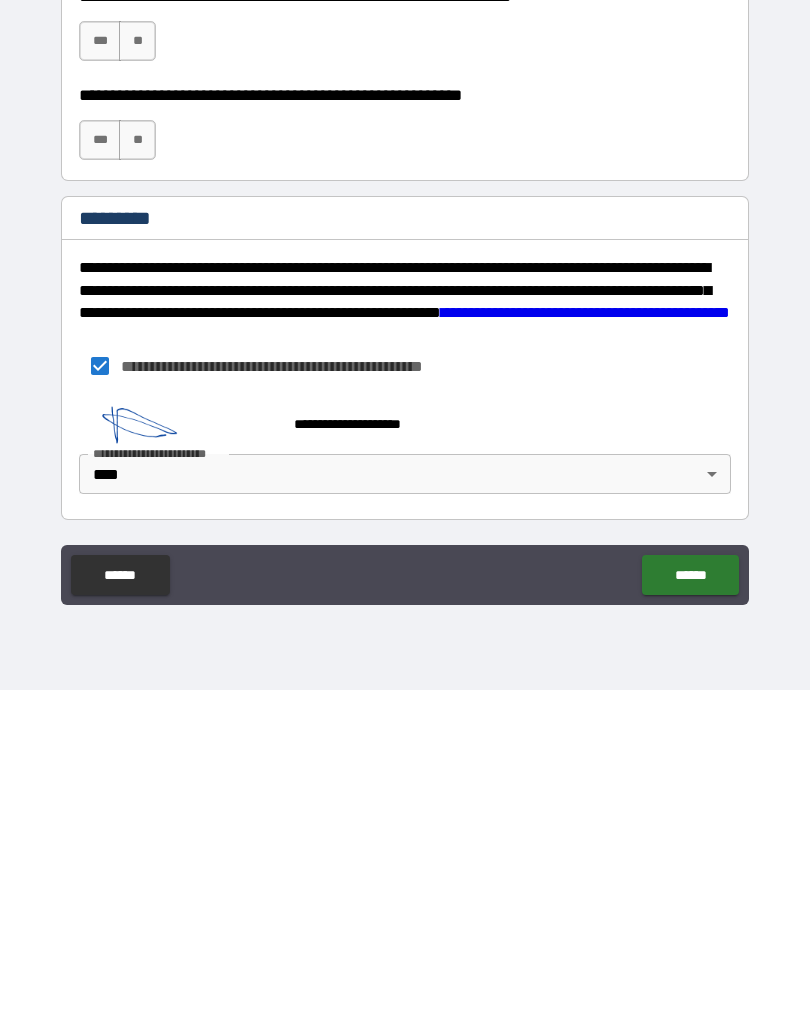 type on "**********" 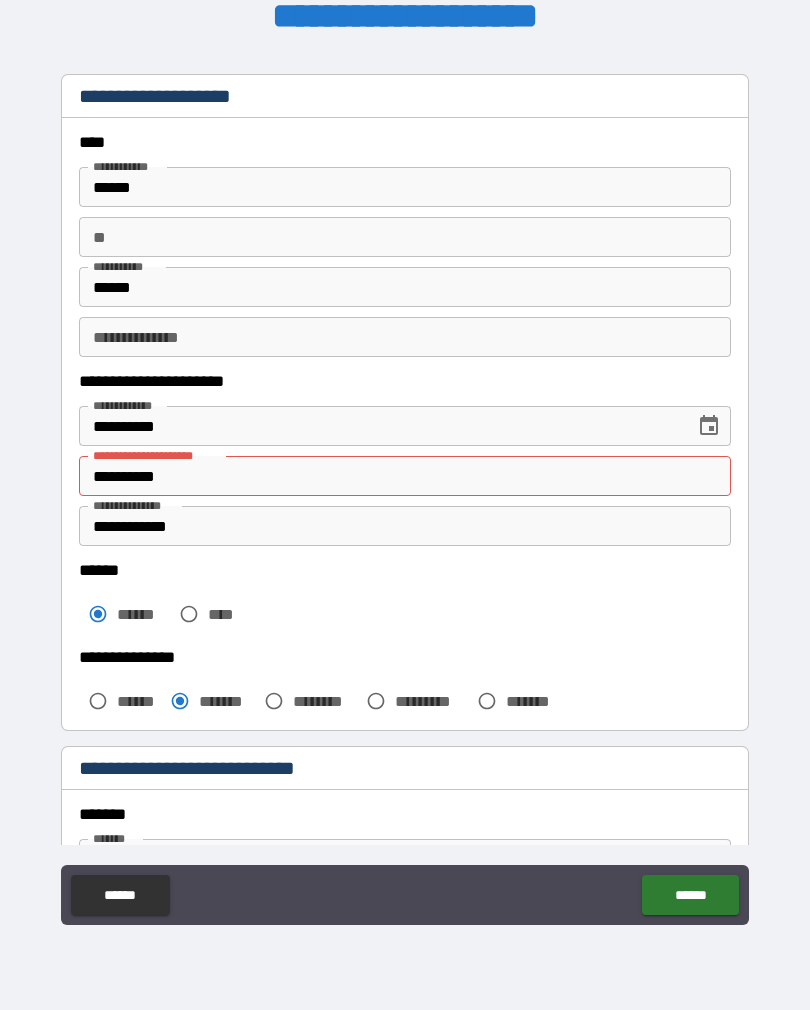 scroll, scrollTop: 32, scrollLeft: 0, axis: vertical 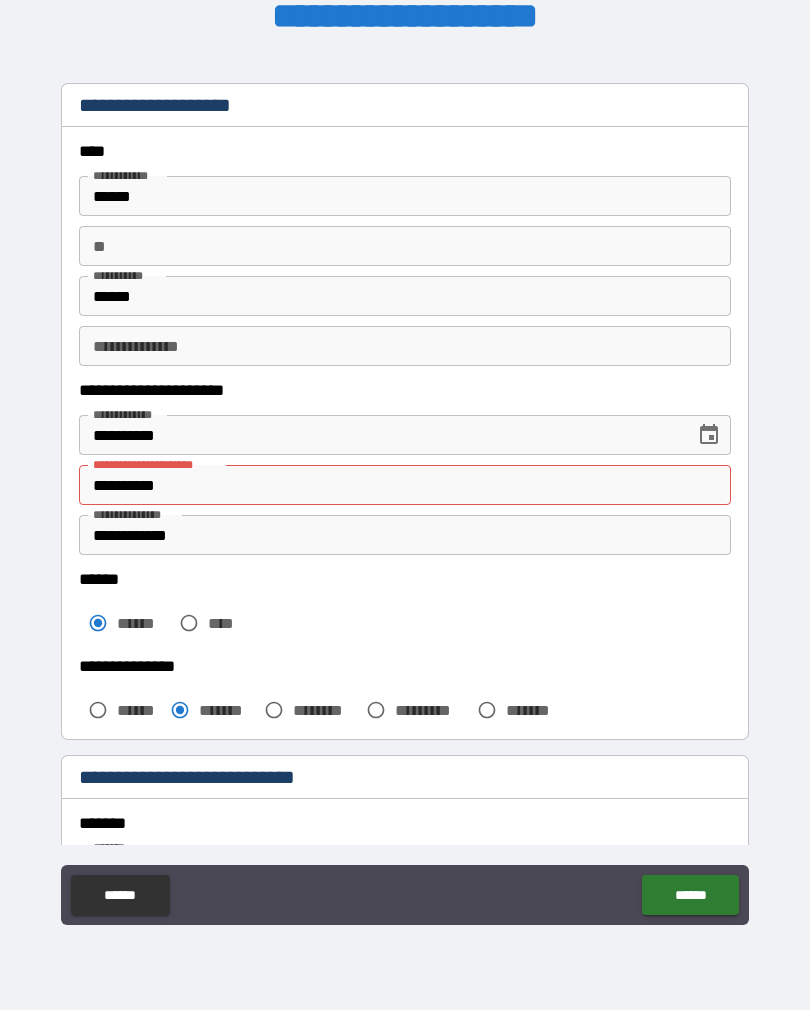 click on "**********" at bounding box center [405, 485] 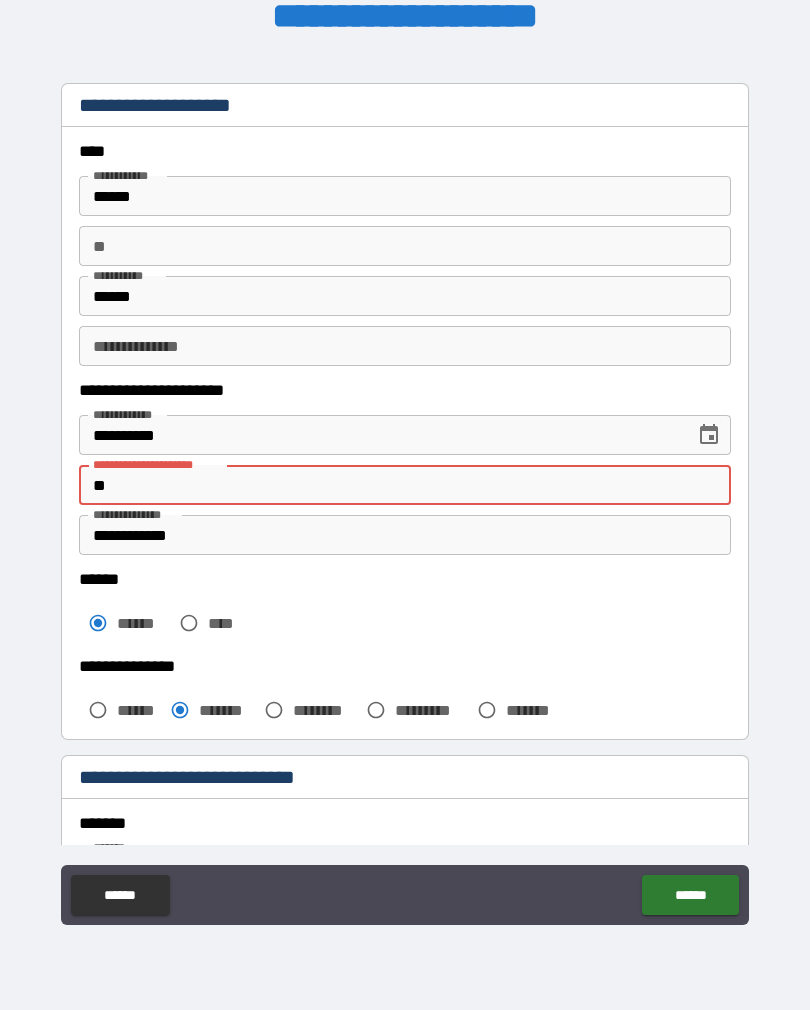 type on "*" 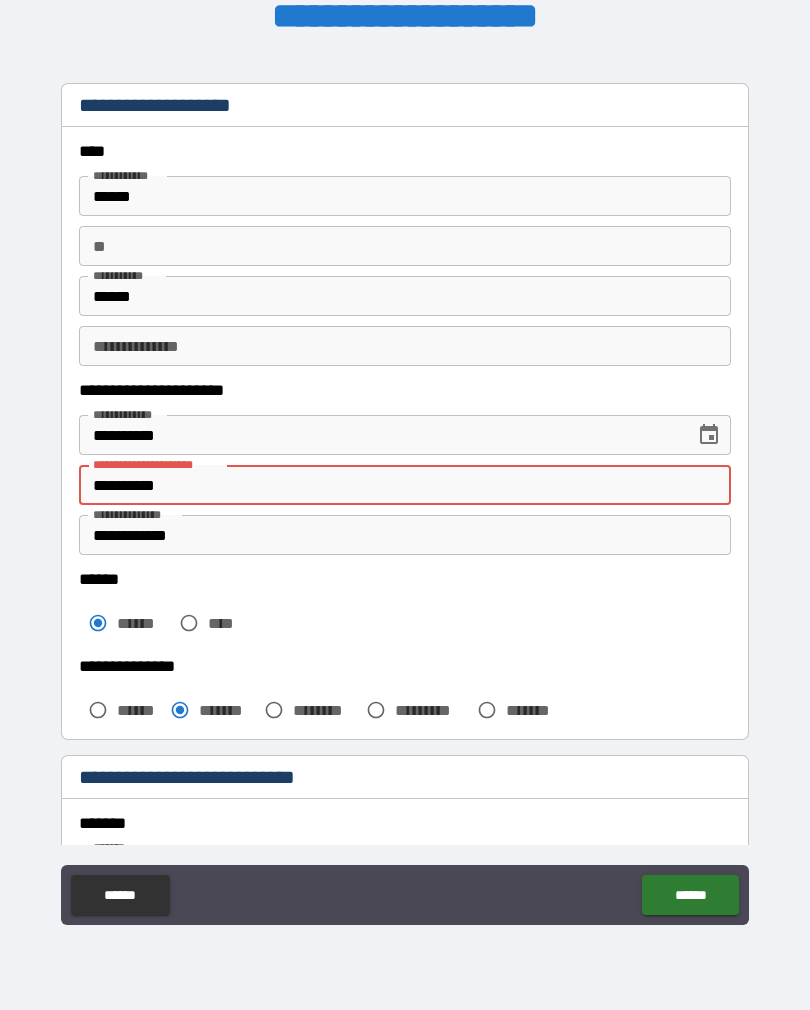 type on "**********" 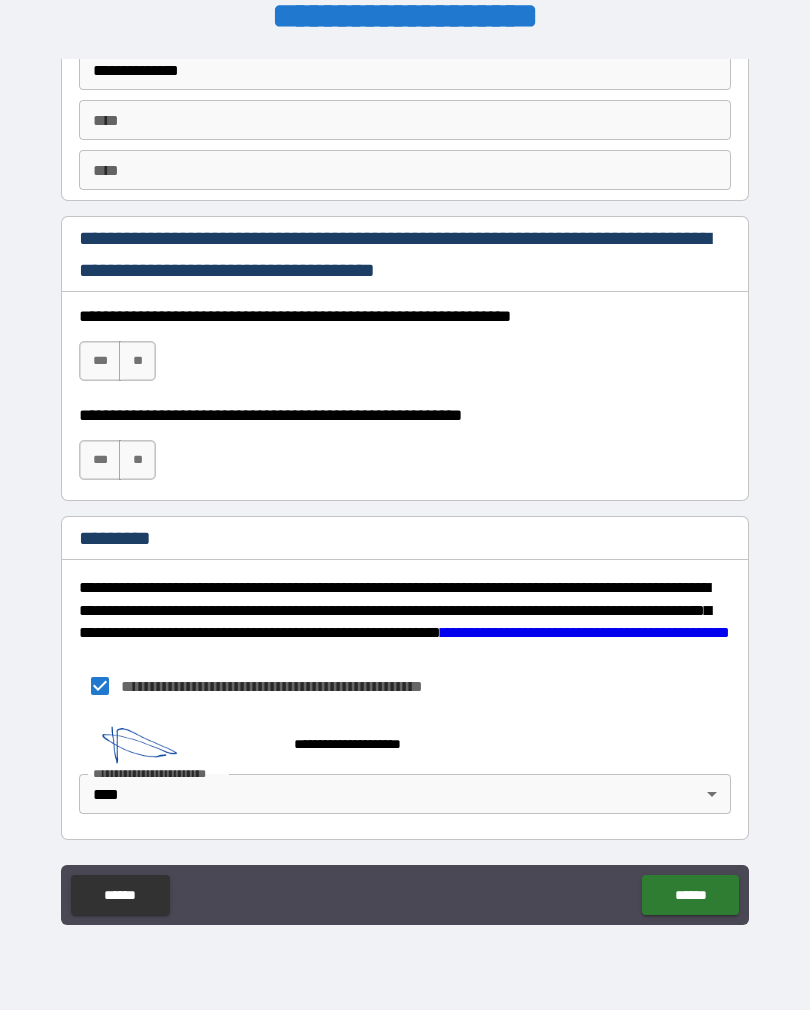 scroll, scrollTop: 2837, scrollLeft: 0, axis: vertical 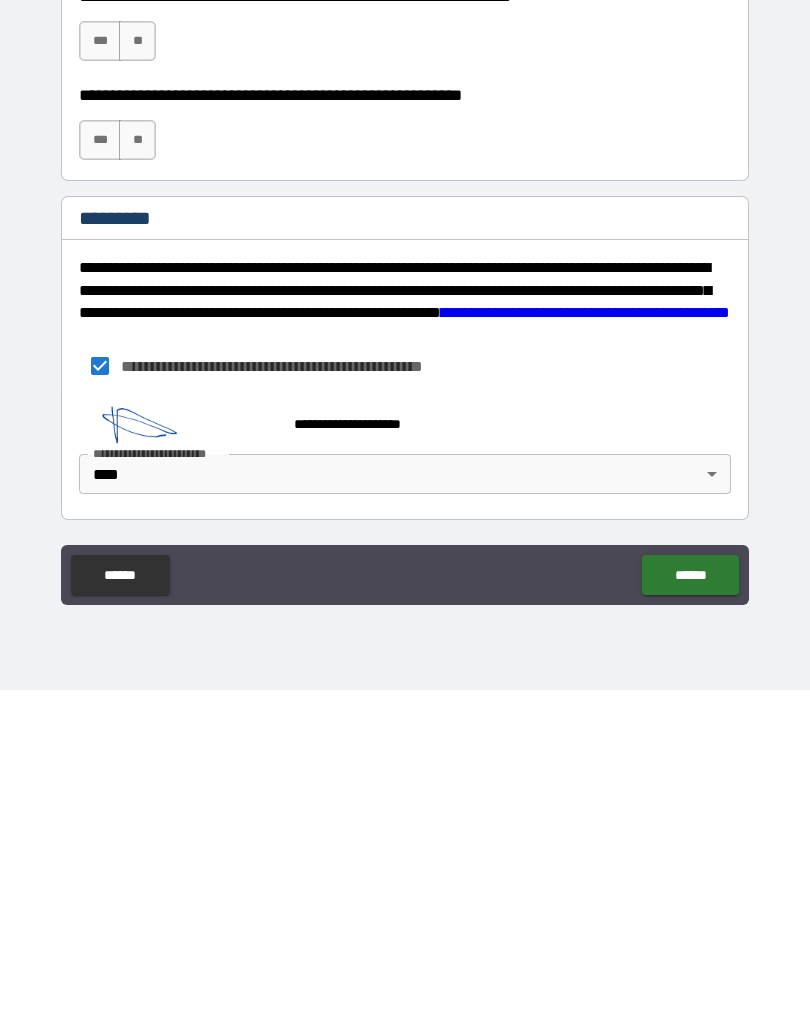 click on "******" at bounding box center [690, 895] 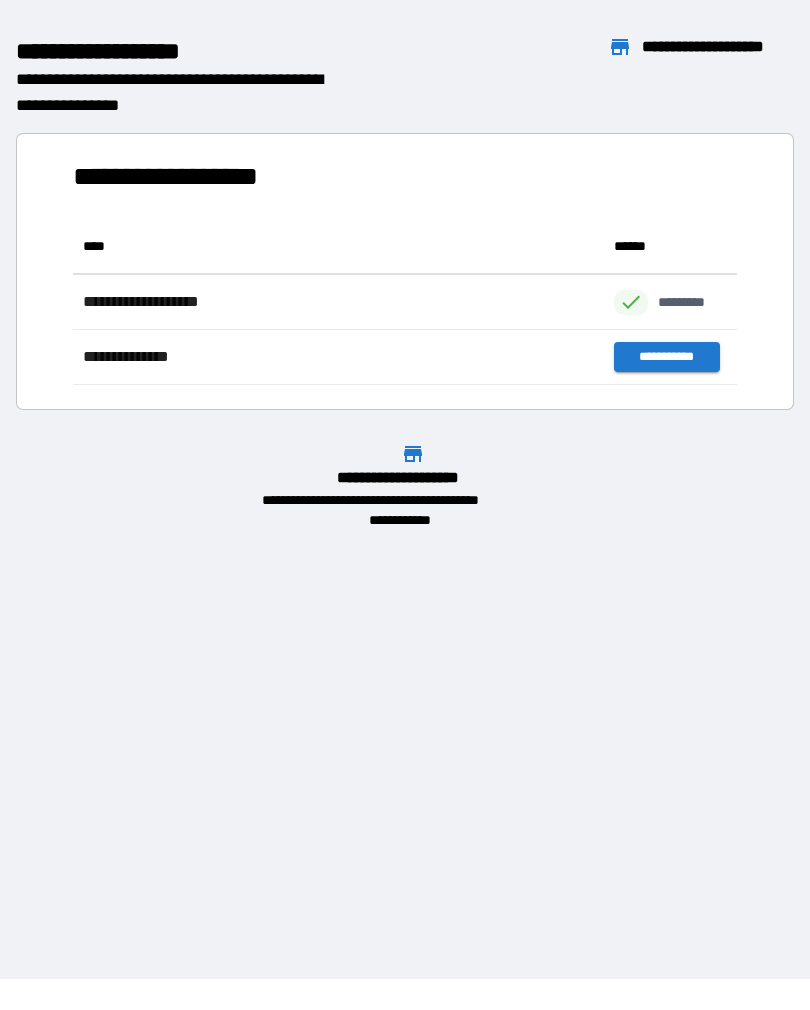 scroll, scrollTop: 1, scrollLeft: 1, axis: both 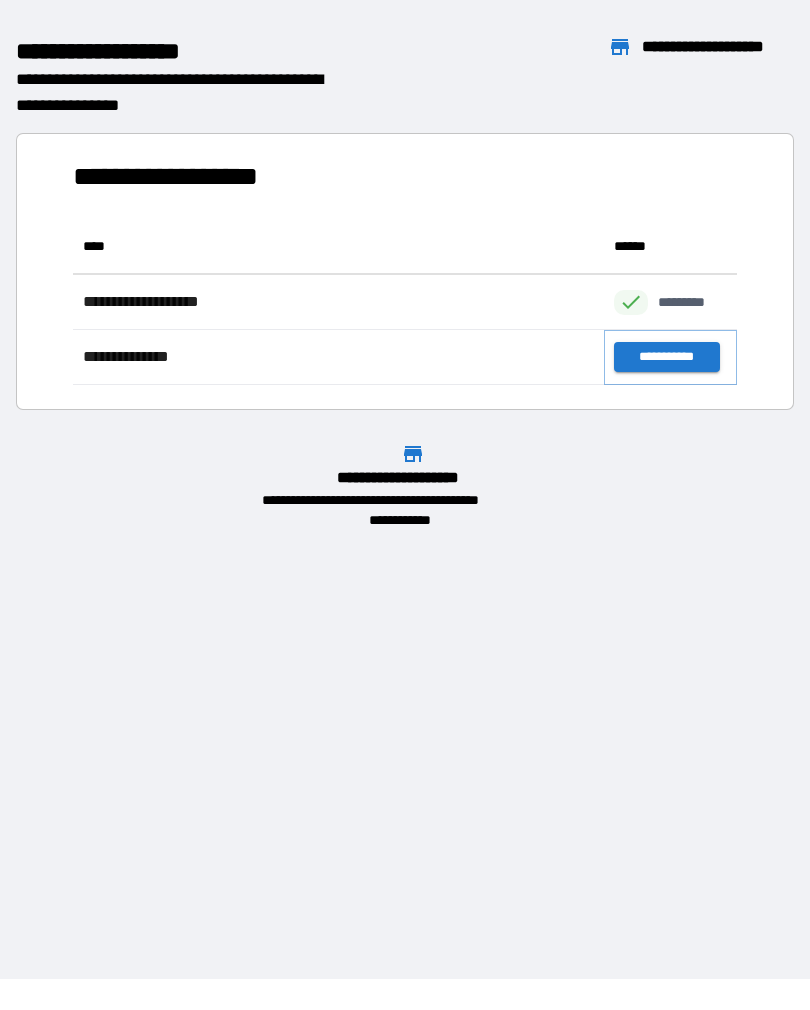 click on "**********" at bounding box center [666, 357] 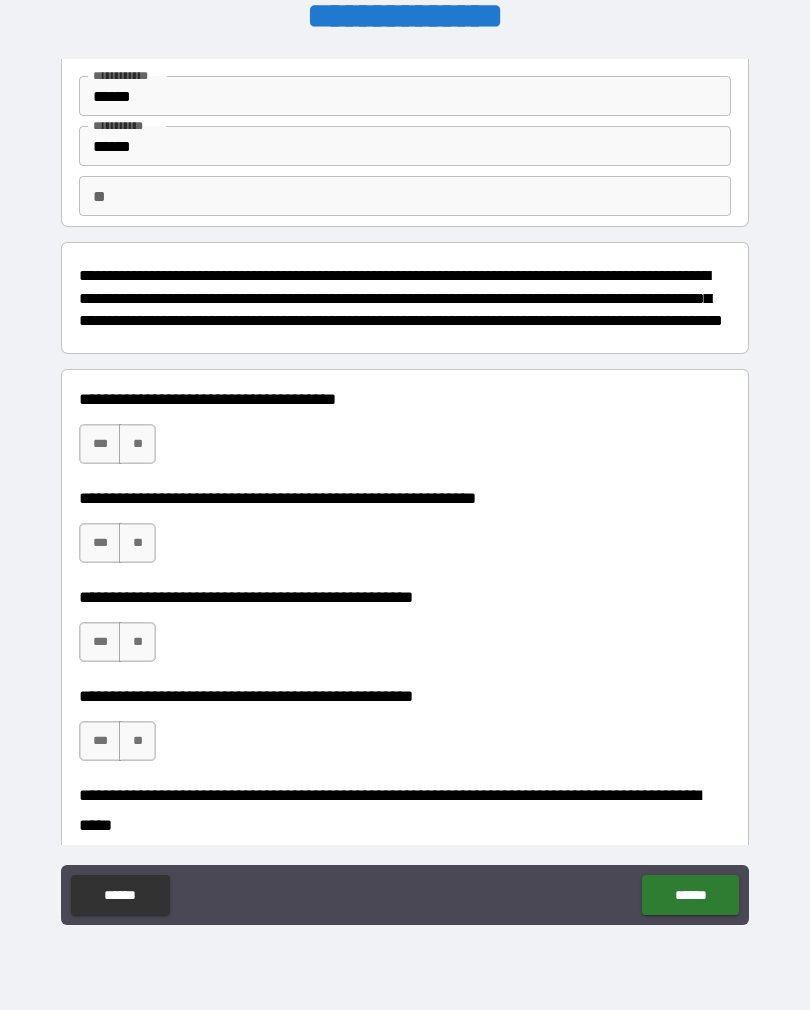 scroll, scrollTop: 77, scrollLeft: 0, axis: vertical 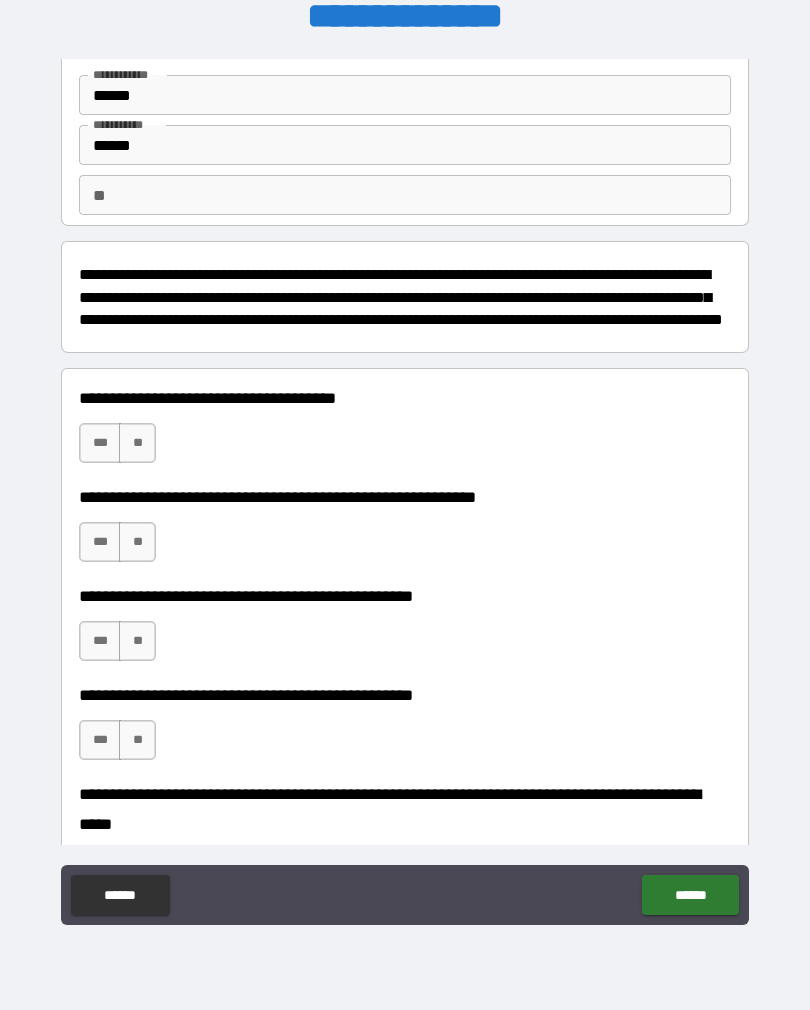 click on "**" at bounding box center [137, 443] 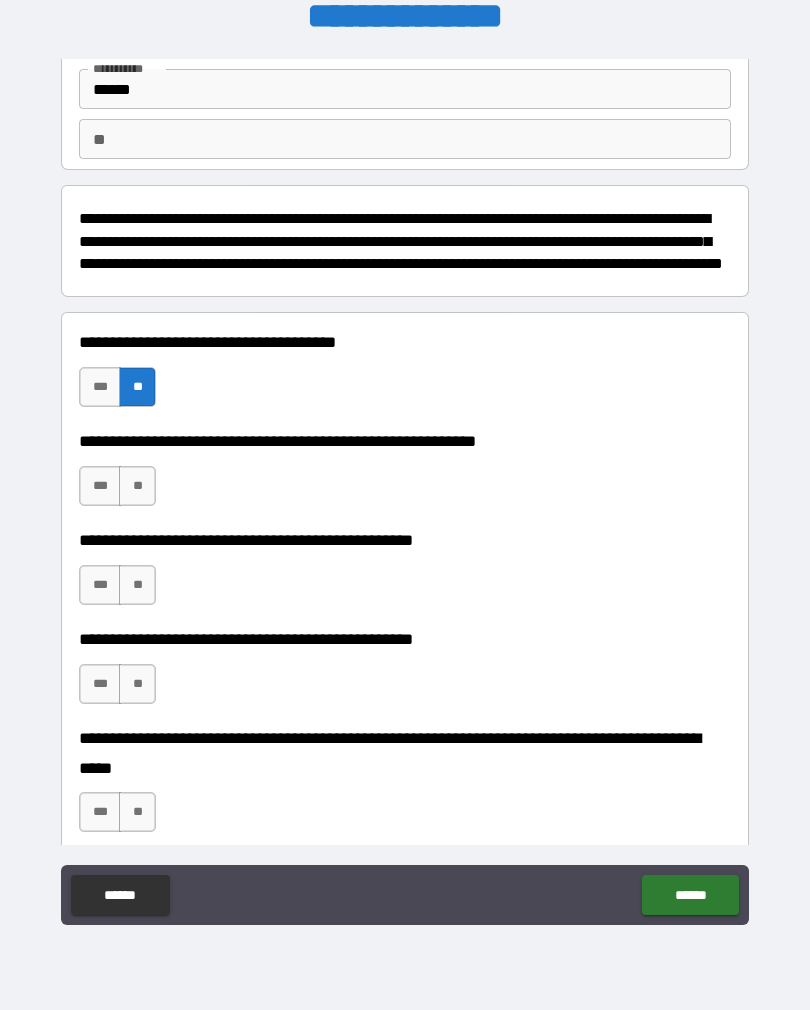 scroll, scrollTop: 134, scrollLeft: 0, axis: vertical 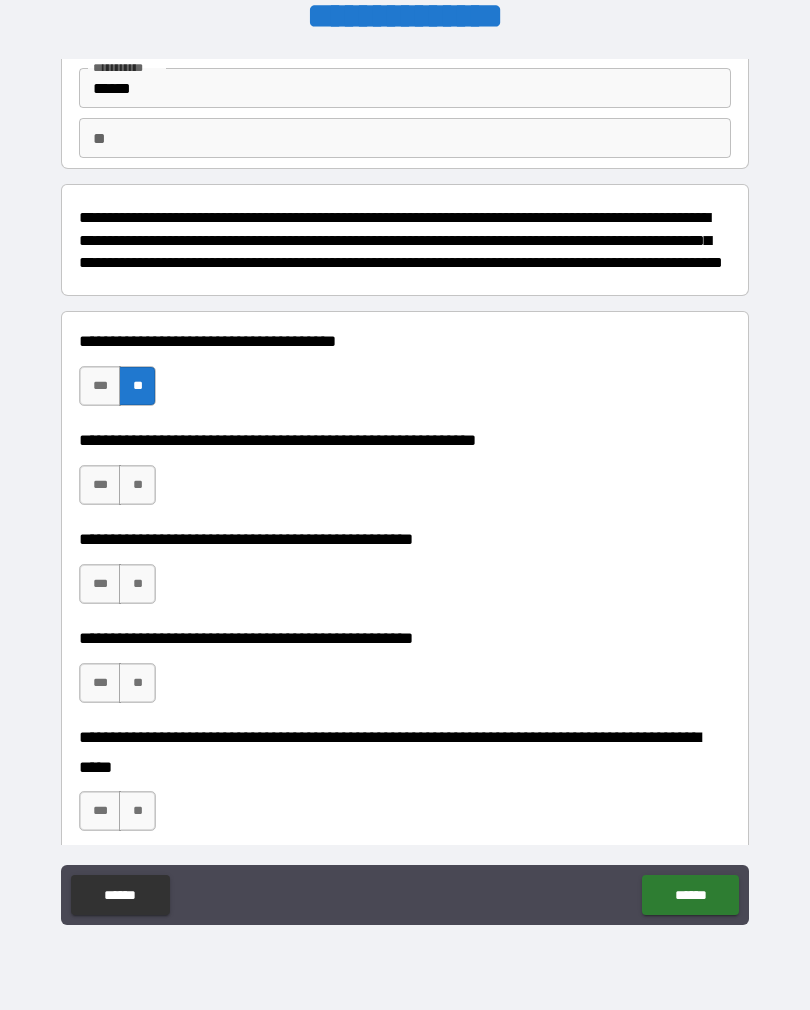 click on "**" at bounding box center [137, 485] 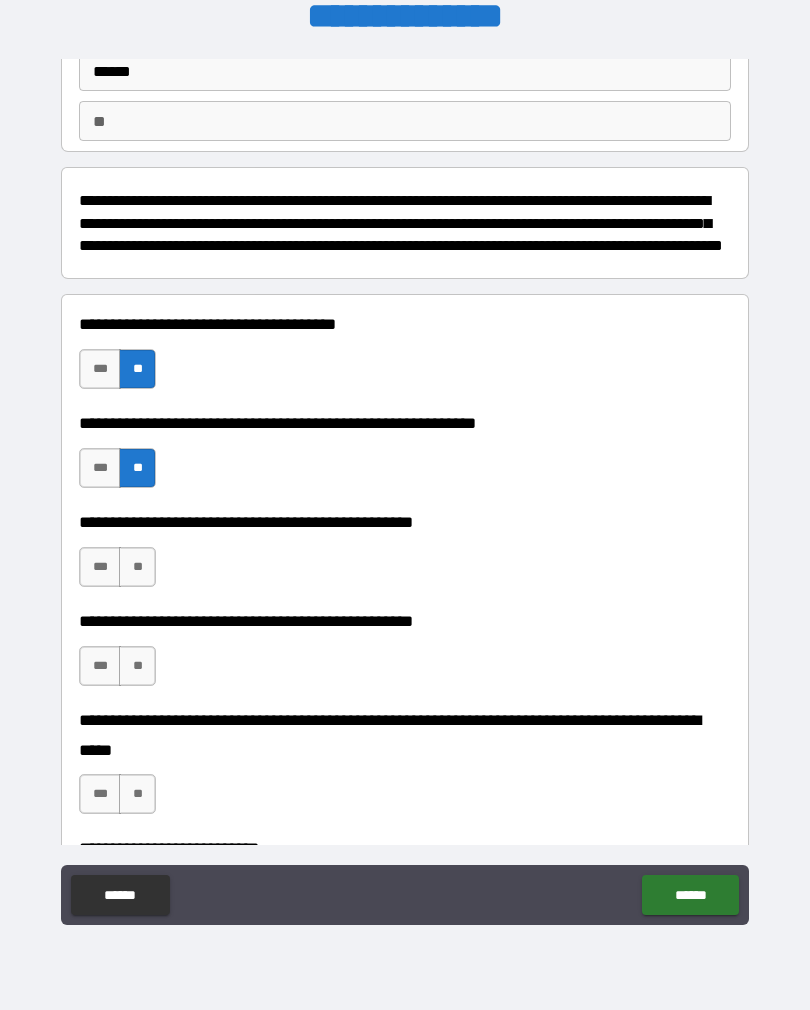 scroll, scrollTop: 190, scrollLeft: 0, axis: vertical 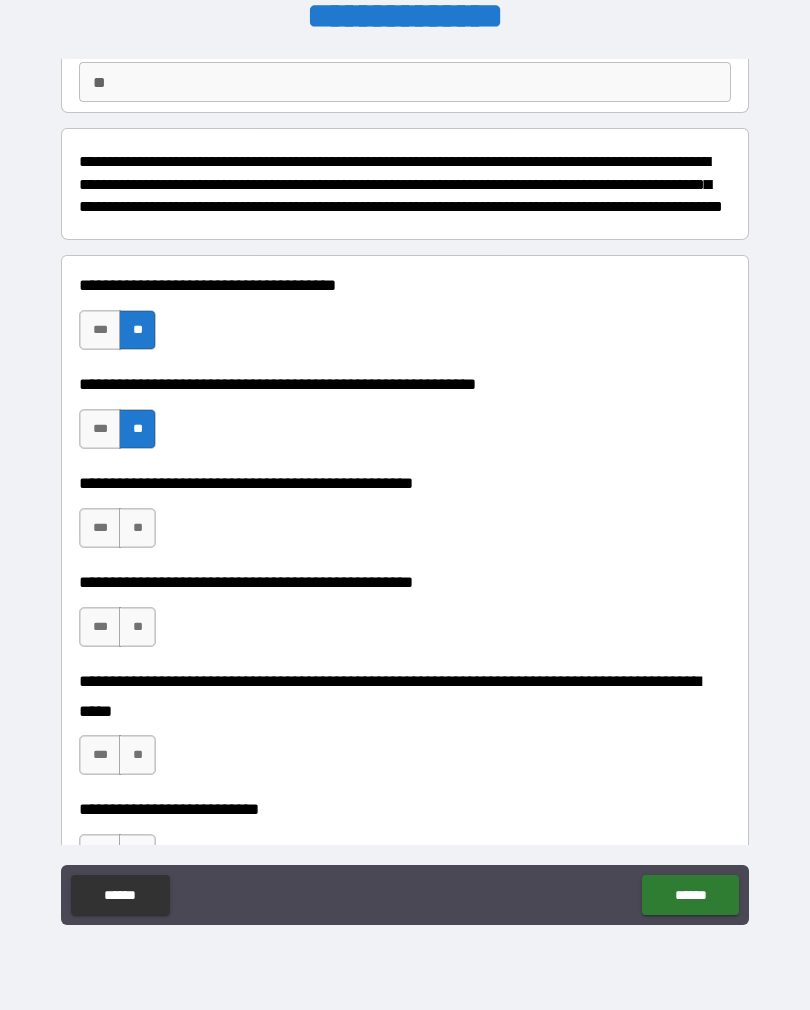 click on "***" at bounding box center [100, 528] 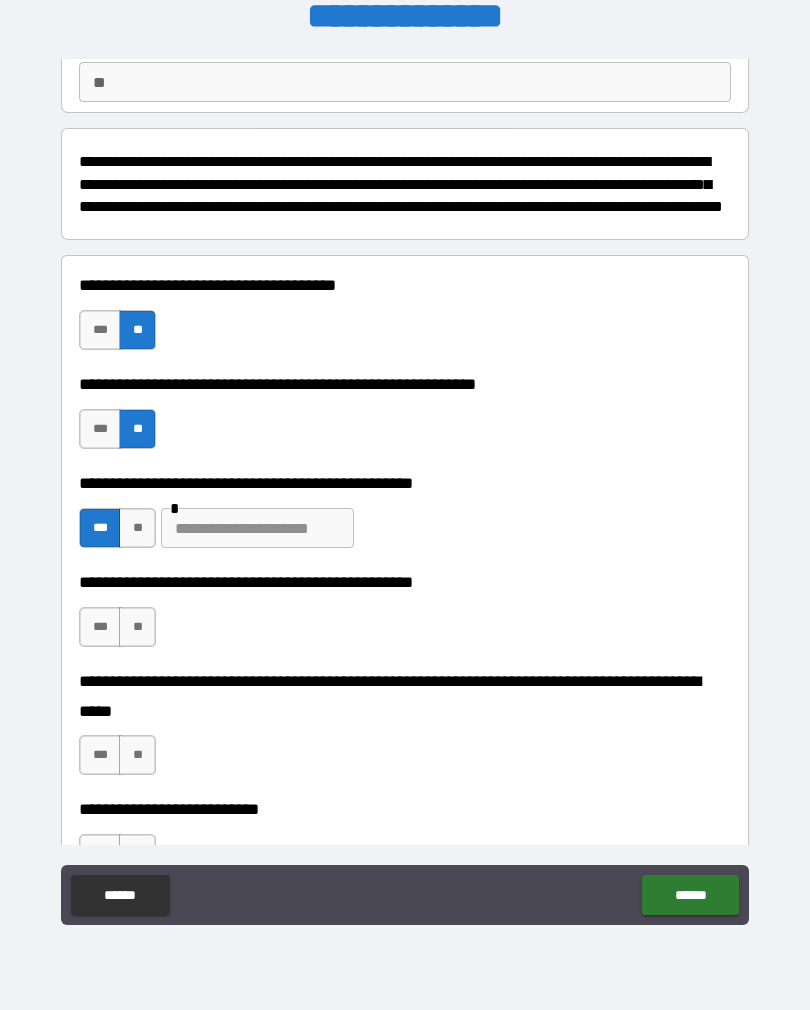 click at bounding box center (257, 528) 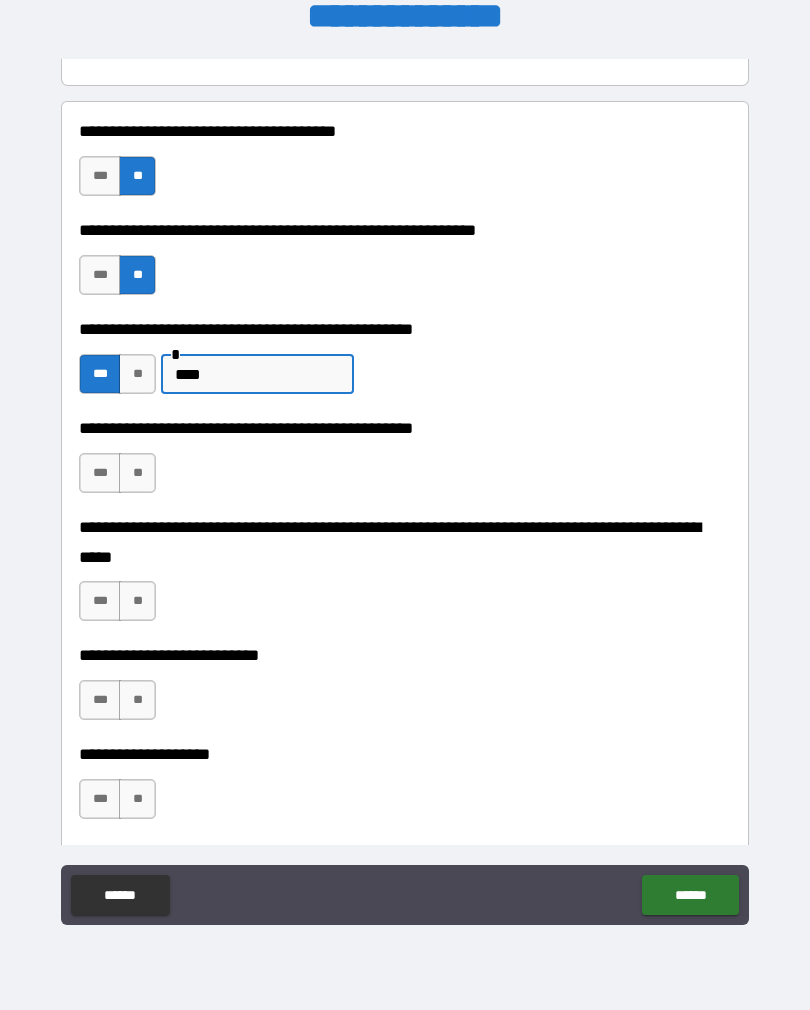 scroll, scrollTop: 348, scrollLeft: 0, axis: vertical 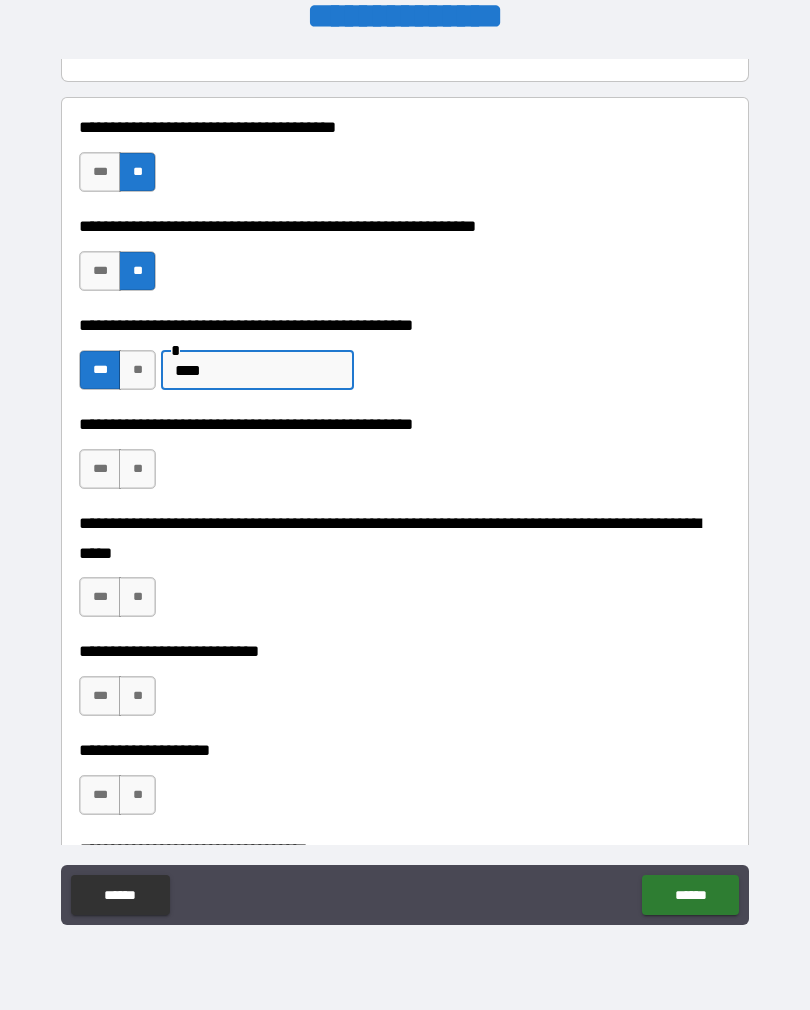 type on "****" 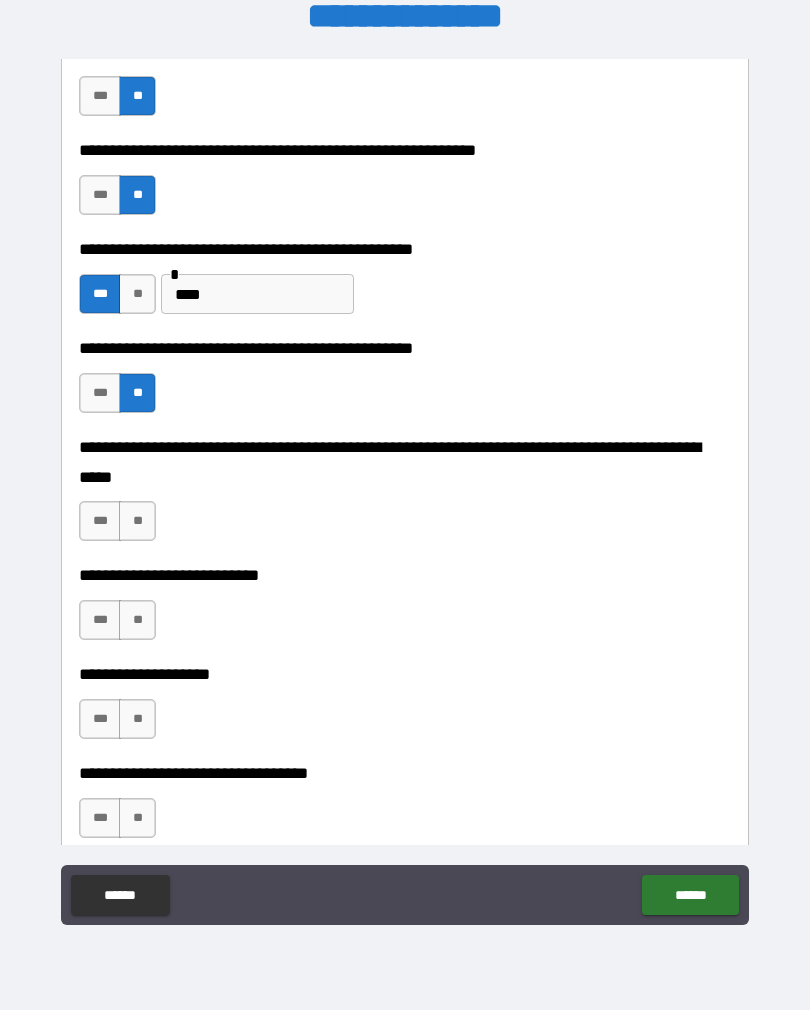 scroll, scrollTop: 435, scrollLeft: 0, axis: vertical 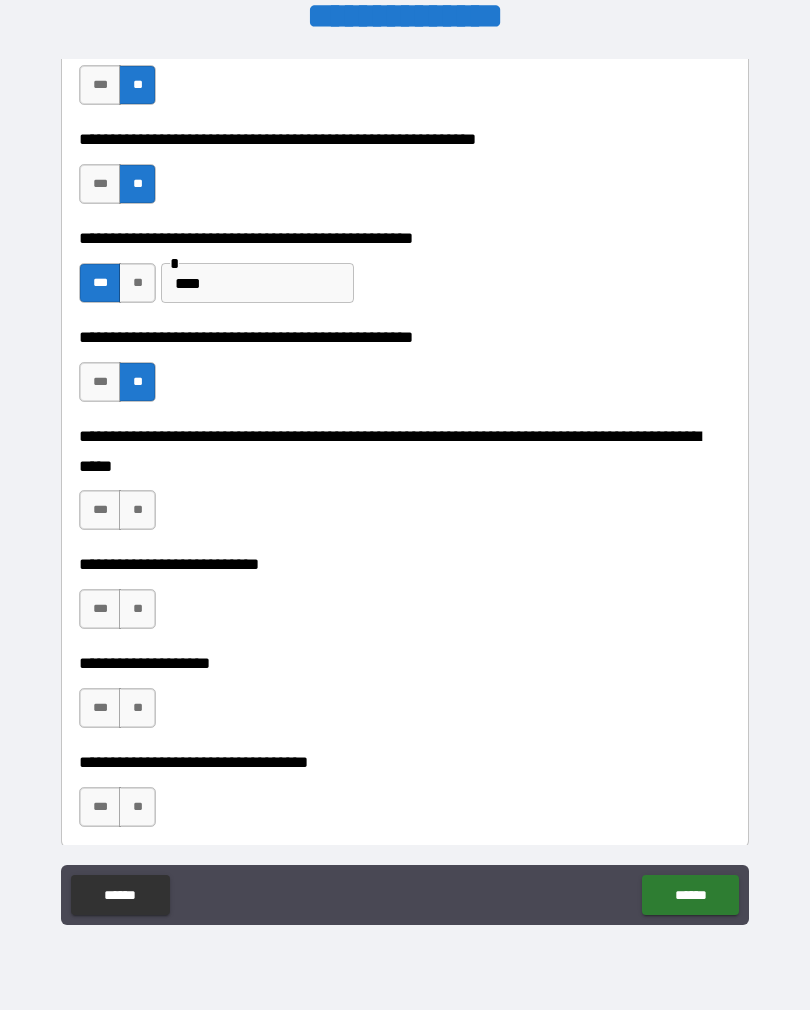 click on "**" at bounding box center [137, 510] 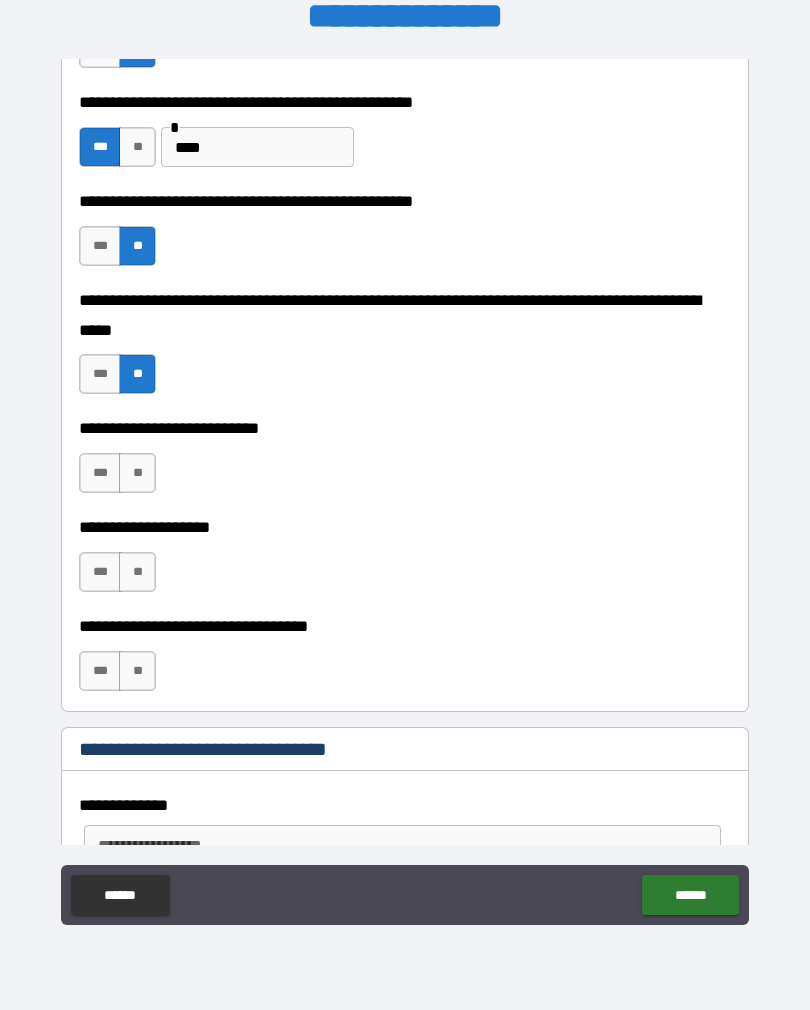 scroll, scrollTop: 575, scrollLeft: 0, axis: vertical 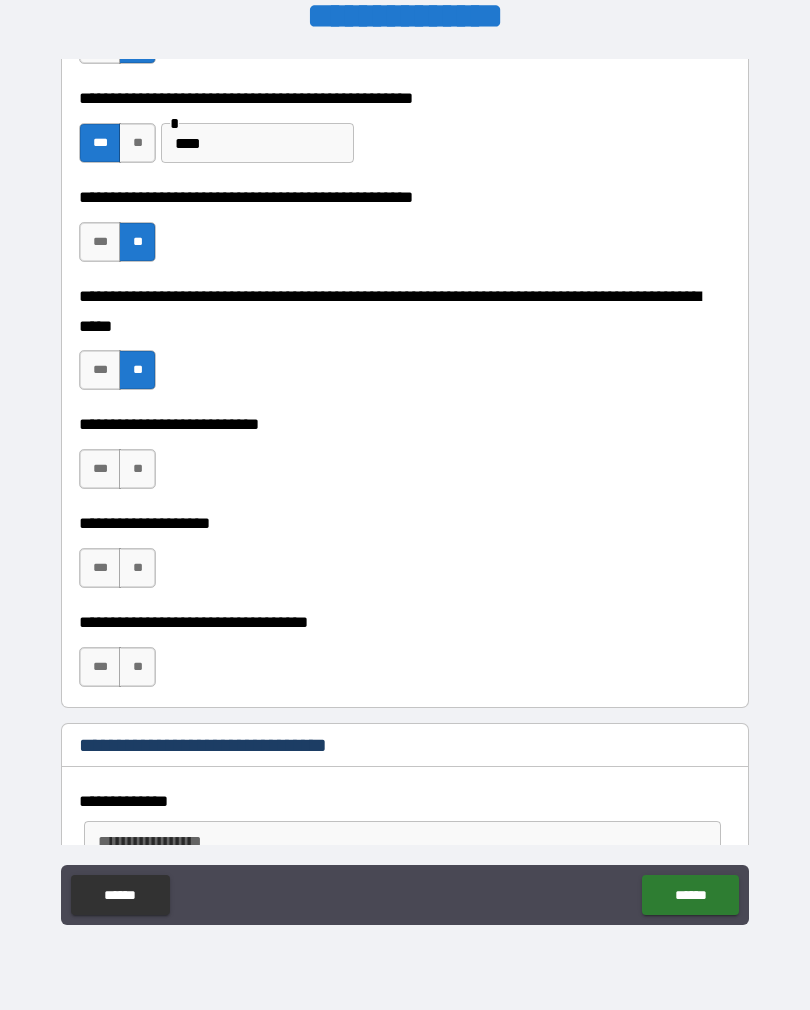 click on "**" at bounding box center [137, 469] 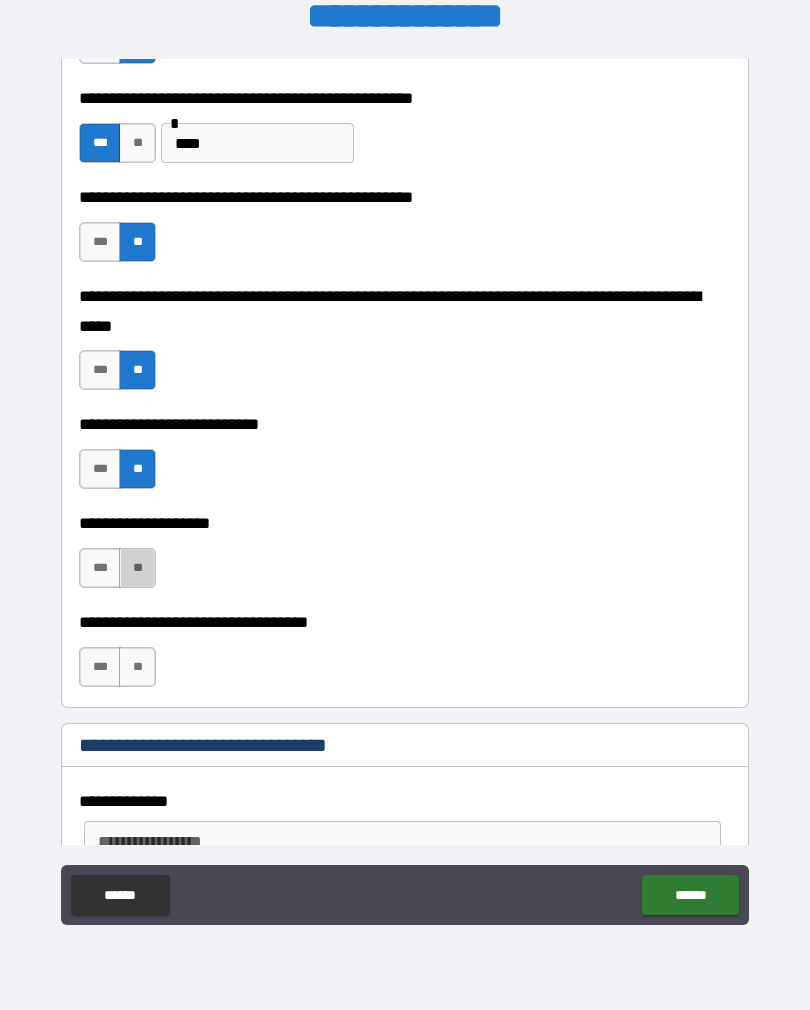 click on "**" at bounding box center [137, 568] 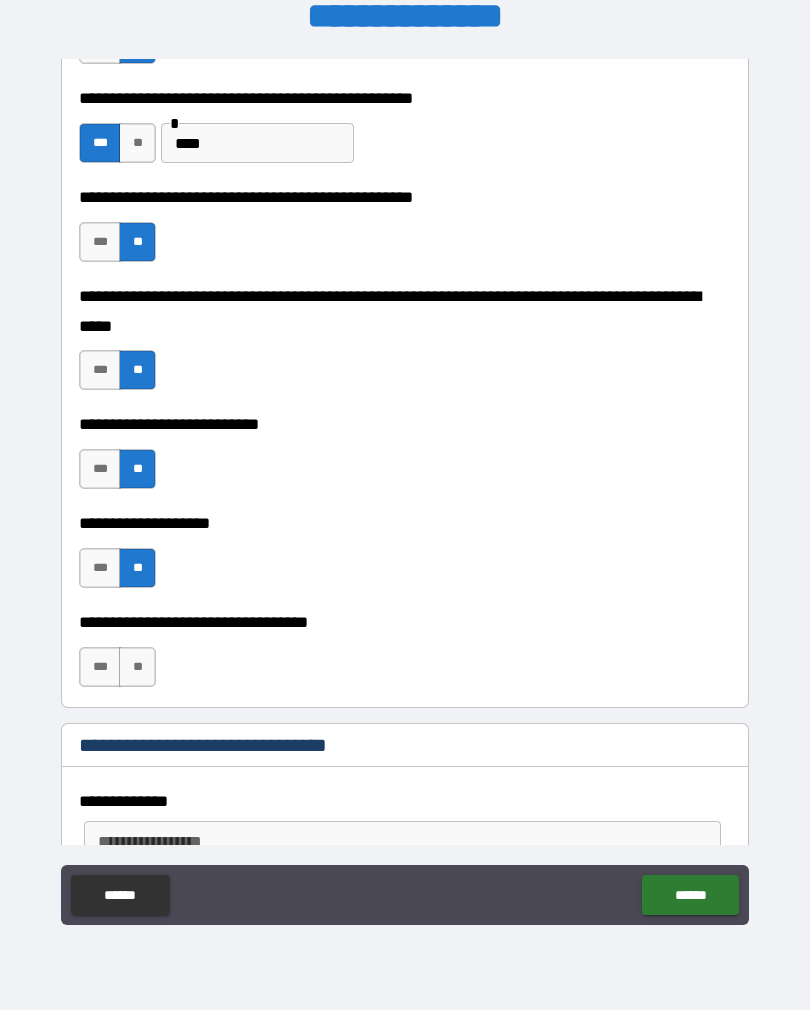 click on "**" at bounding box center [137, 667] 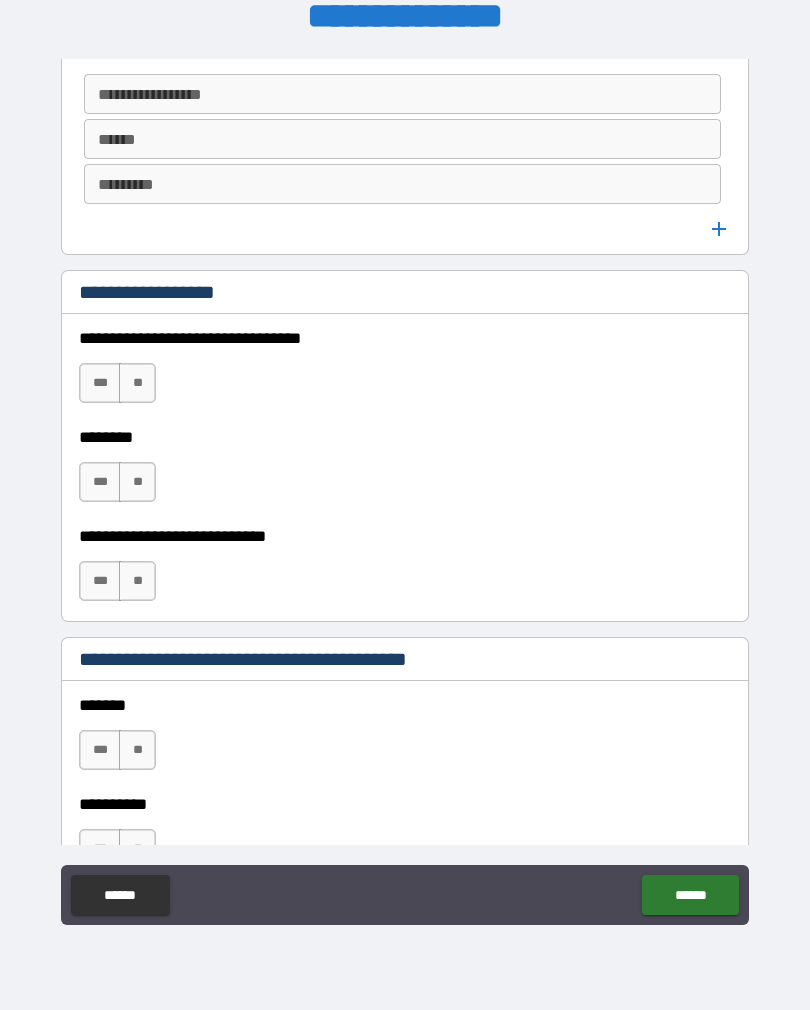 scroll, scrollTop: 1334, scrollLeft: 0, axis: vertical 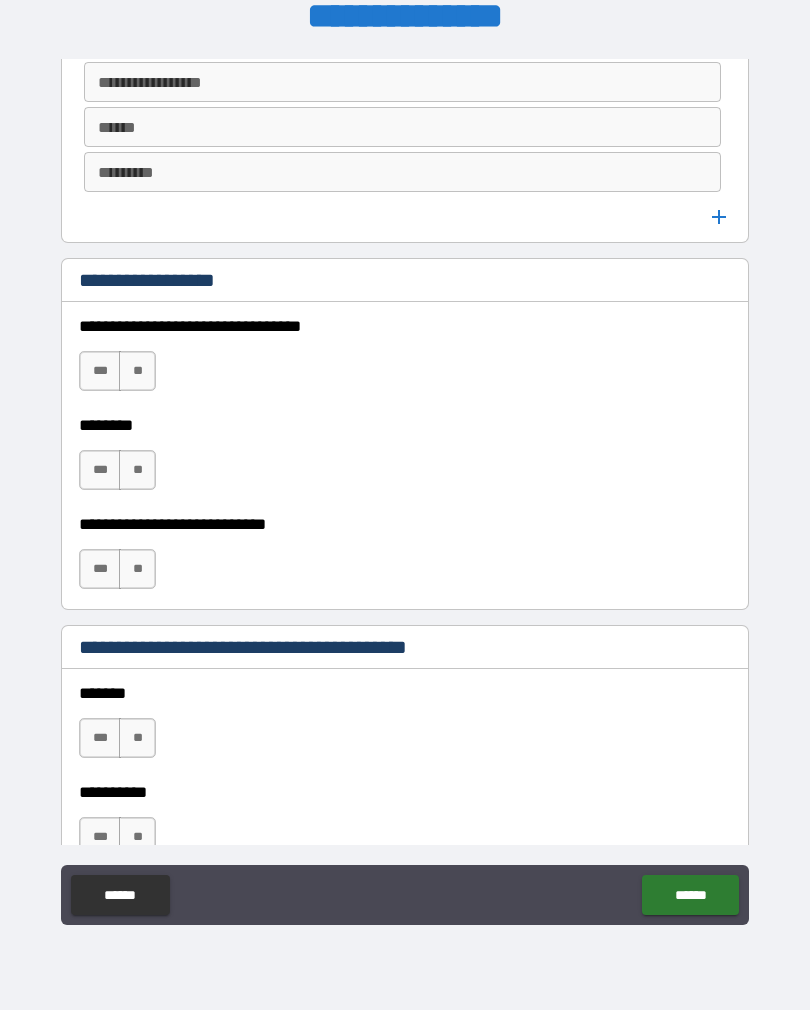 click on "**" at bounding box center [137, 371] 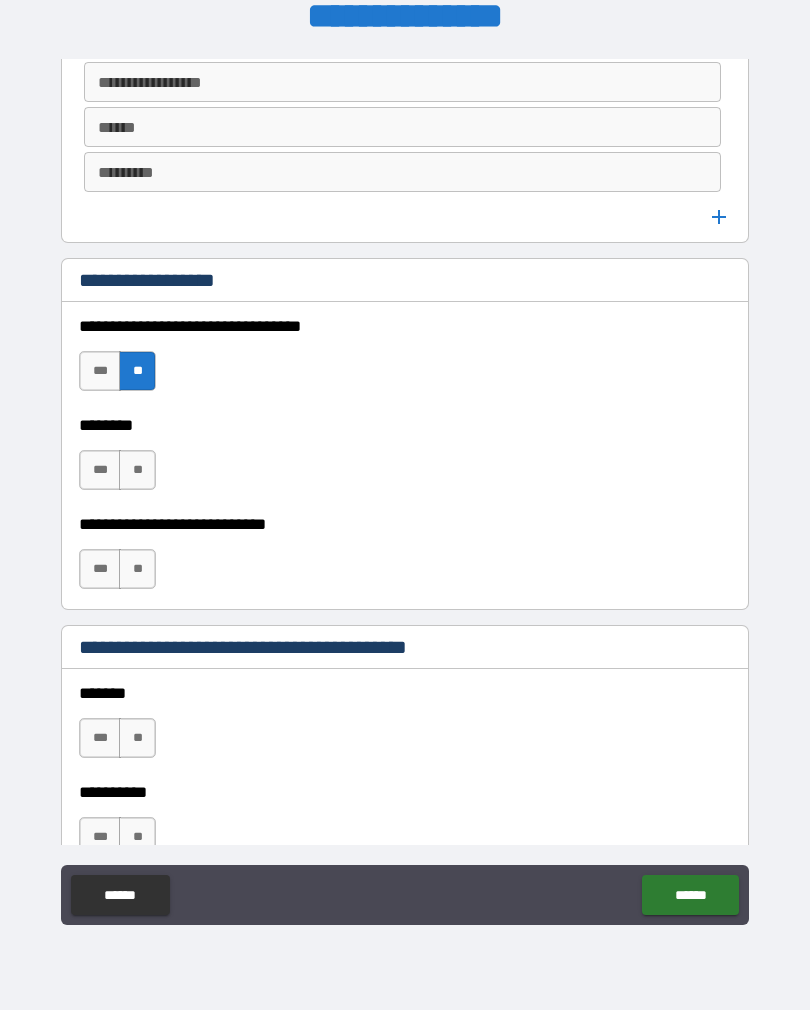 click on "**" at bounding box center [137, 470] 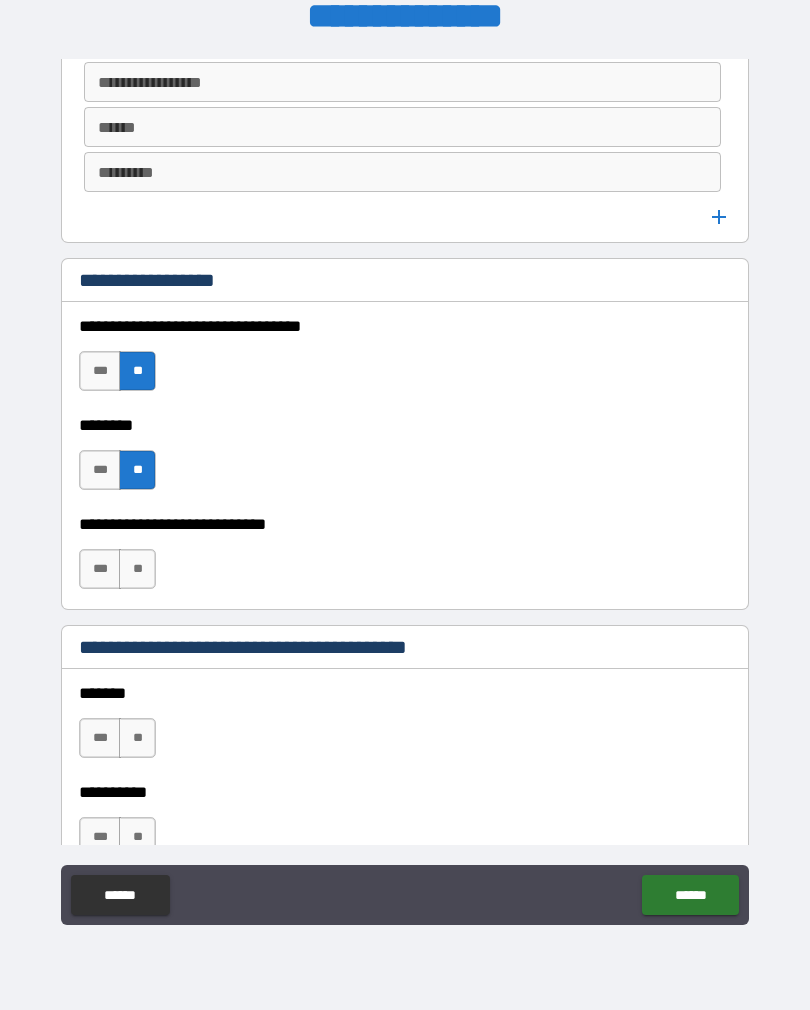click on "**" at bounding box center [137, 569] 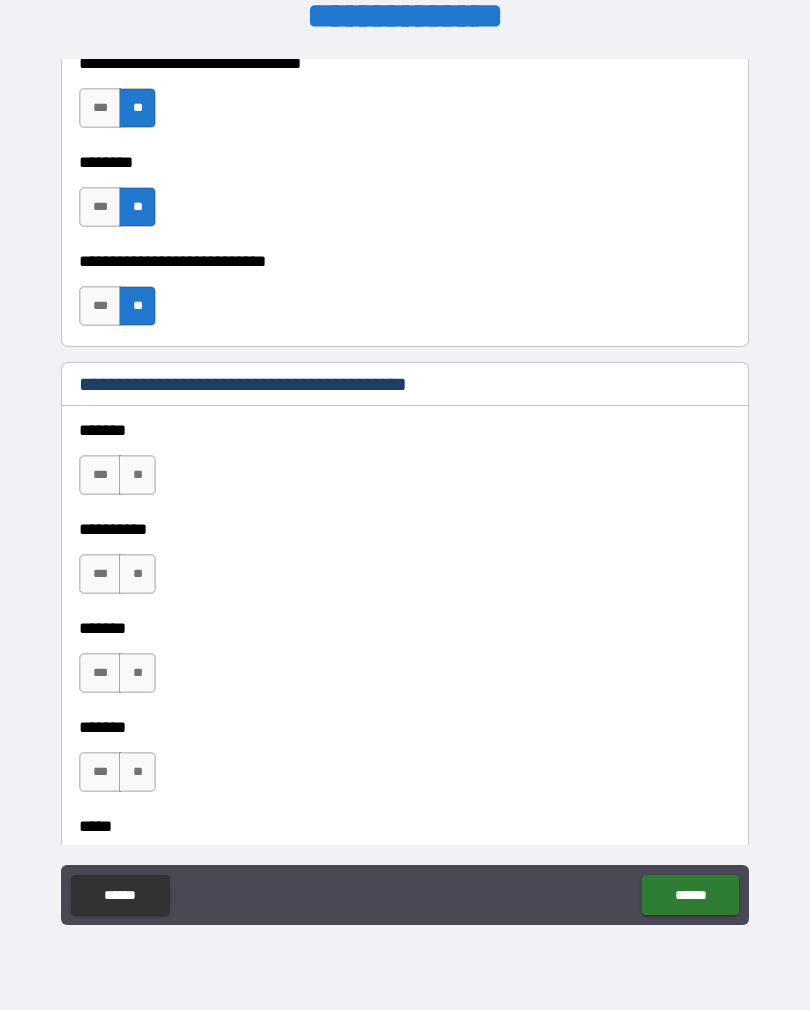 scroll, scrollTop: 1619, scrollLeft: 0, axis: vertical 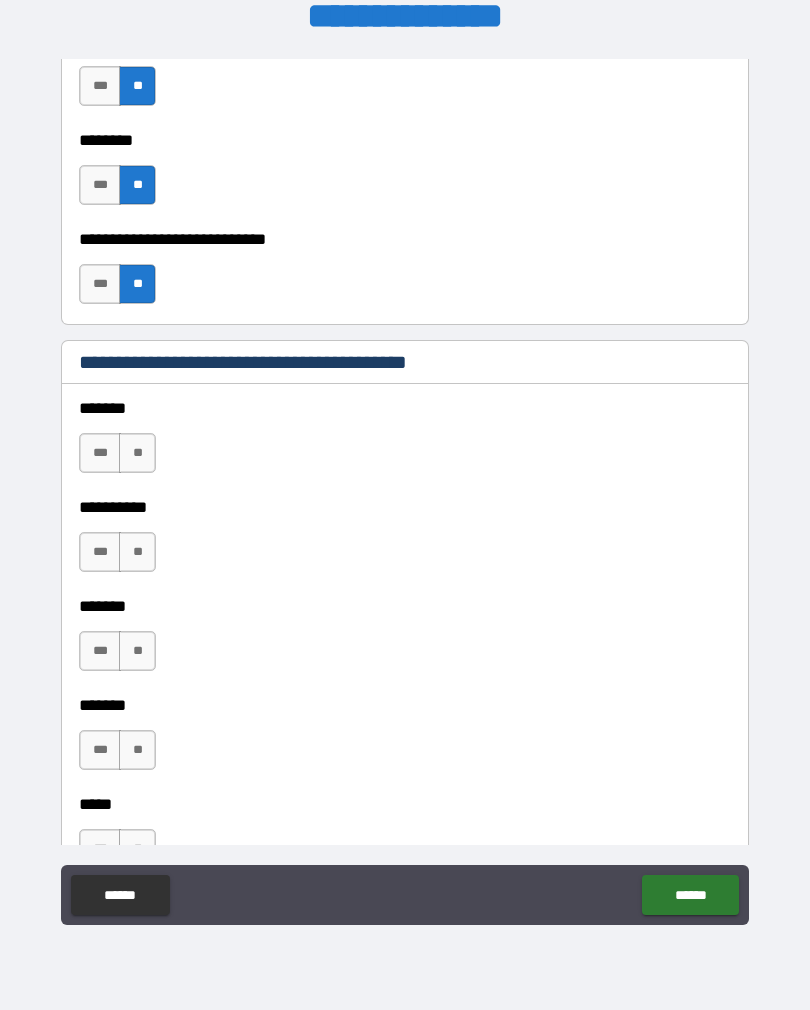click on "**" at bounding box center [137, 453] 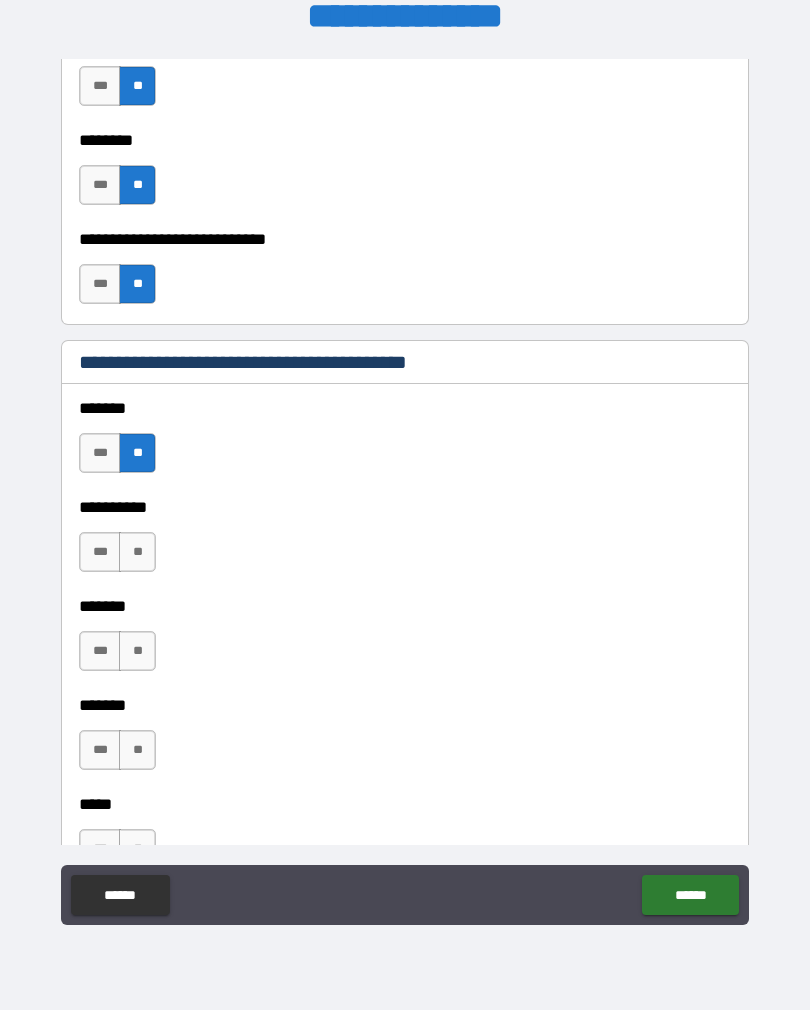 click on "**" at bounding box center (137, 552) 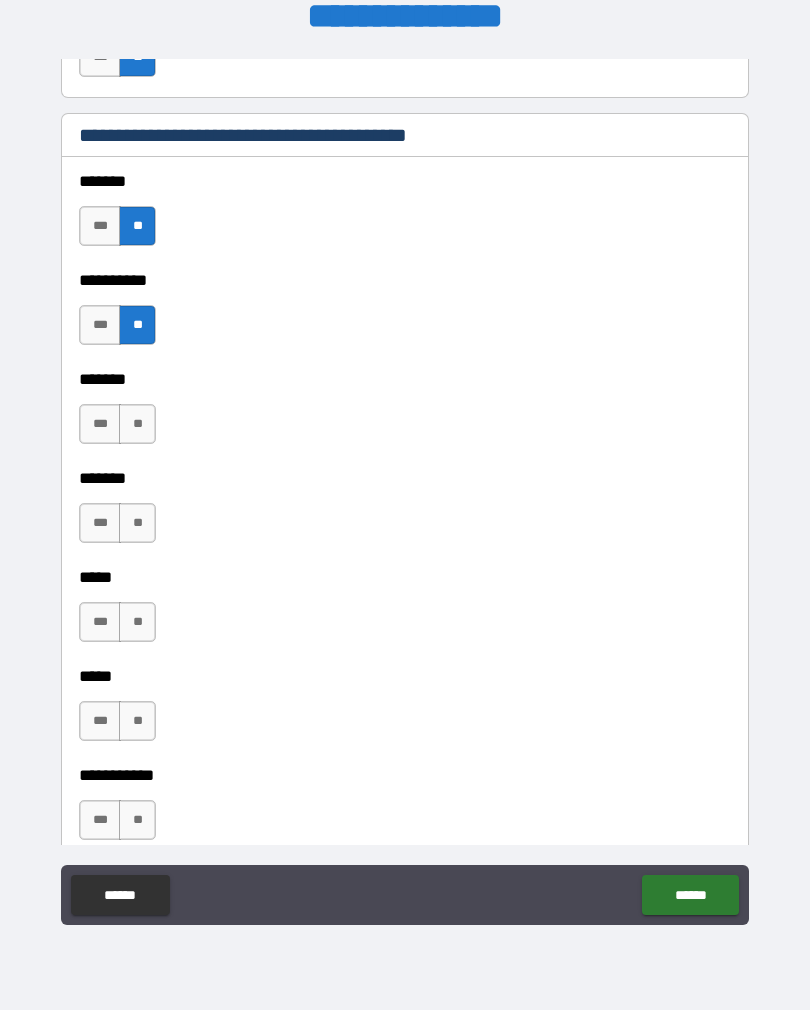 scroll, scrollTop: 1858, scrollLeft: 0, axis: vertical 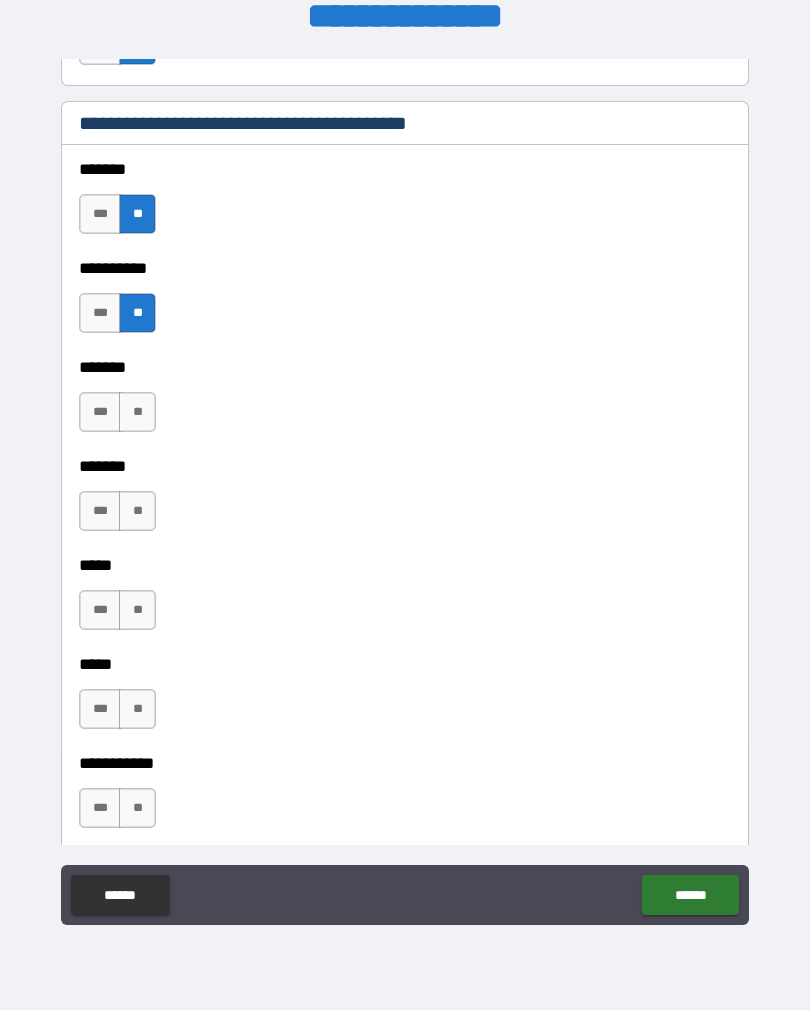 click on "**" at bounding box center [137, 412] 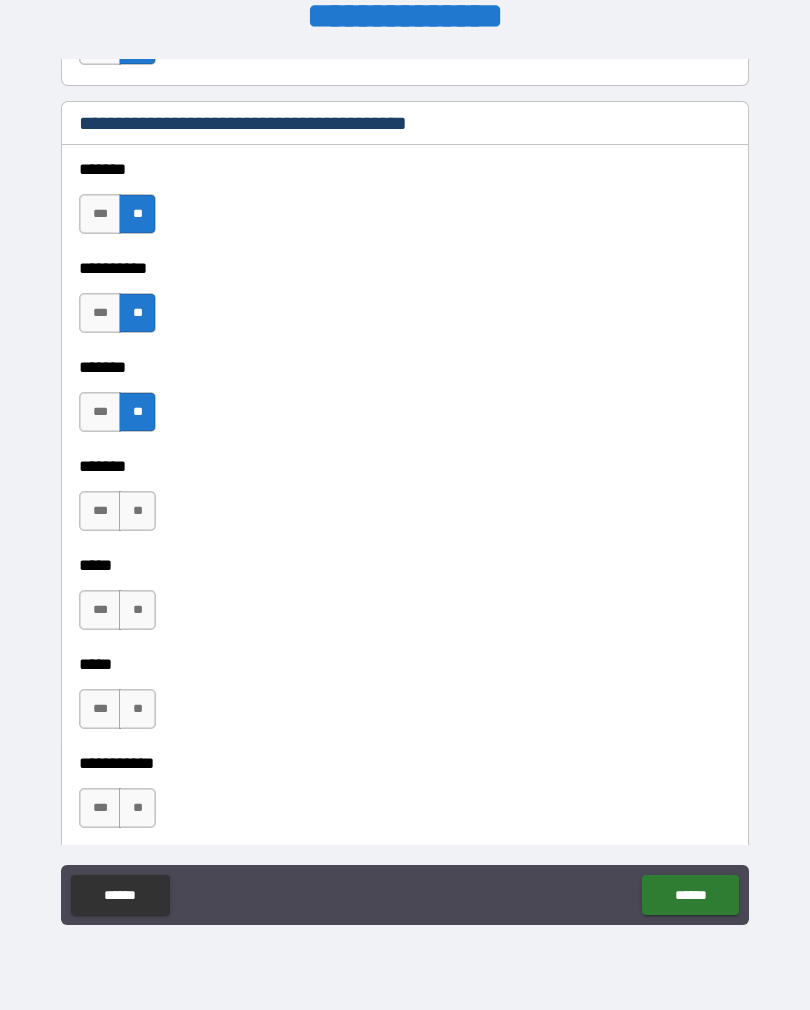 click on "**" at bounding box center (137, 511) 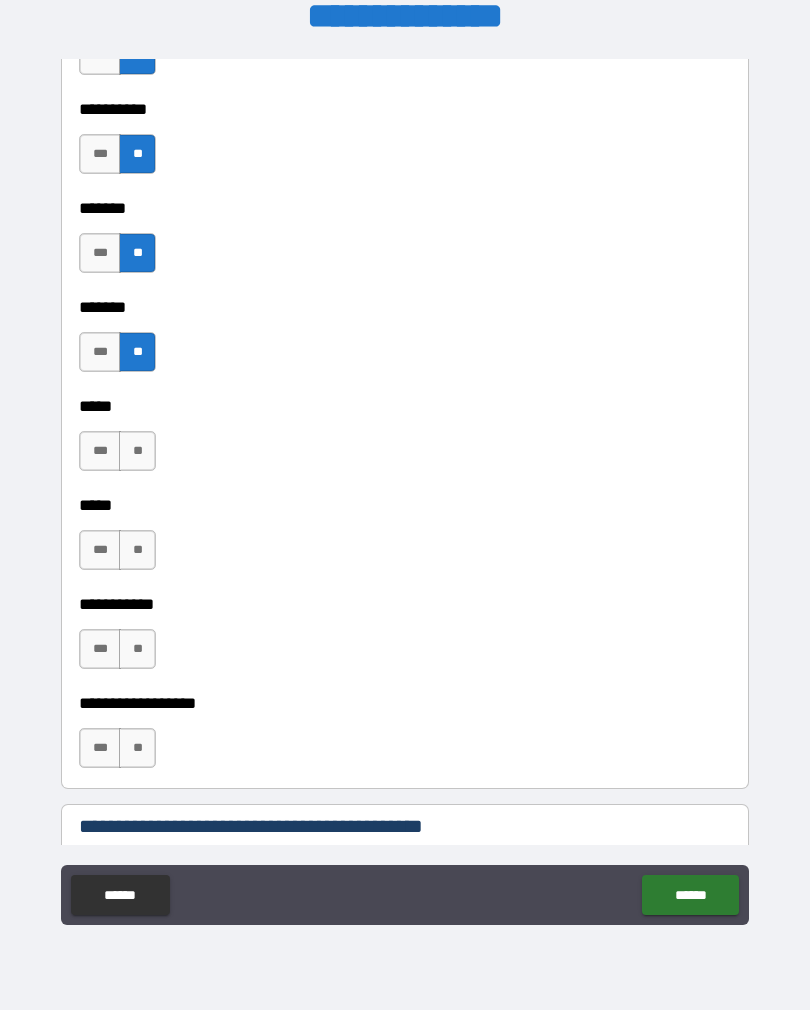 scroll, scrollTop: 2035, scrollLeft: 0, axis: vertical 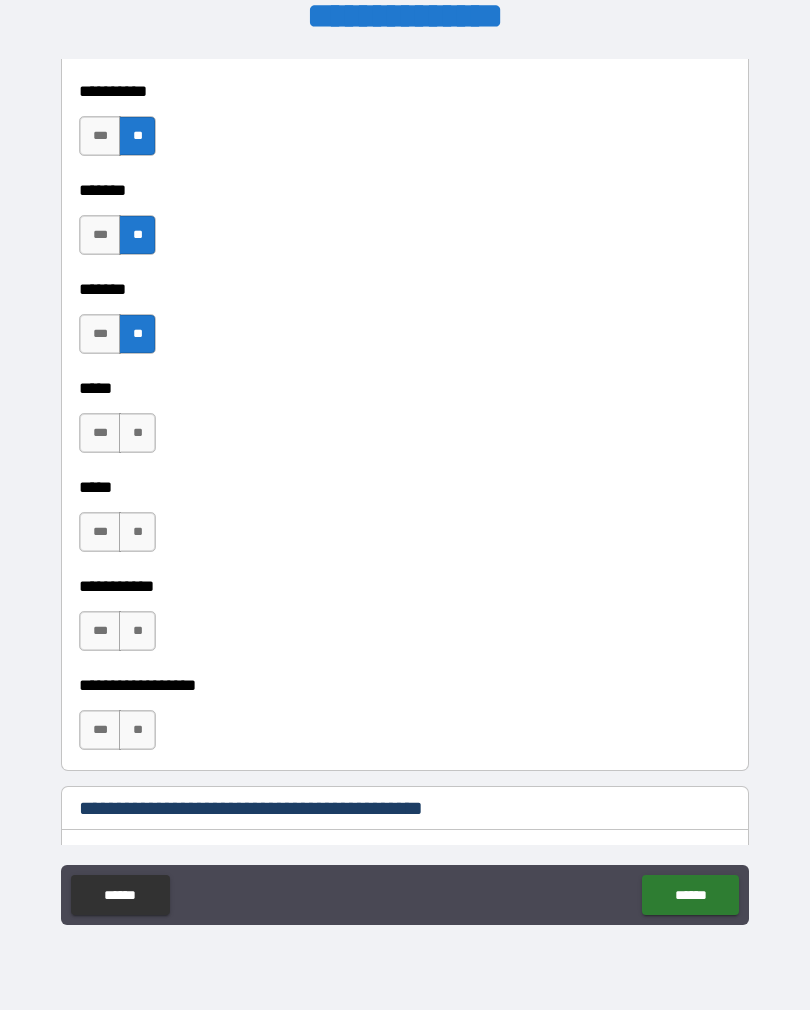 click on "**" at bounding box center (137, 433) 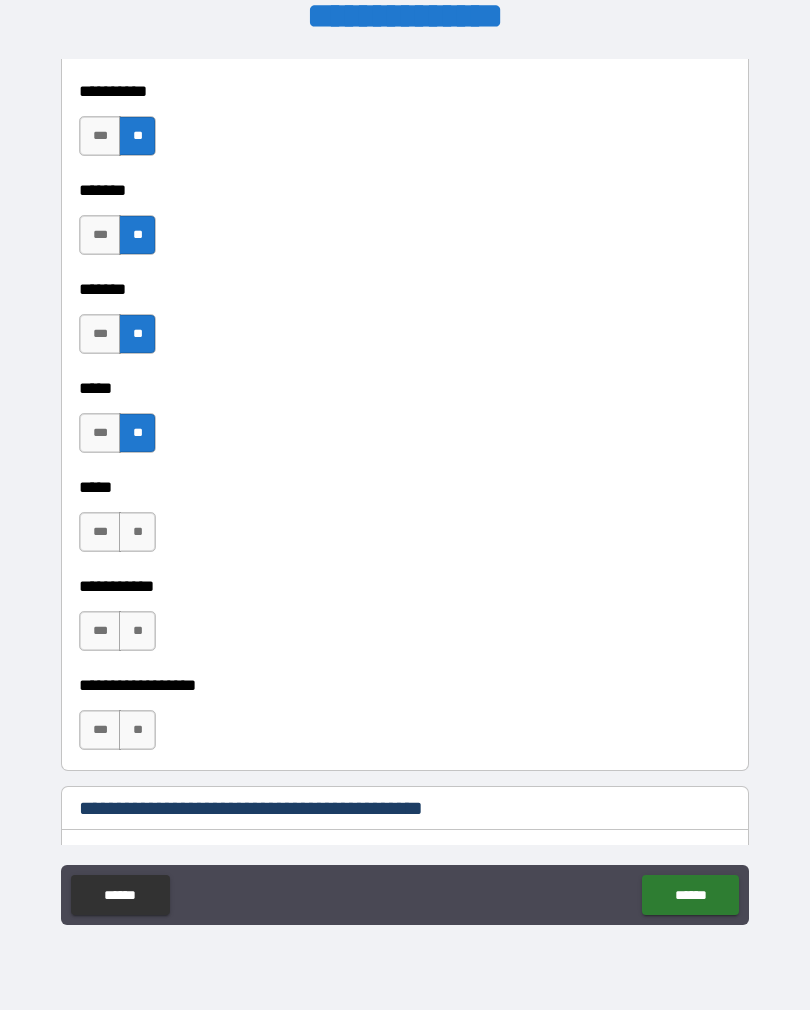 click on "**" at bounding box center [137, 532] 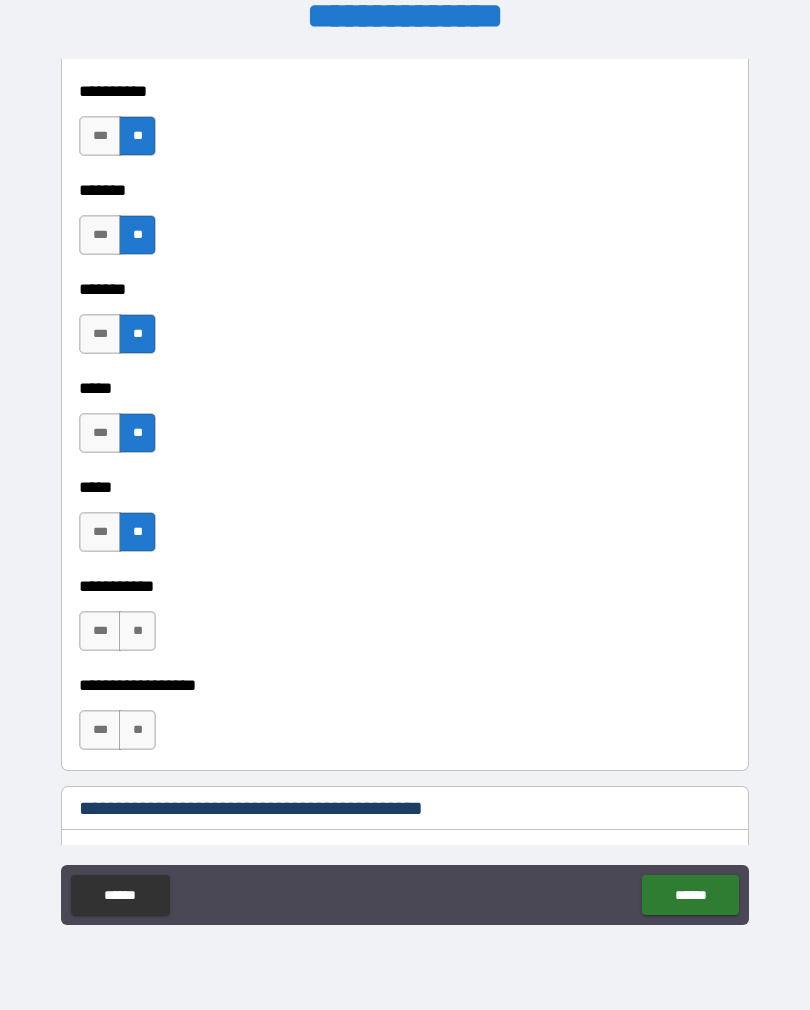 click on "**" at bounding box center (137, 631) 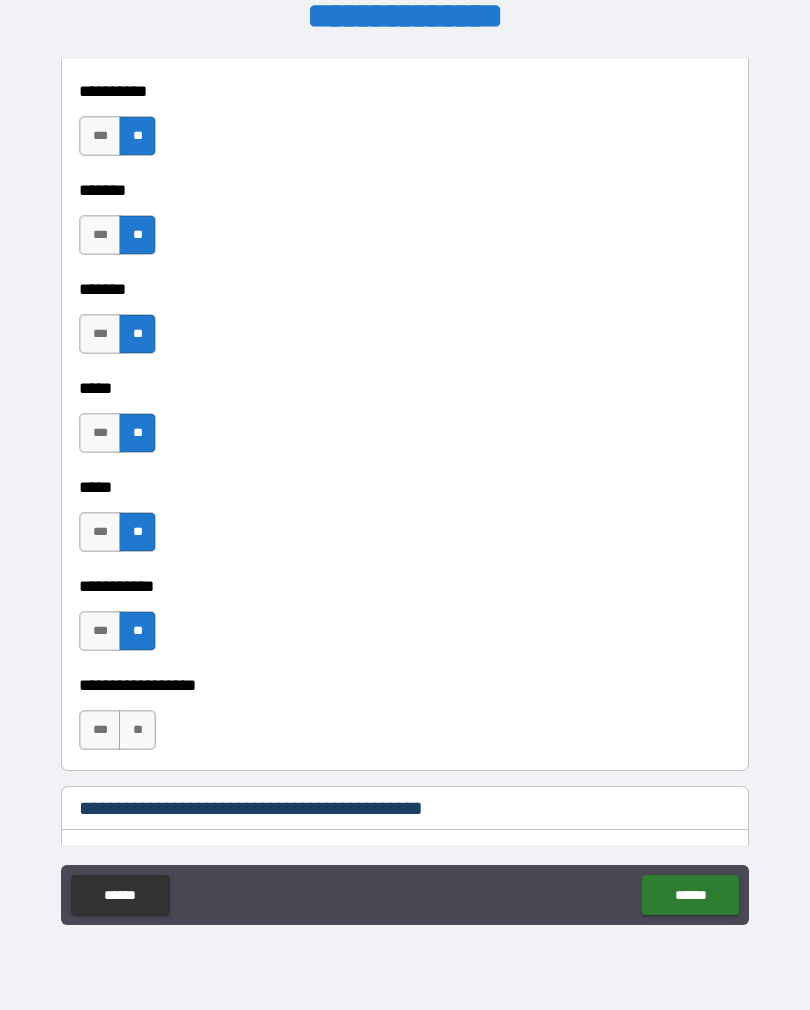 click on "**" at bounding box center [137, 730] 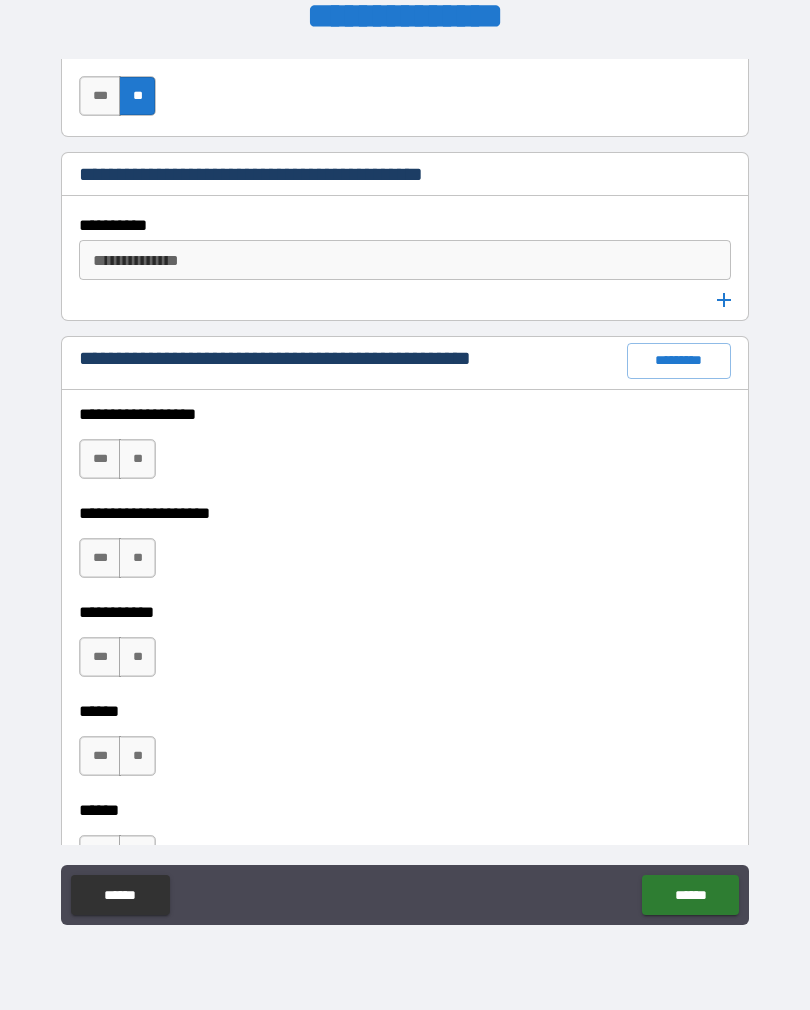scroll, scrollTop: 2660, scrollLeft: 0, axis: vertical 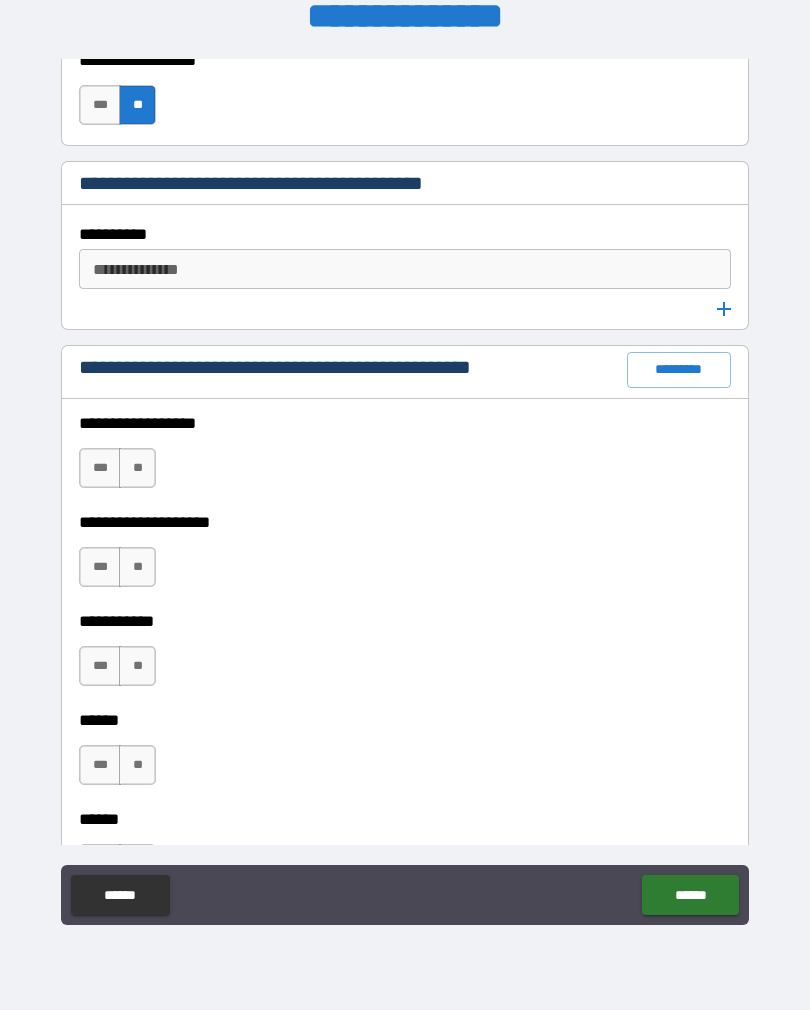 click on "**" at bounding box center (137, 468) 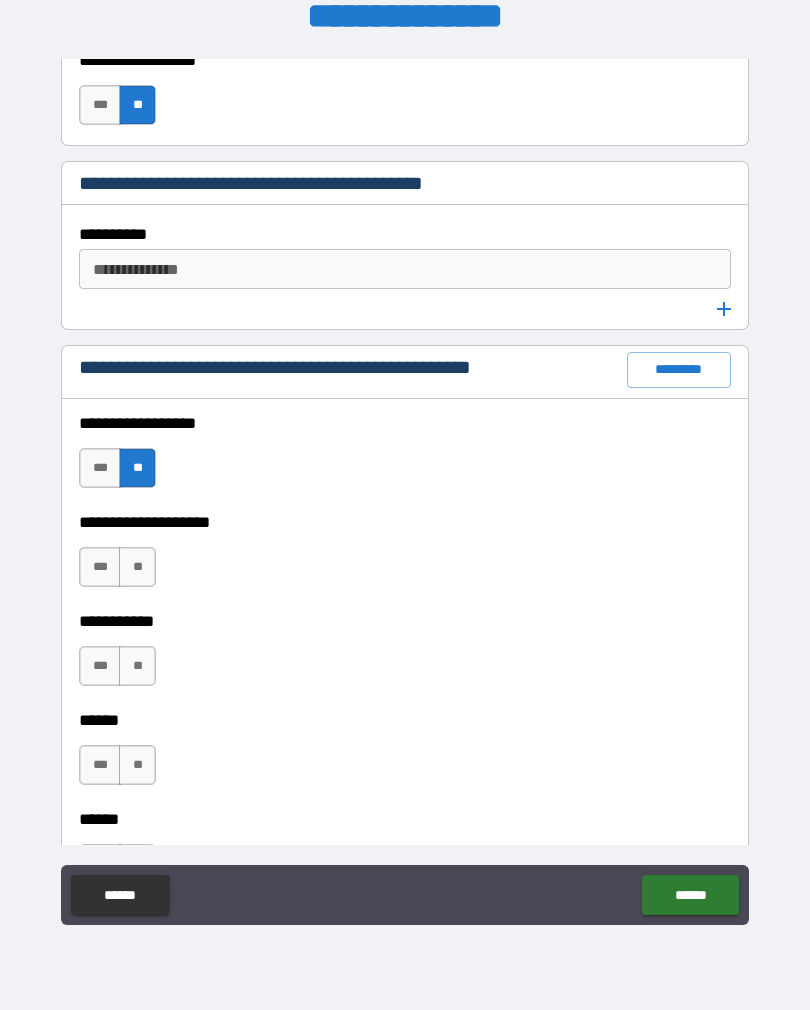click on "**" at bounding box center (137, 567) 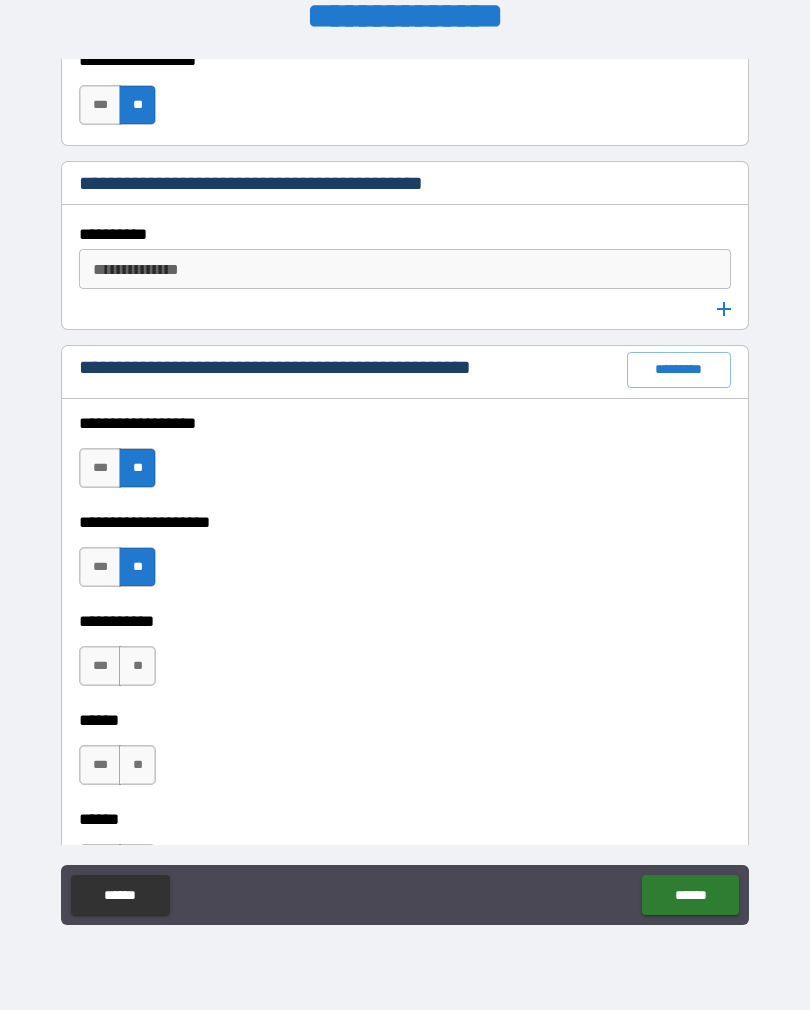 click on "**" at bounding box center [137, 666] 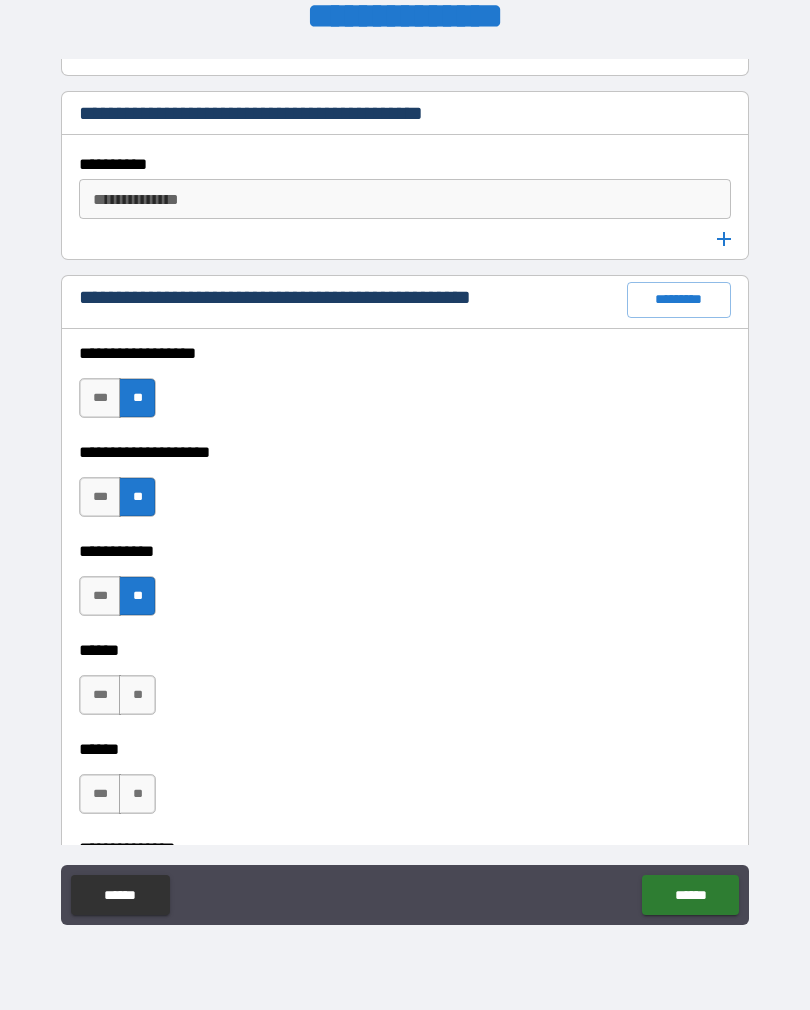 scroll, scrollTop: 2759, scrollLeft: 0, axis: vertical 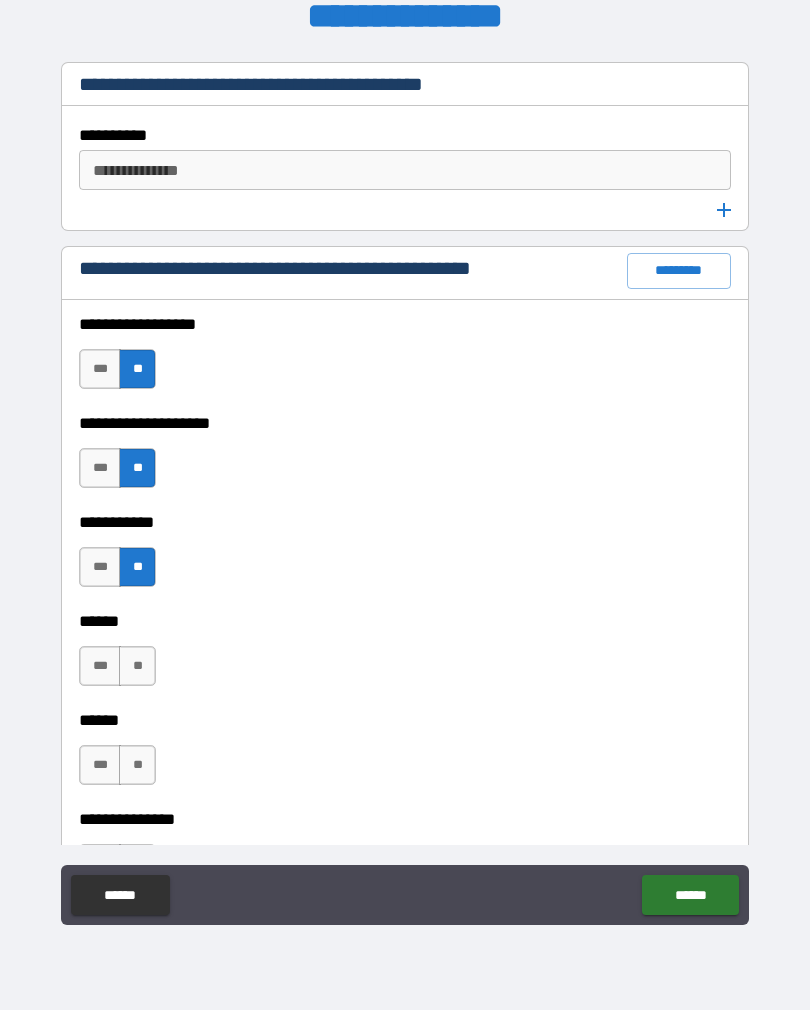 click on "**" at bounding box center (137, 666) 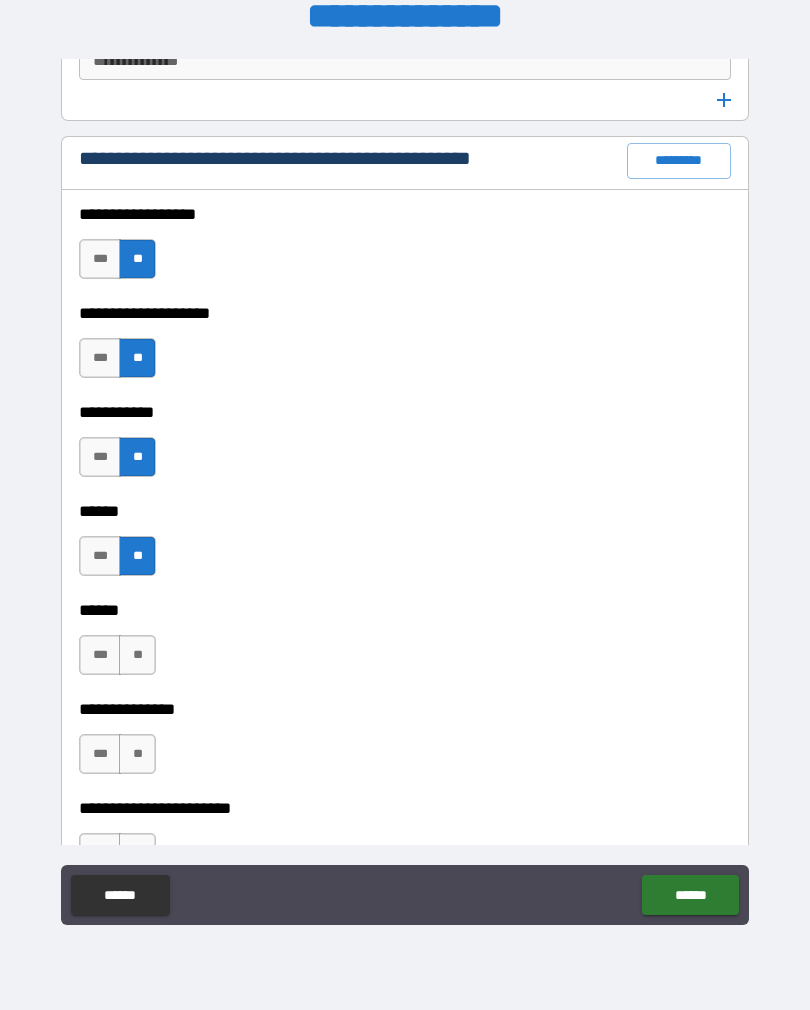 scroll, scrollTop: 2869, scrollLeft: 0, axis: vertical 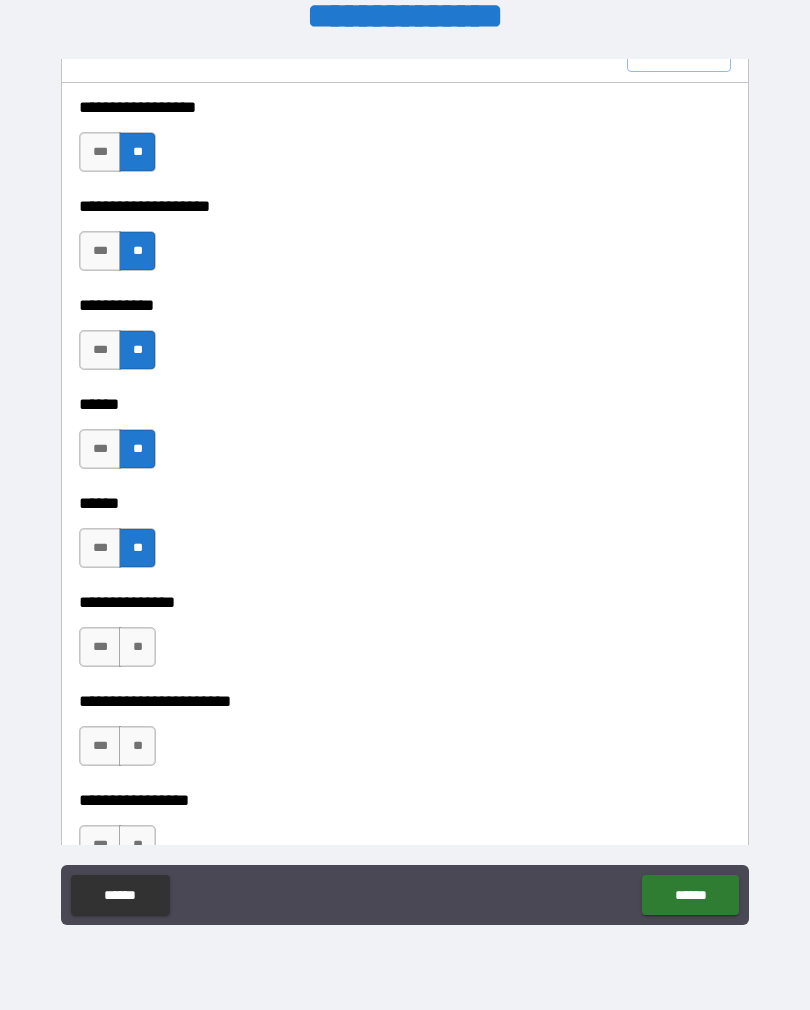 click on "**" at bounding box center [137, 647] 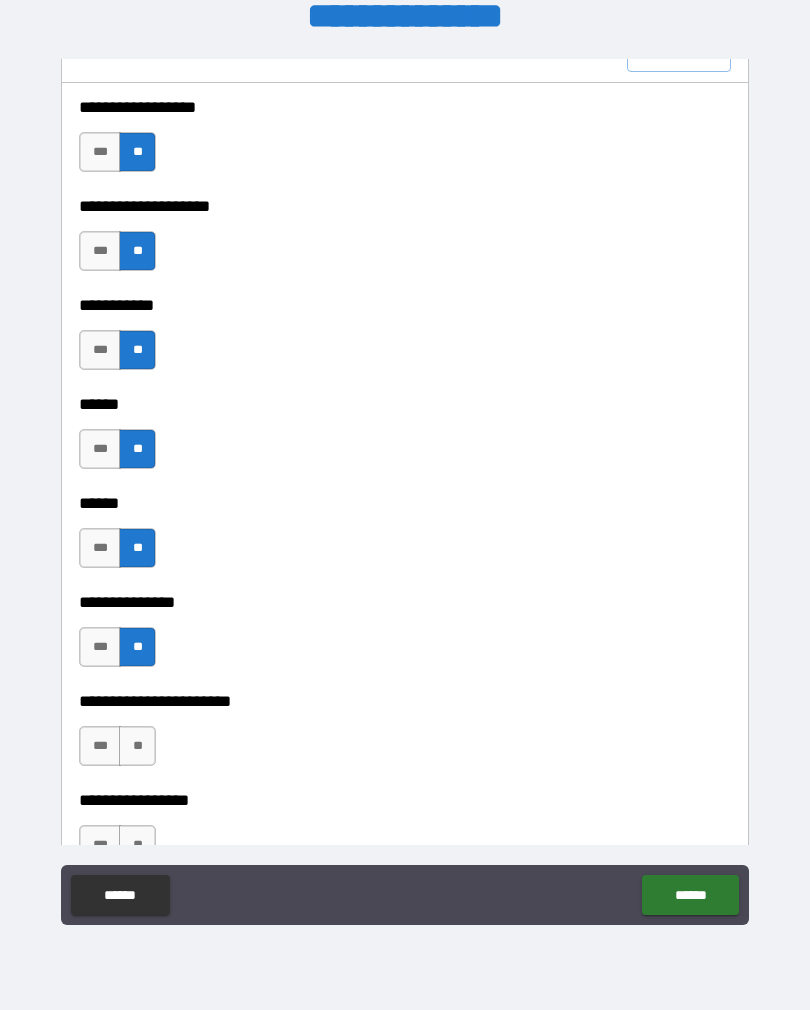 click on "**" at bounding box center [137, 746] 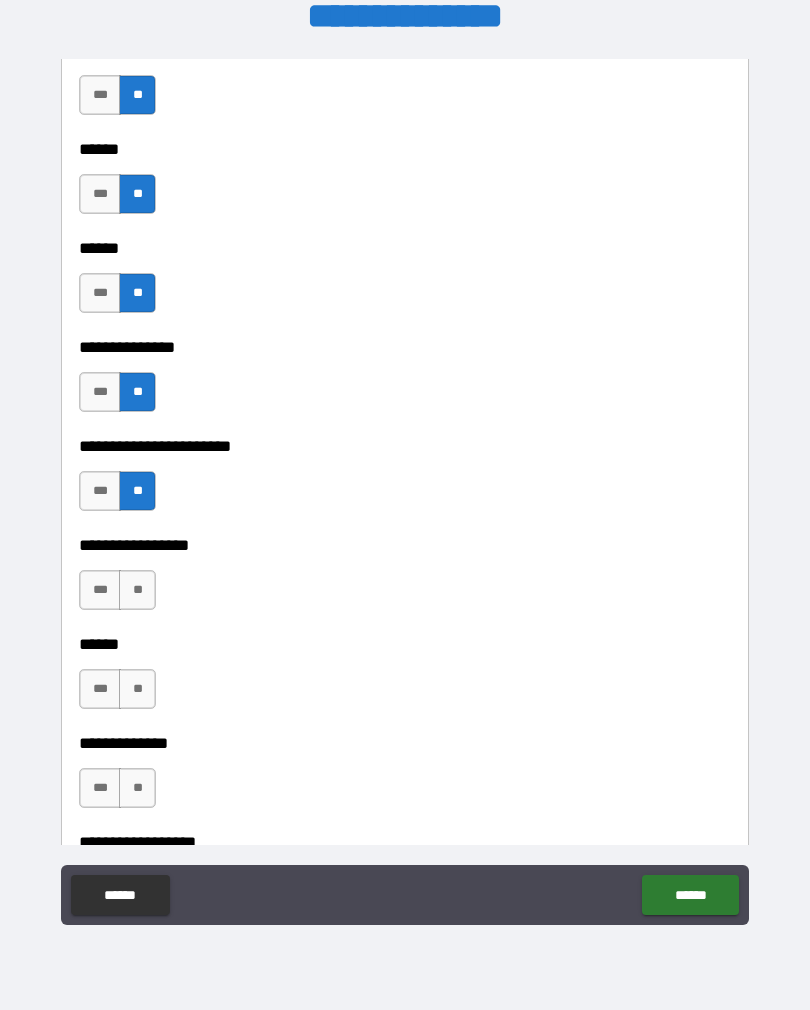 scroll, scrollTop: 3234, scrollLeft: 0, axis: vertical 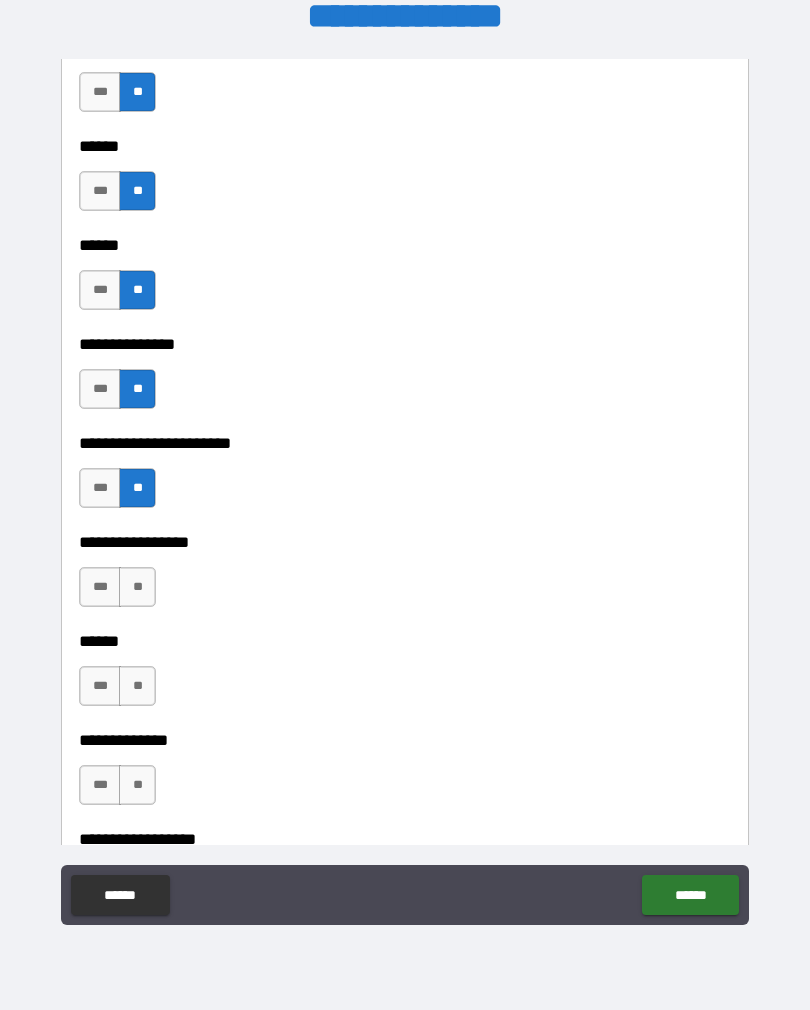 click on "**" at bounding box center [137, 587] 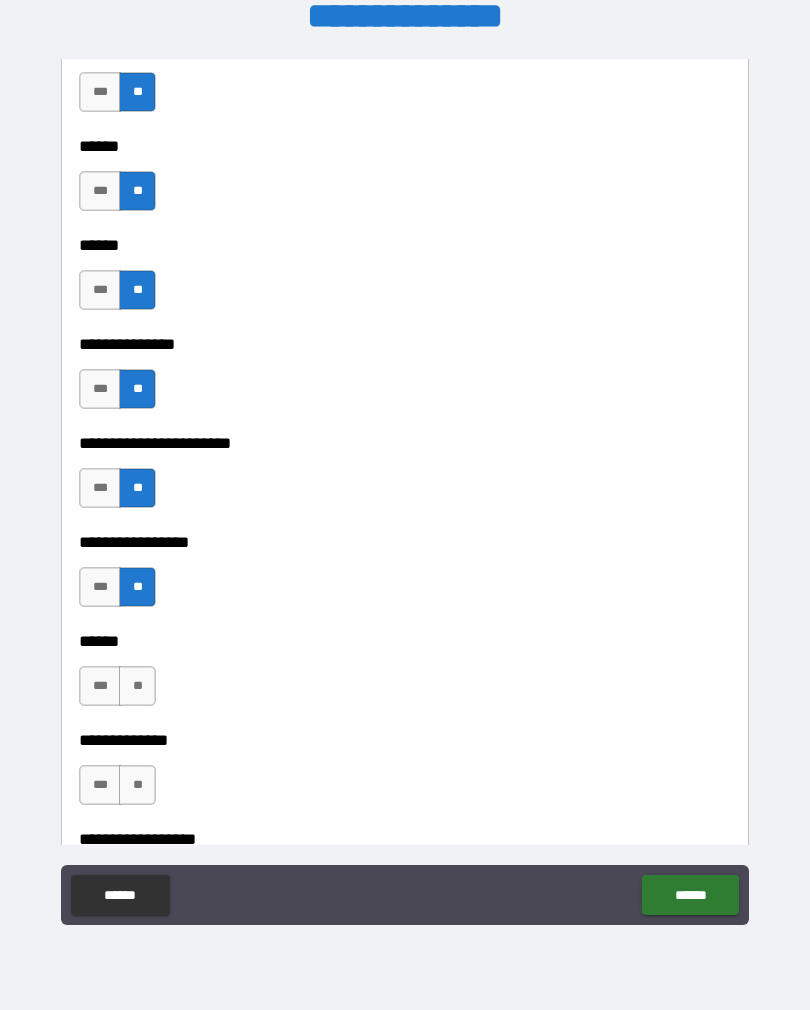 click on "**" at bounding box center (137, 686) 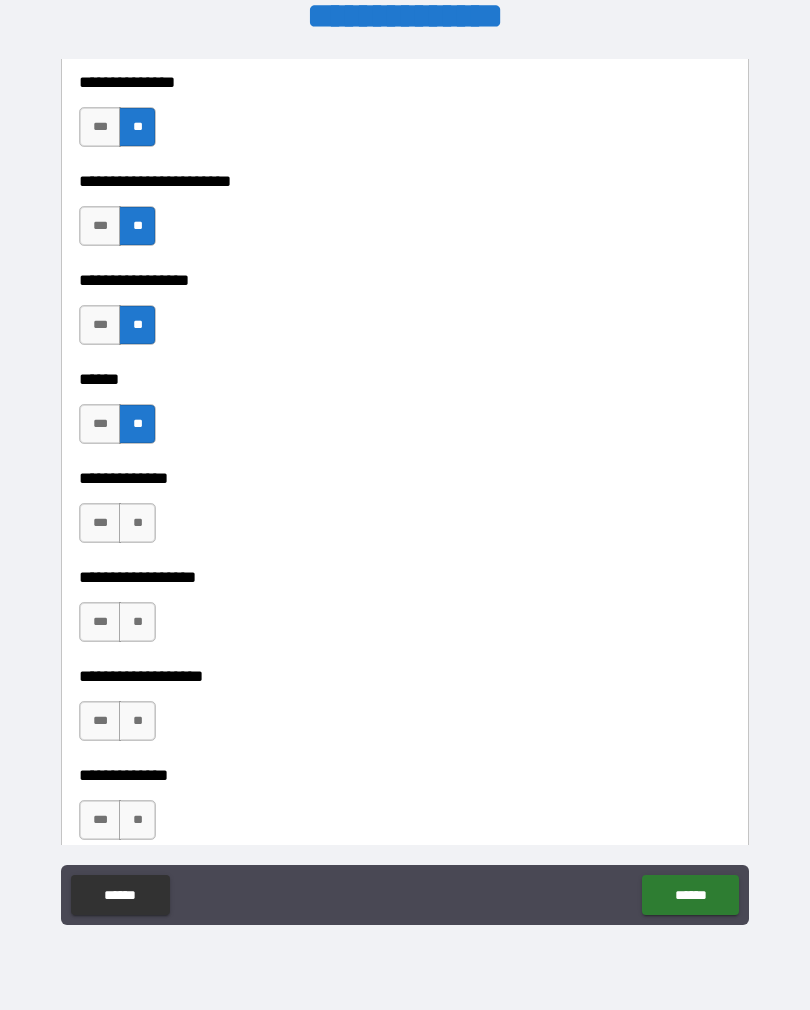 scroll, scrollTop: 3513, scrollLeft: 0, axis: vertical 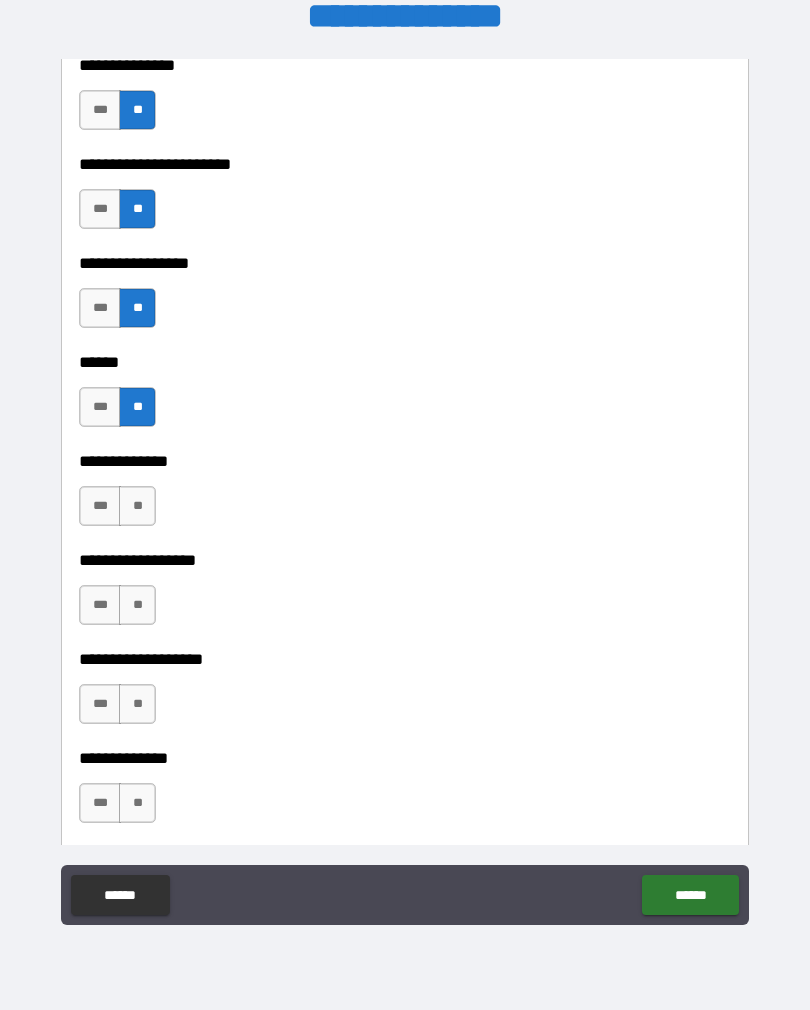 click on "**" at bounding box center [137, 506] 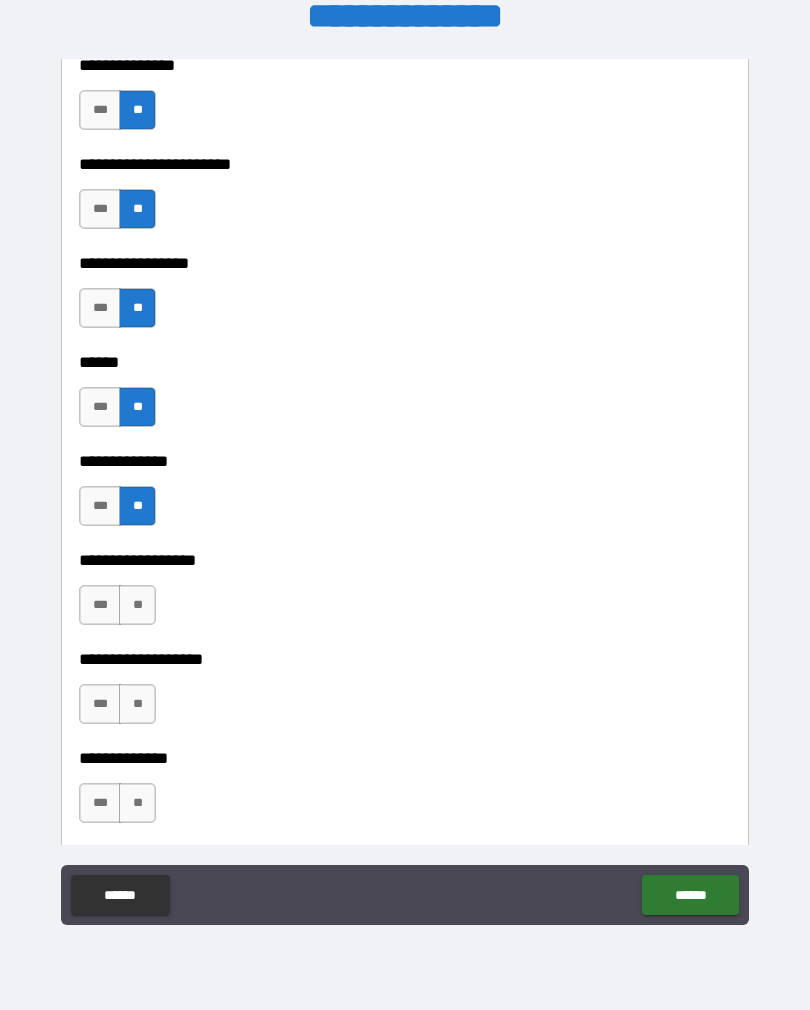 click on "**" at bounding box center (137, 605) 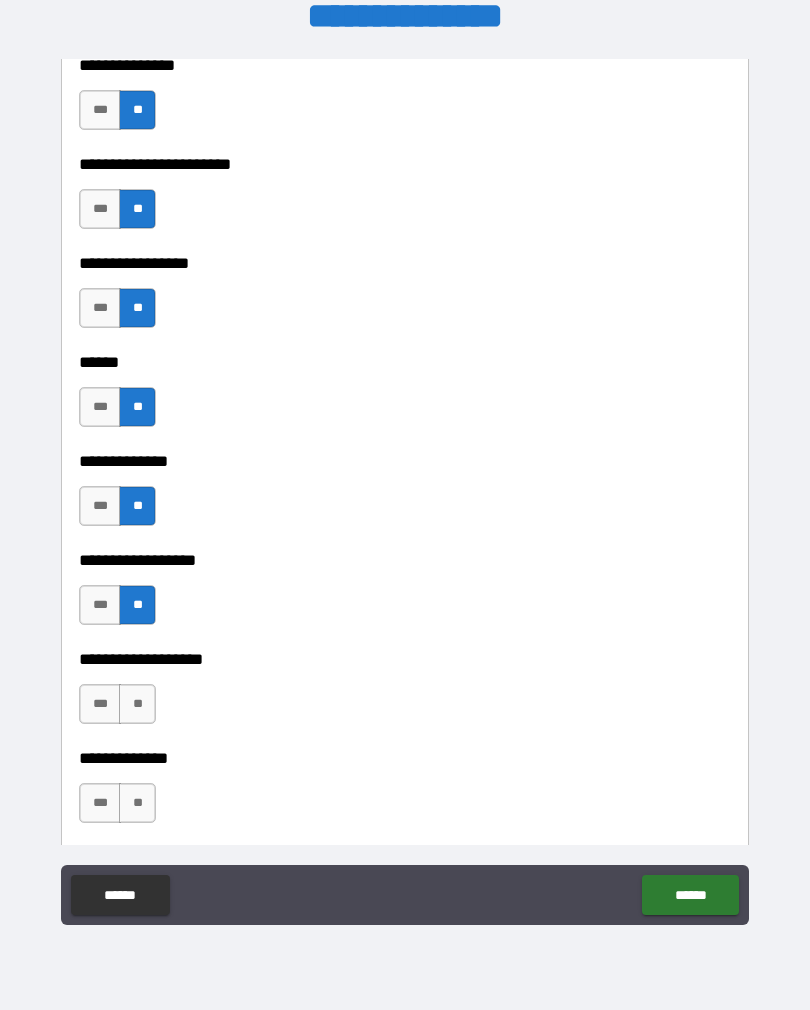 click on "**" at bounding box center (137, 704) 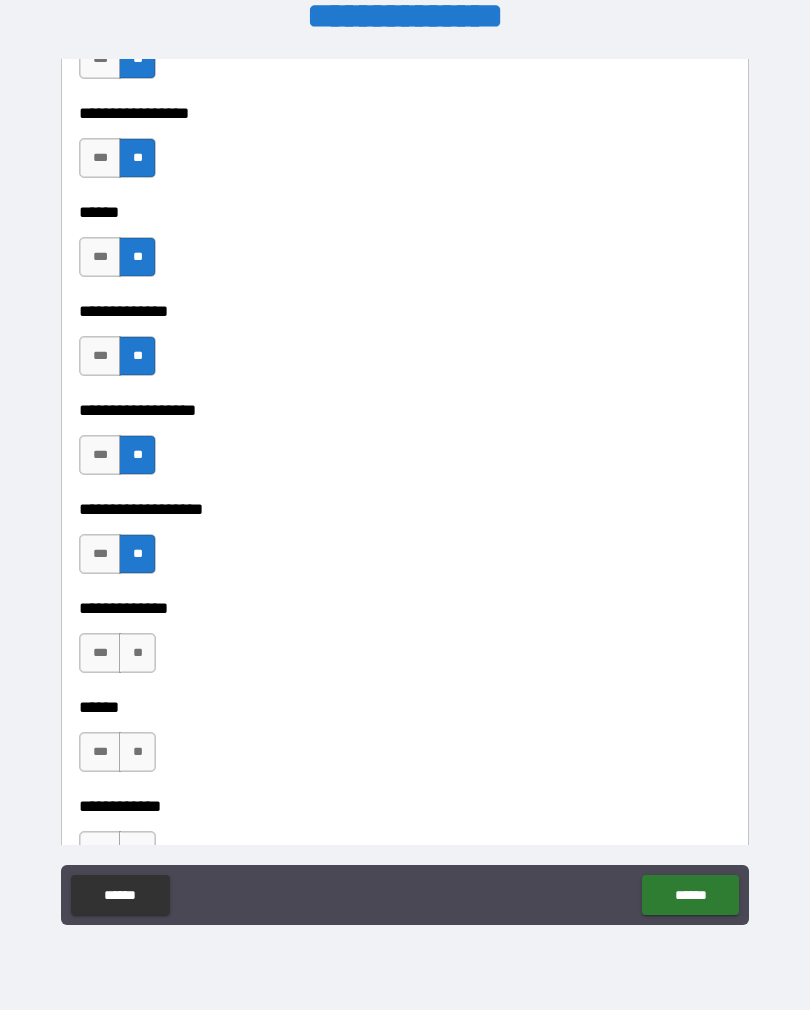 scroll, scrollTop: 3667, scrollLeft: 0, axis: vertical 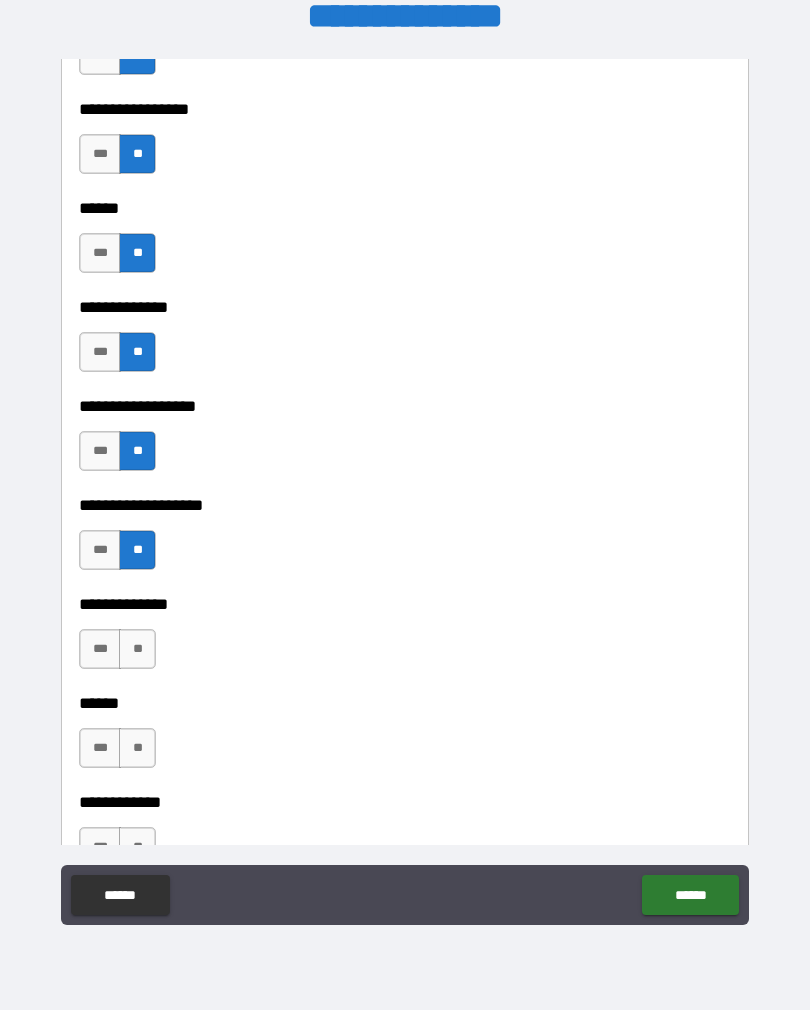 click on "**" at bounding box center [137, 649] 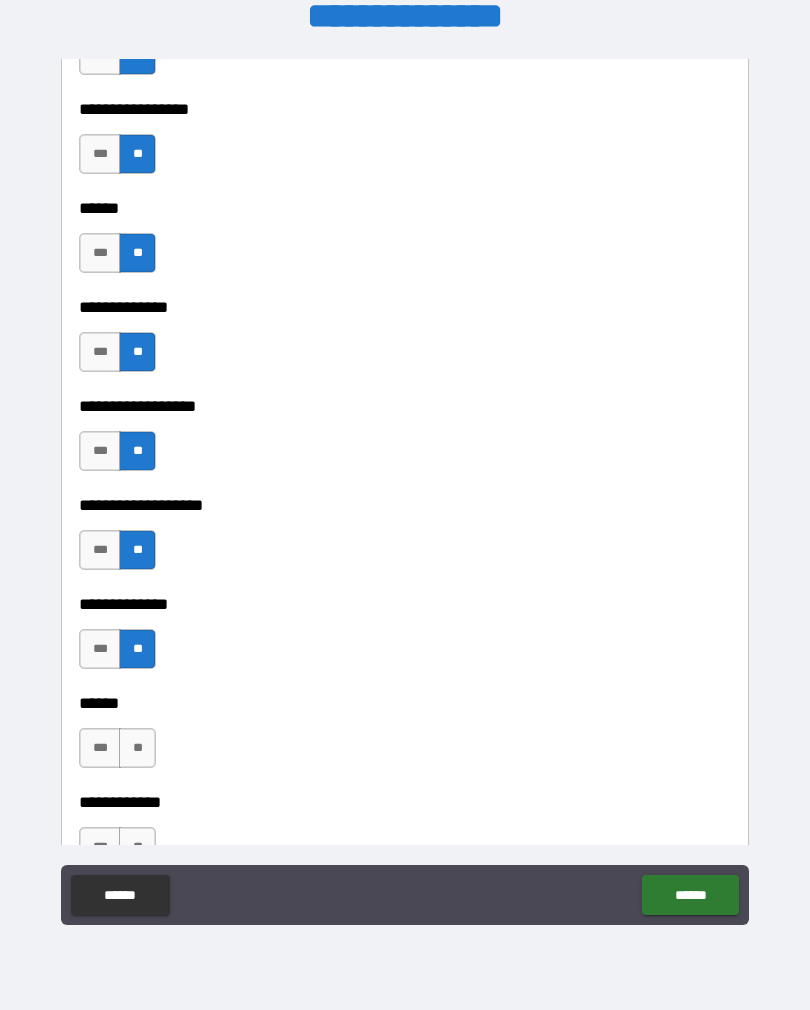 click on "**" at bounding box center [137, 748] 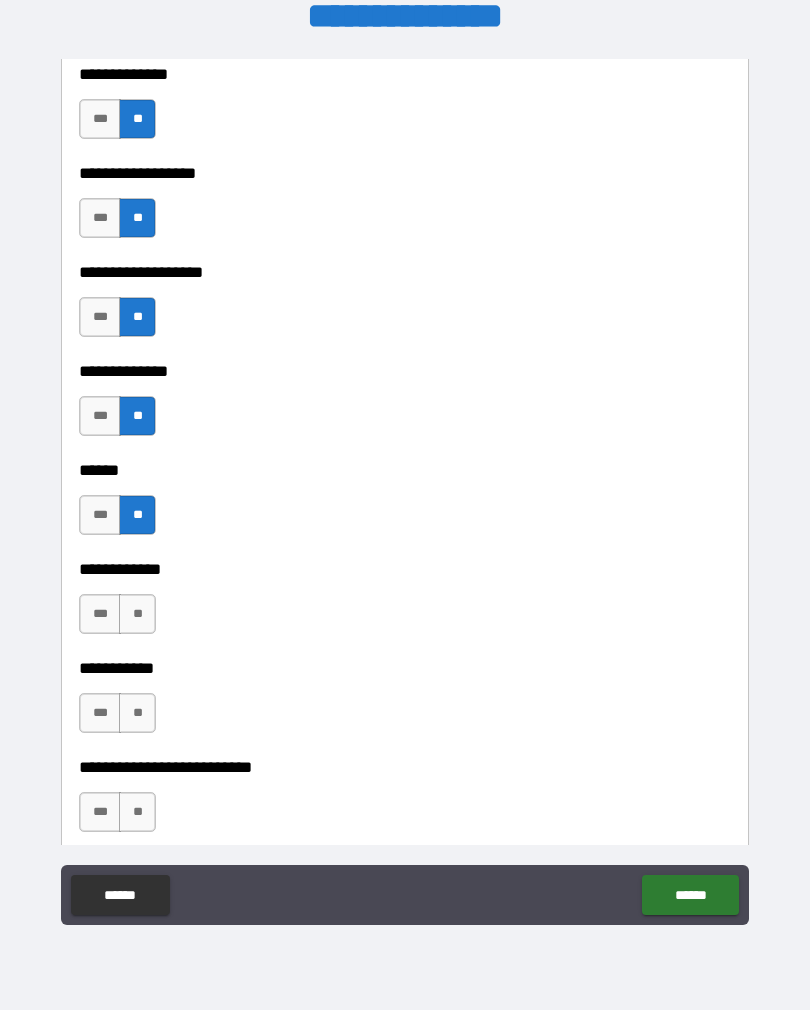 scroll, scrollTop: 3926, scrollLeft: 0, axis: vertical 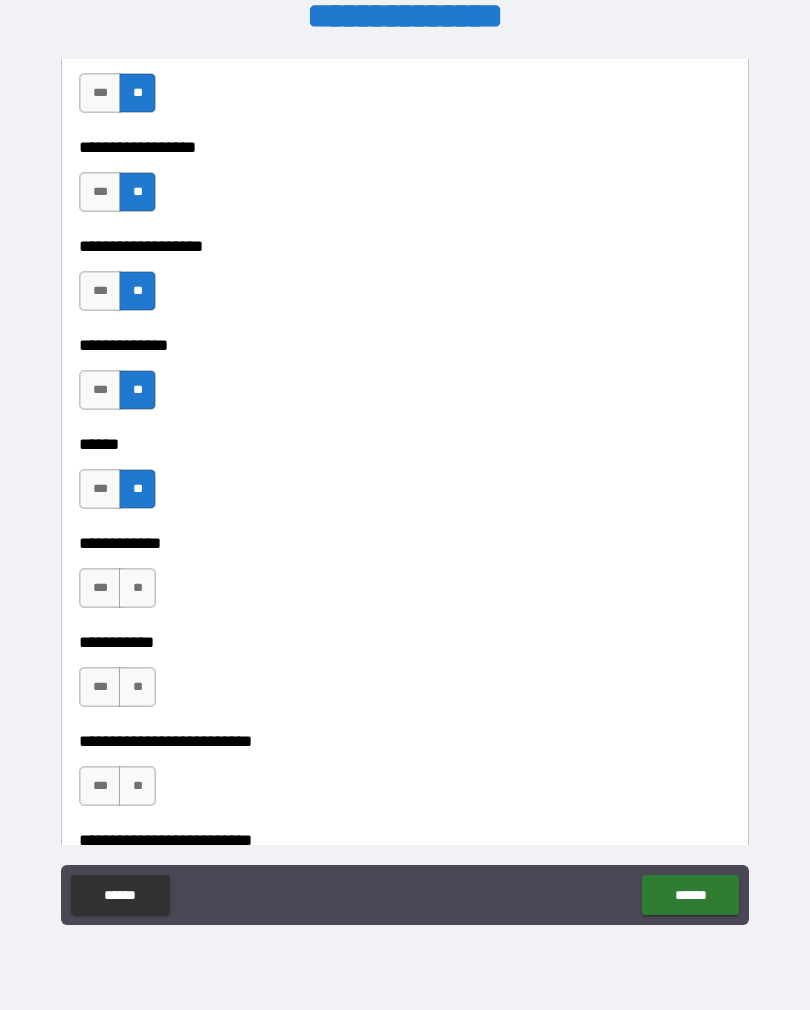 click on "**" at bounding box center (137, 588) 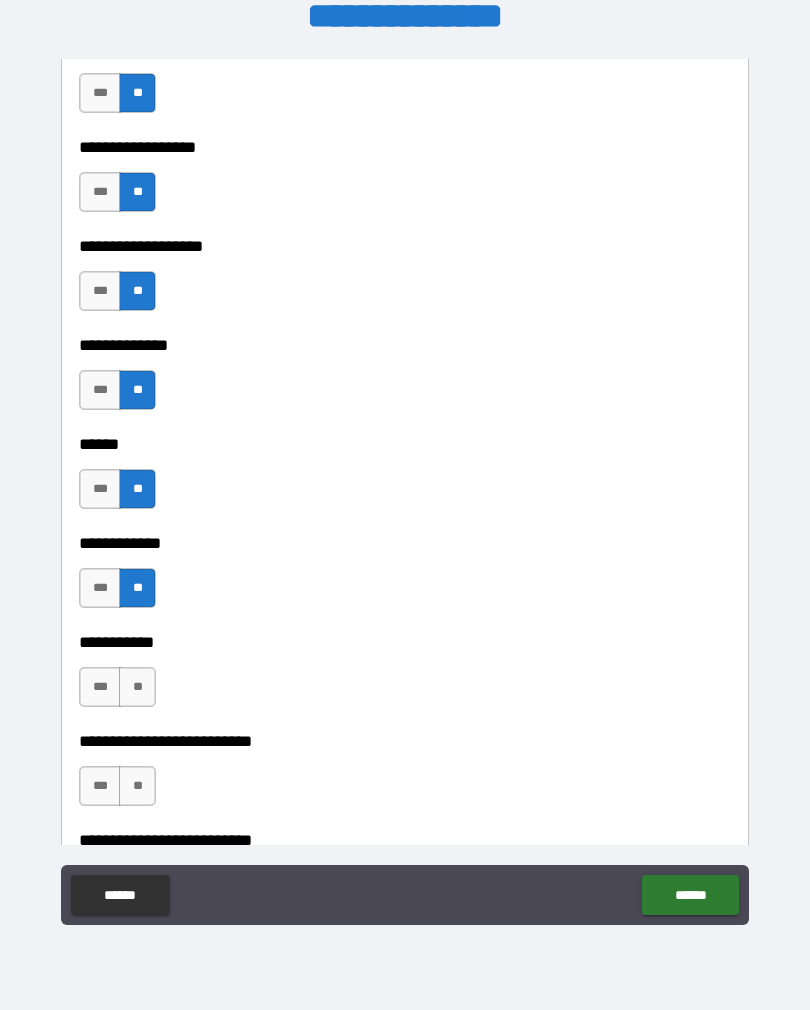 click on "**" at bounding box center (137, 687) 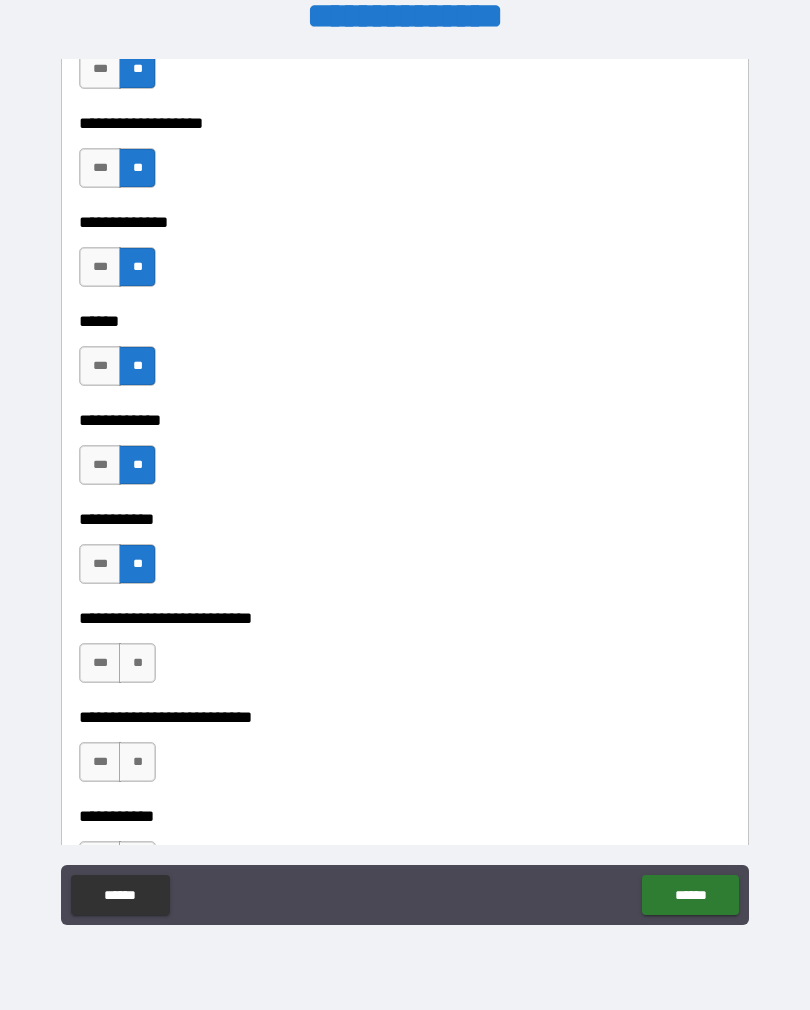 scroll, scrollTop: 4058, scrollLeft: 0, axis: vertical 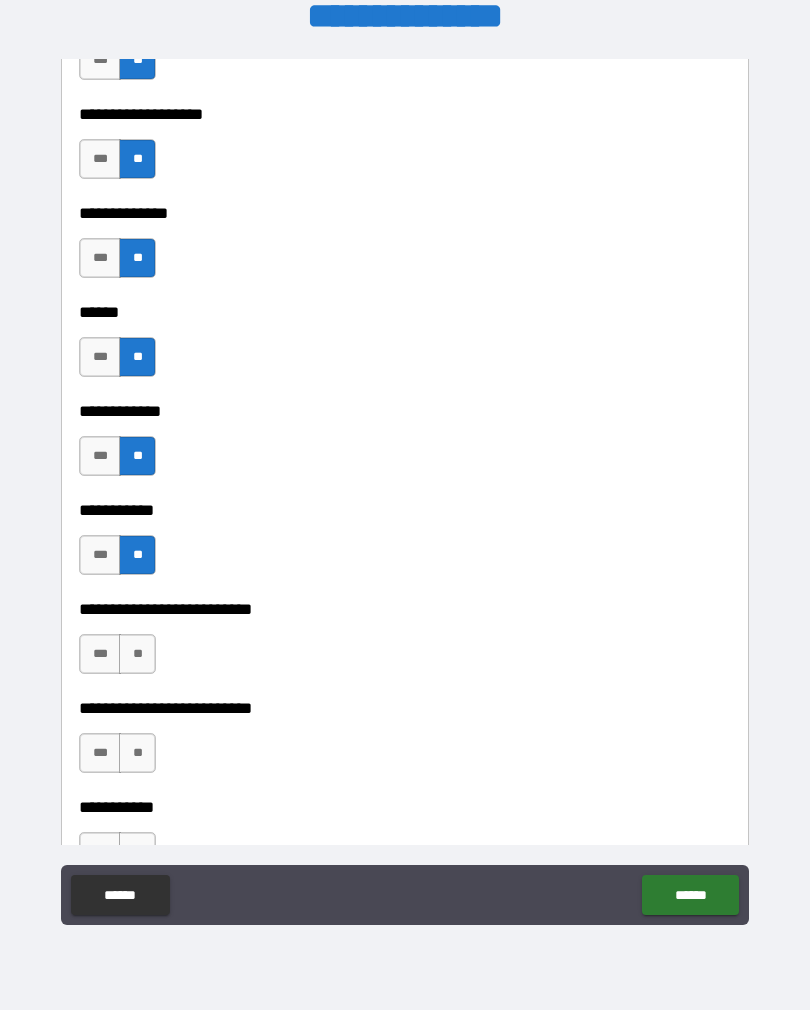 click on "**" at bounding box center [137, 654] 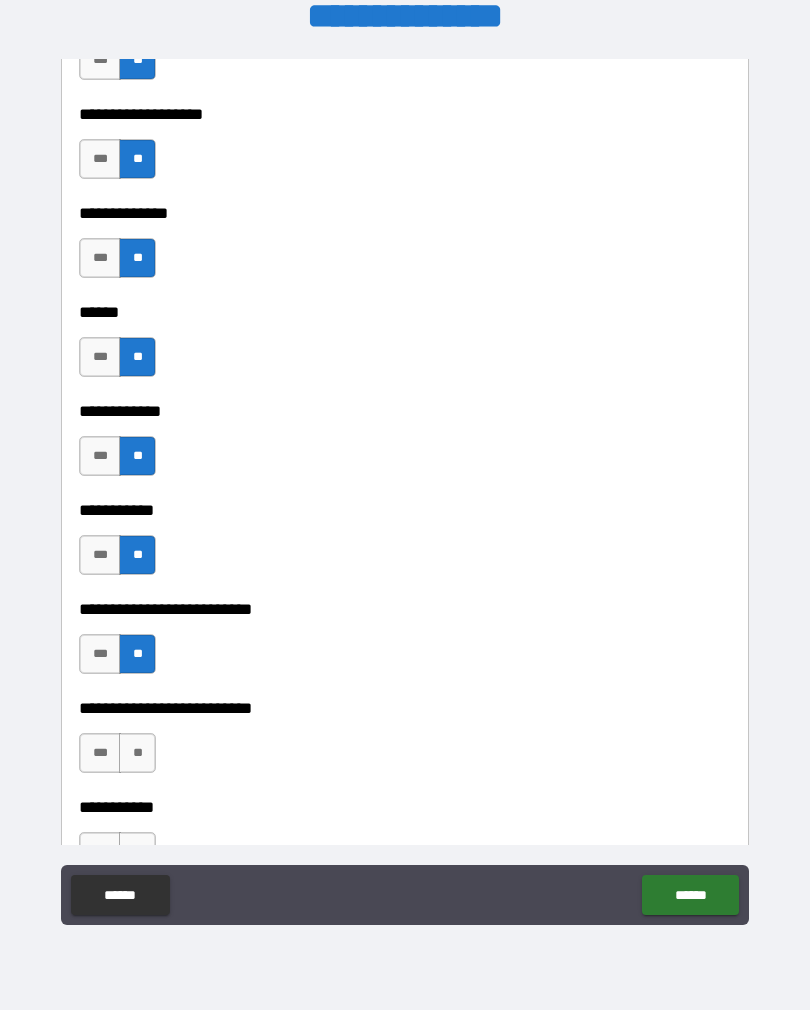 click on "**" at bounding box center (137, 753) 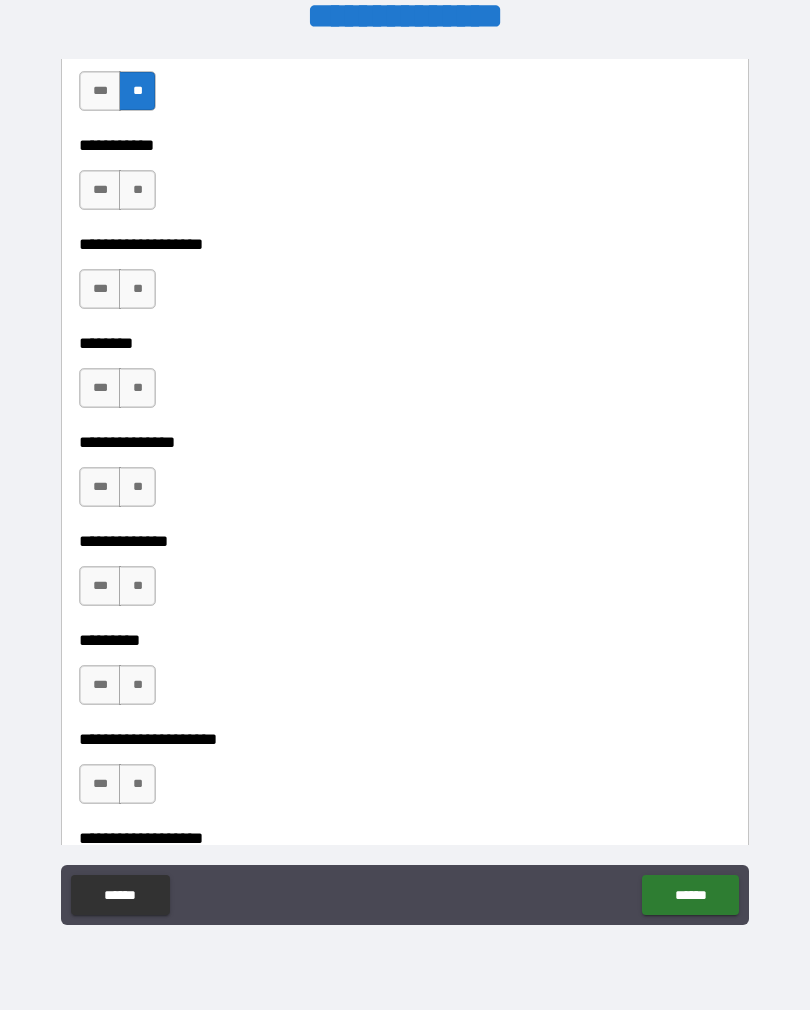 scroll, scrollTop: 4719, scrollLeft: 0, axis: vertical 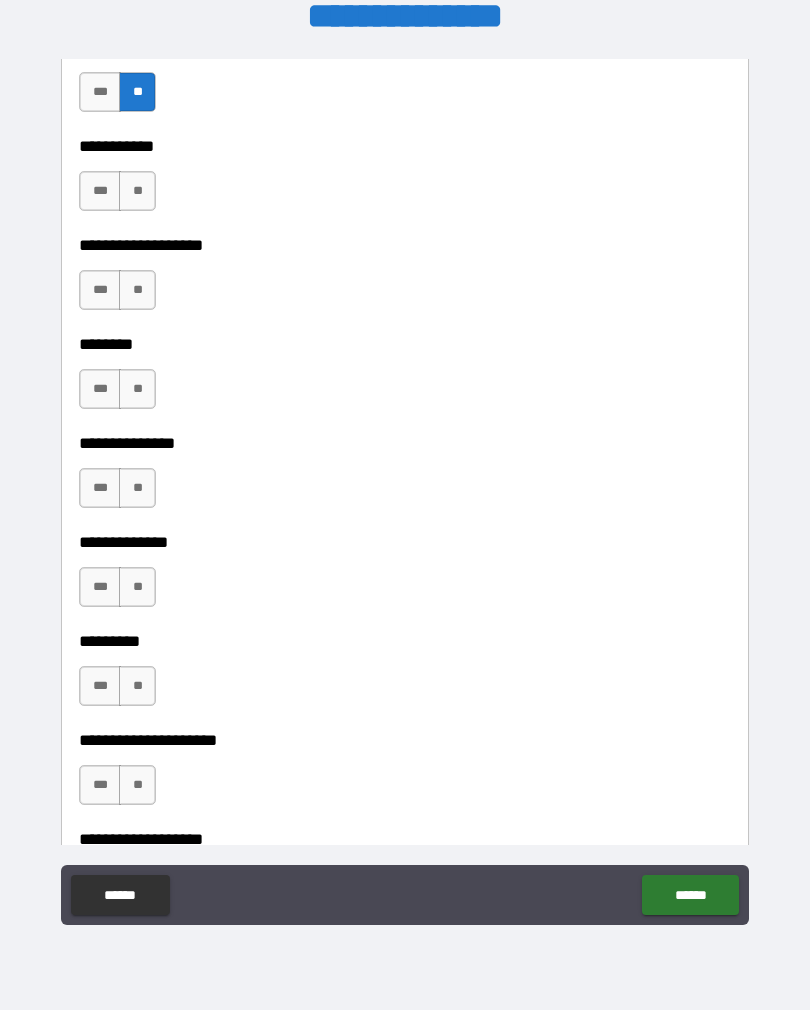 click on "**" at bounding box center (137, 191) 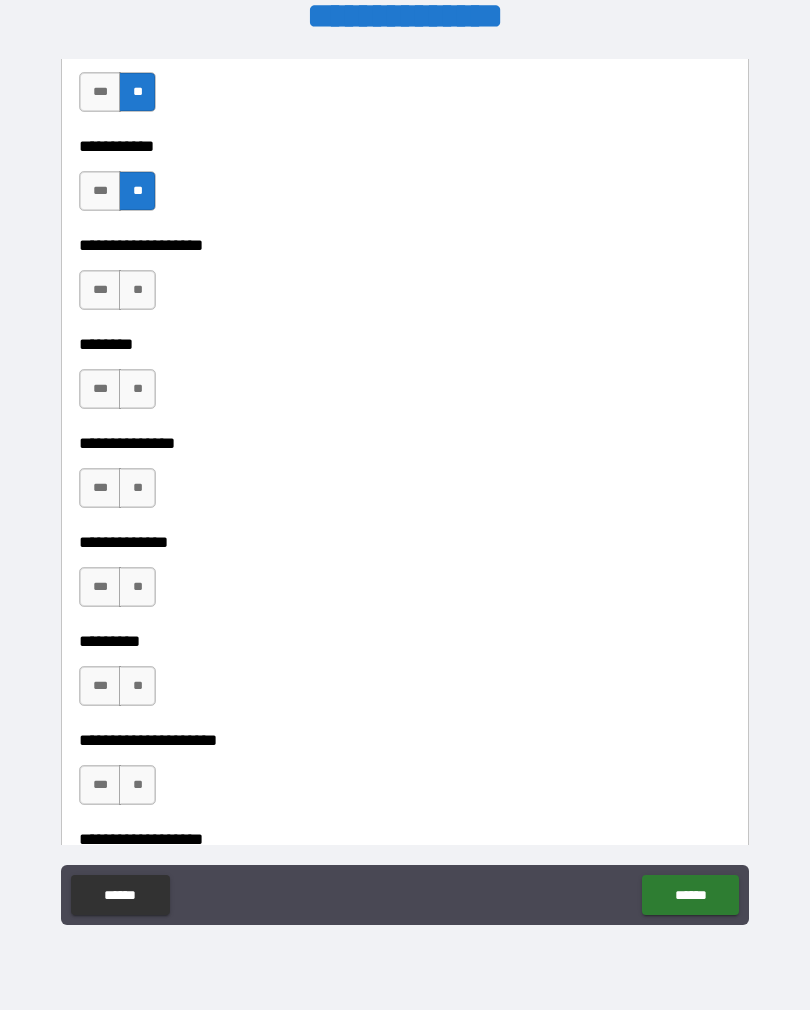 click on "**" at bounding box center [137, 290] 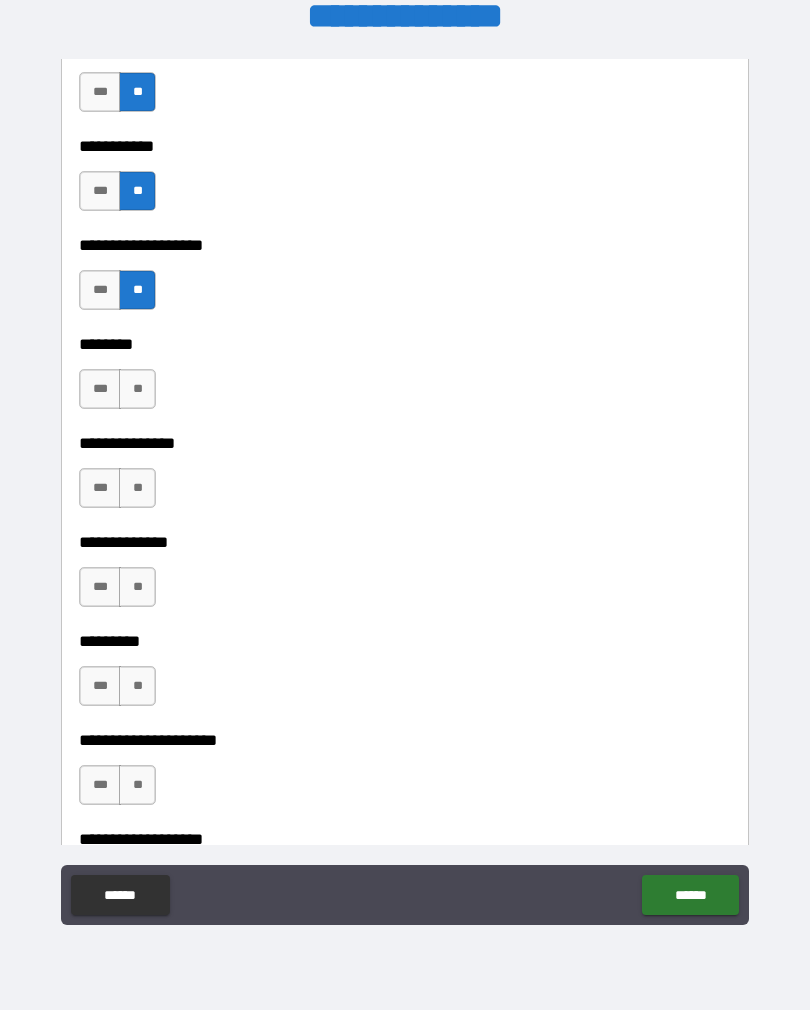 click on "**" at bounding box center [137, 389] 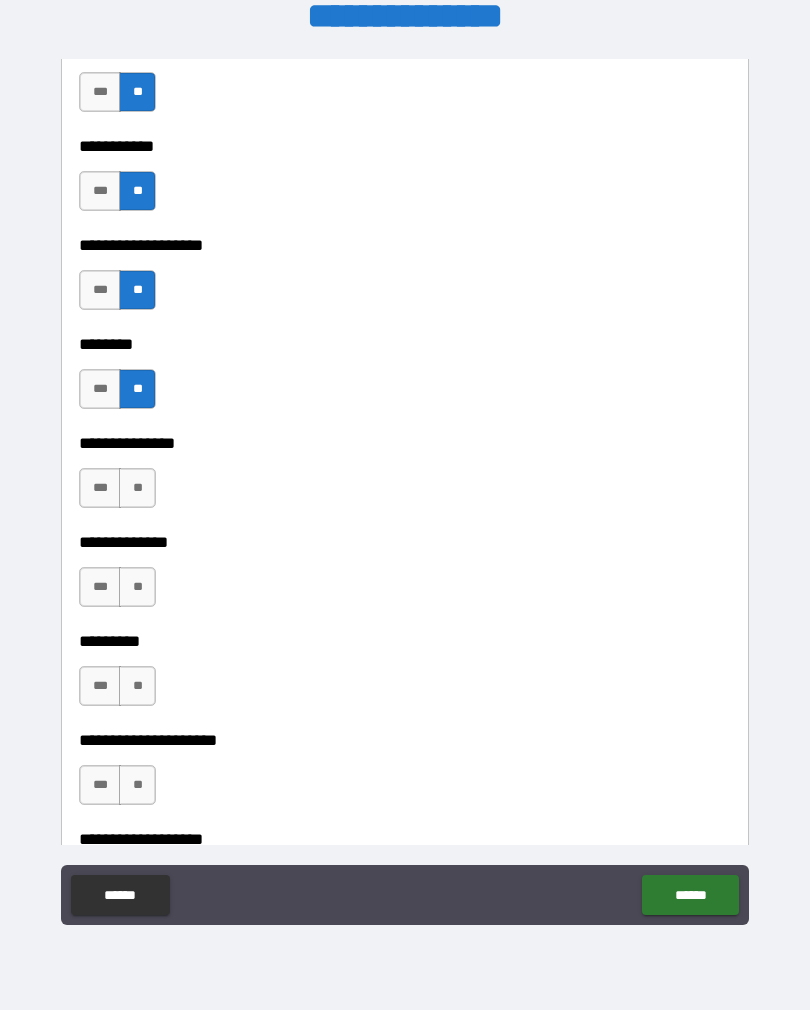 click on "**" at bounding box center (137, 488) 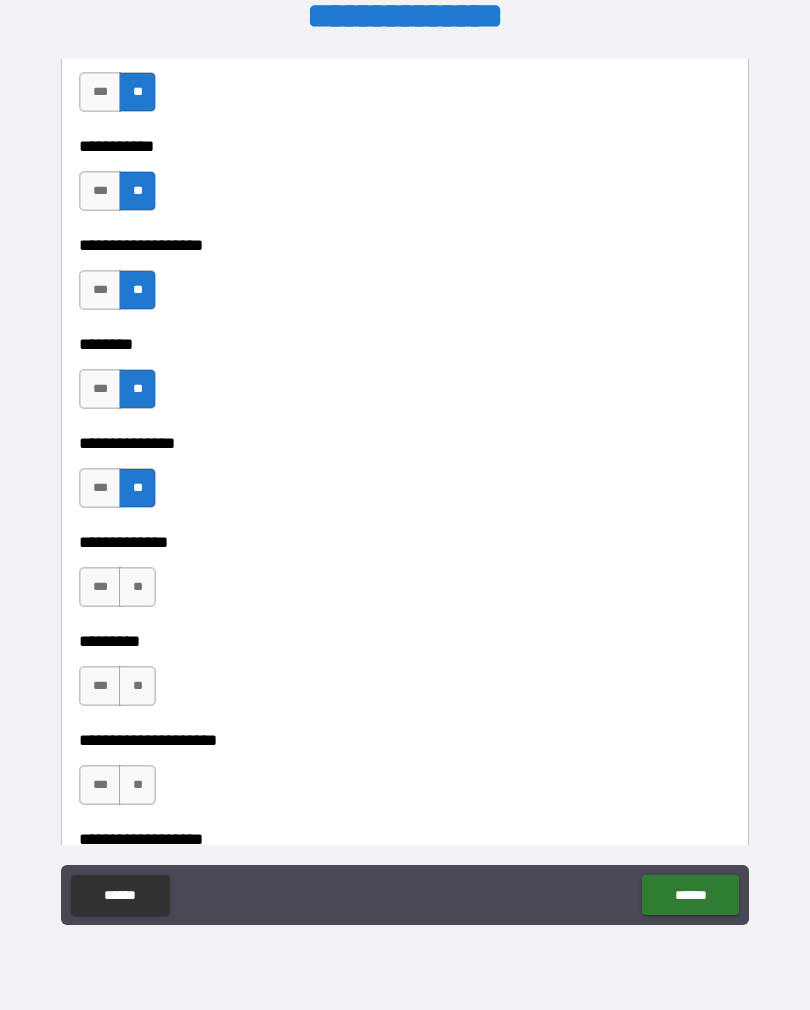 click on "**" at bounding box center [137, 587] 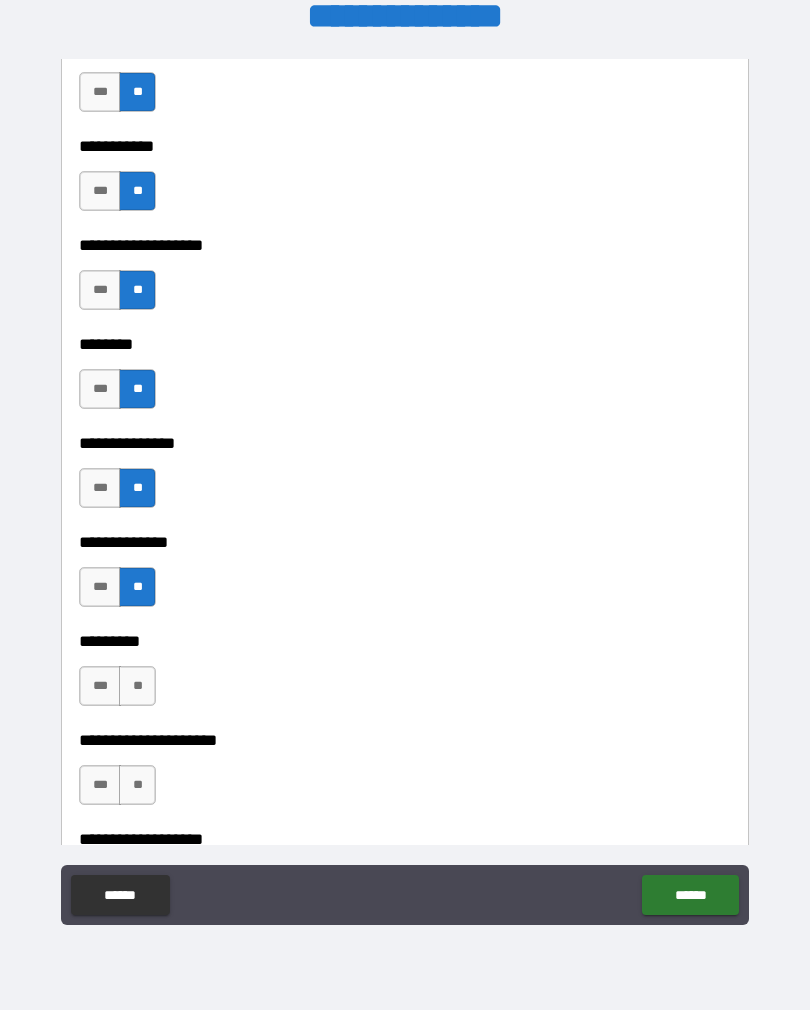 click on "**" at bounding box center [137, 686] 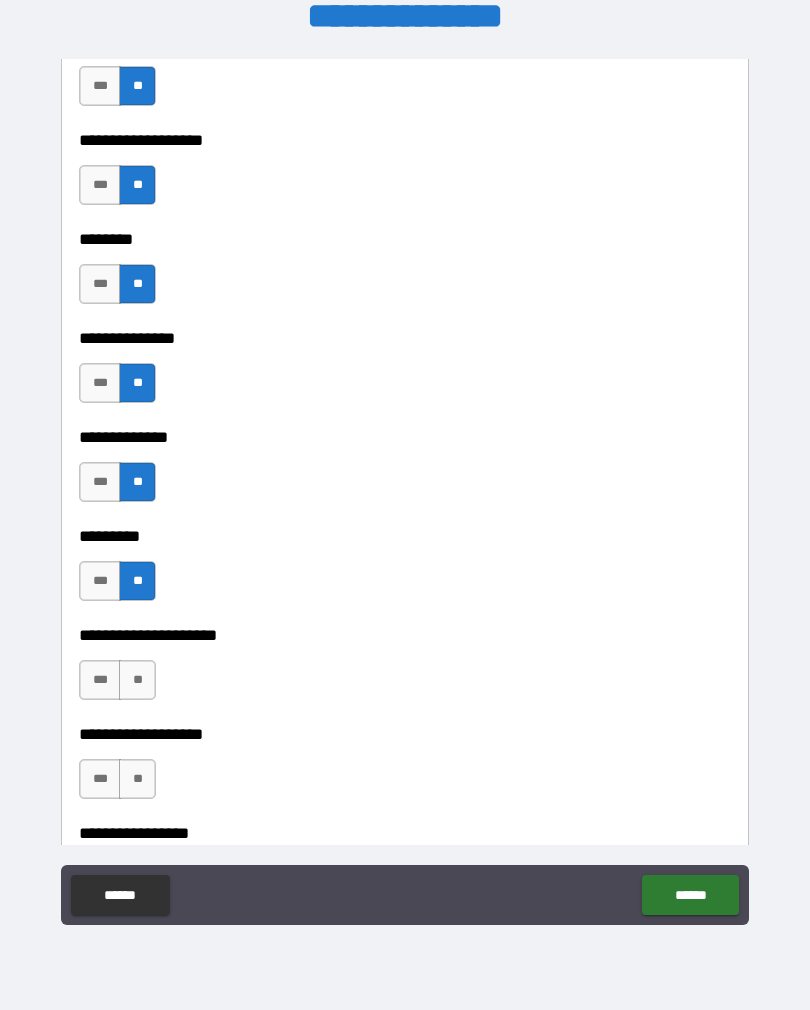 scroll, scrollTop: 4825, scrollLeft: 0, axis: vertical 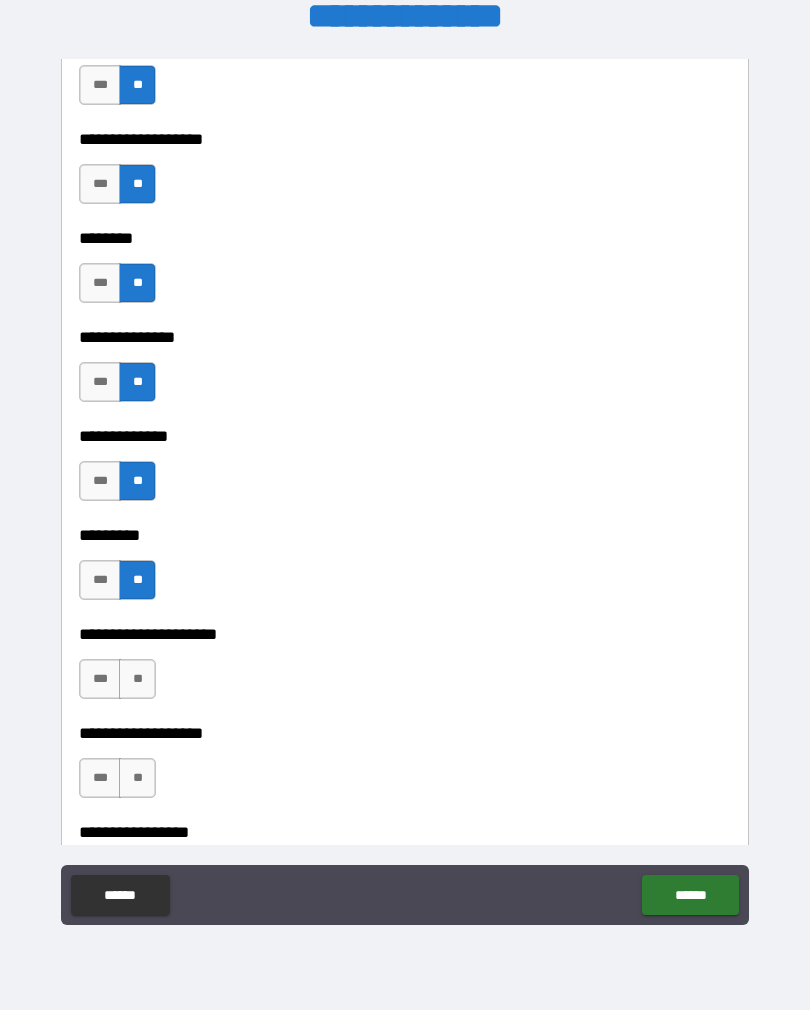 click on "**" at bounding box center [137, 679] 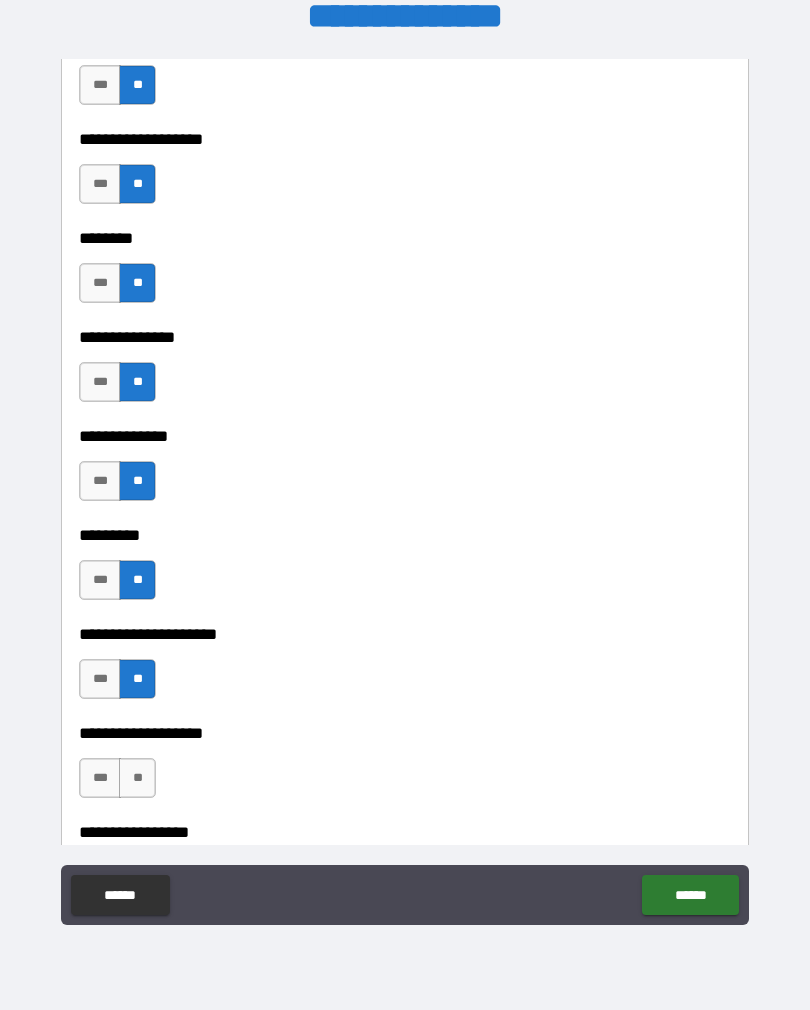 click on "**" at bounding box center (137, 778) 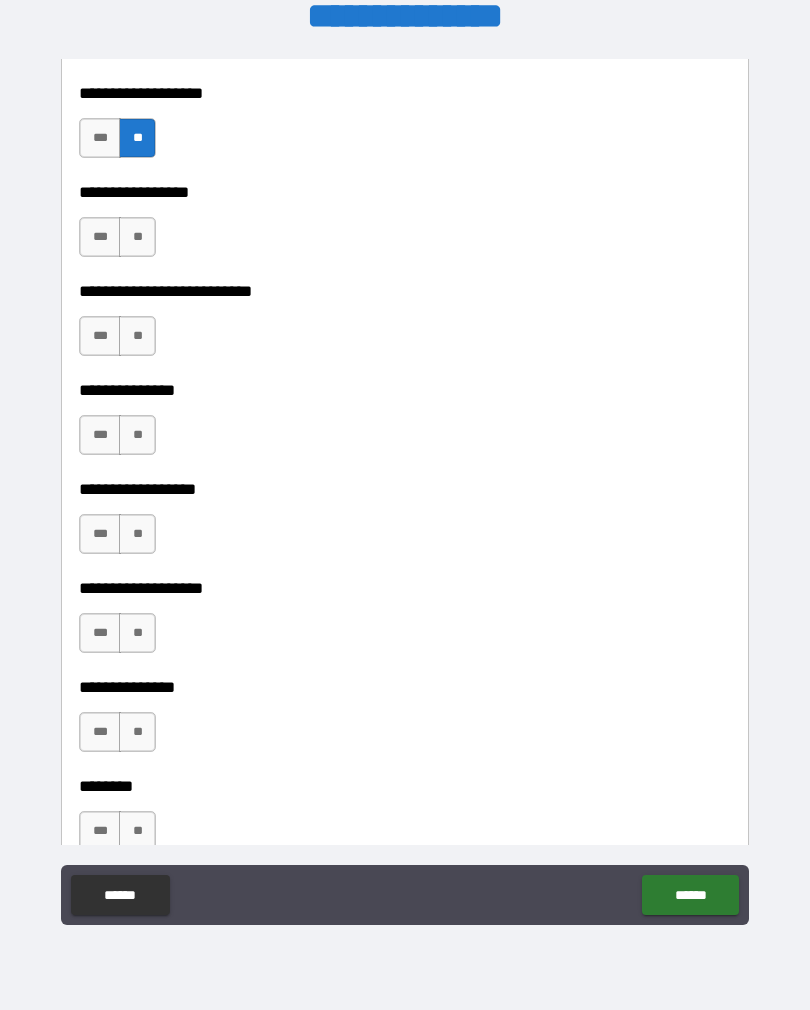 scroll, scrollTop: 5466, scrollLeft: 0, axis: vertical 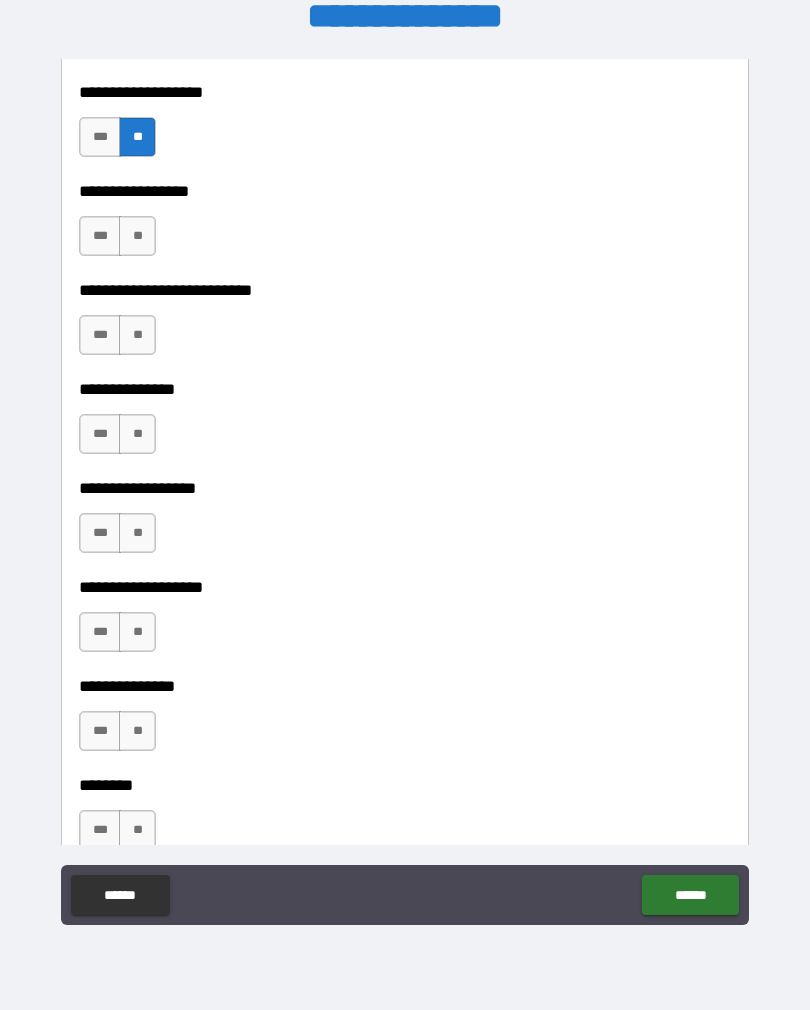 click on "**" at bounding box center (137, 236) 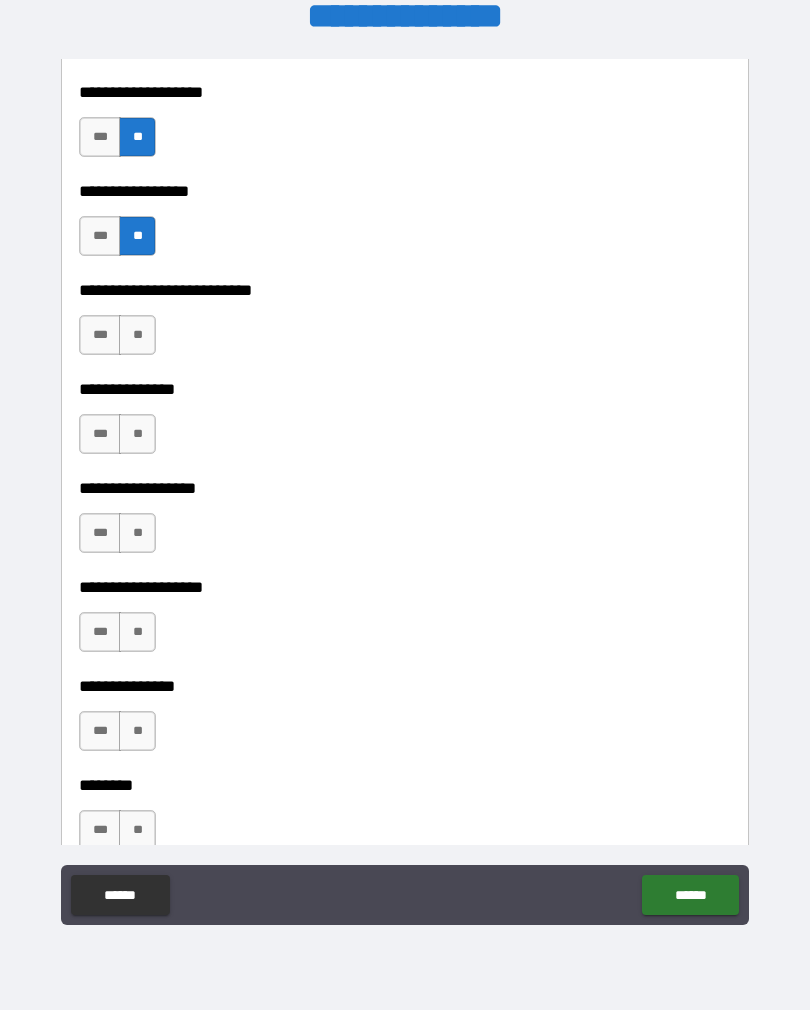 click on "**" at bounding box center [137, 335] 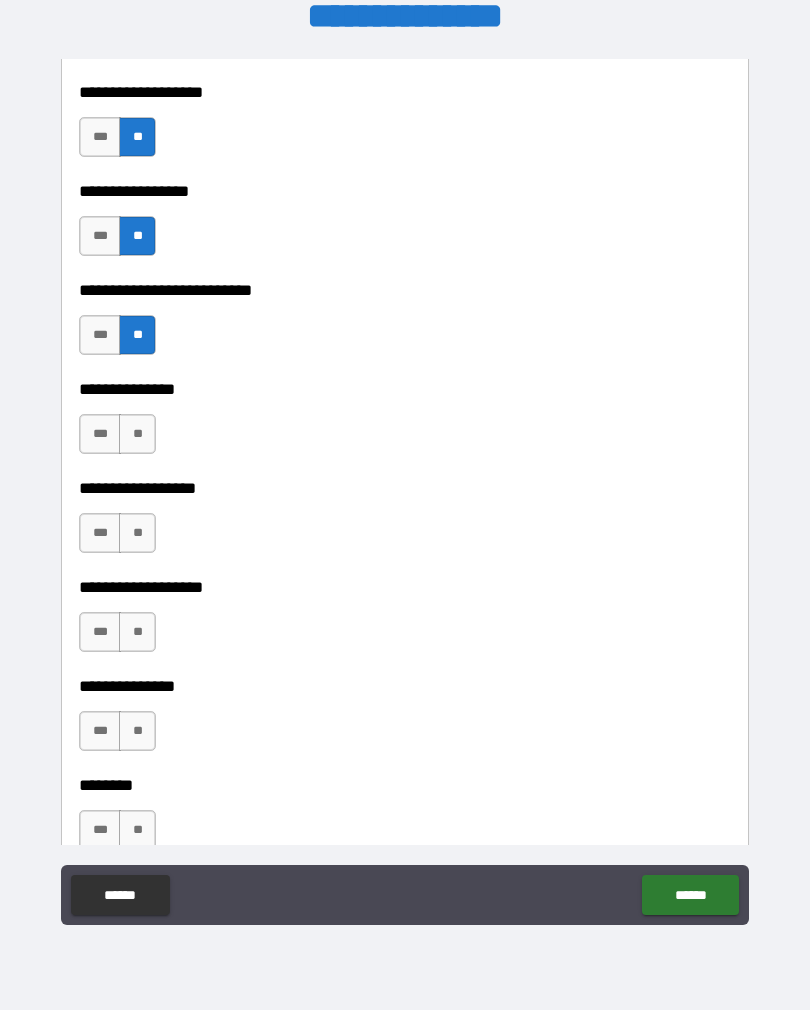 click on "**" at bounding box center (137, 434) 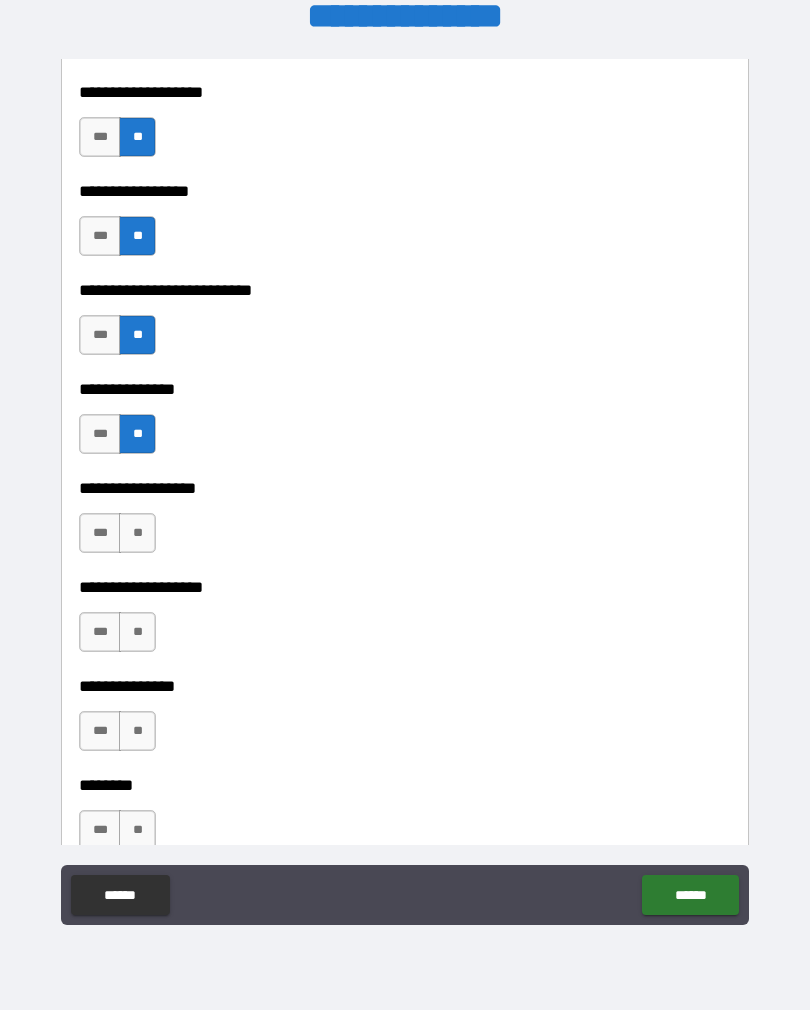 click on "**********" at bounding box center [405, 587] 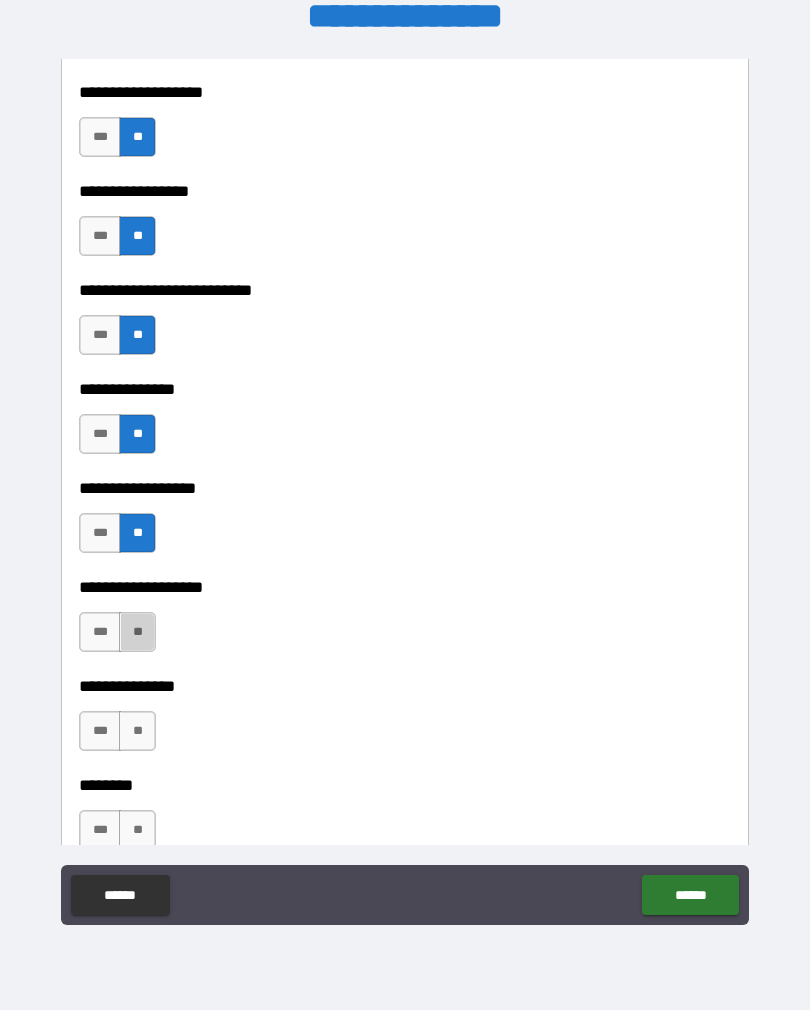 click on "**" at bounding box center [137, 632] 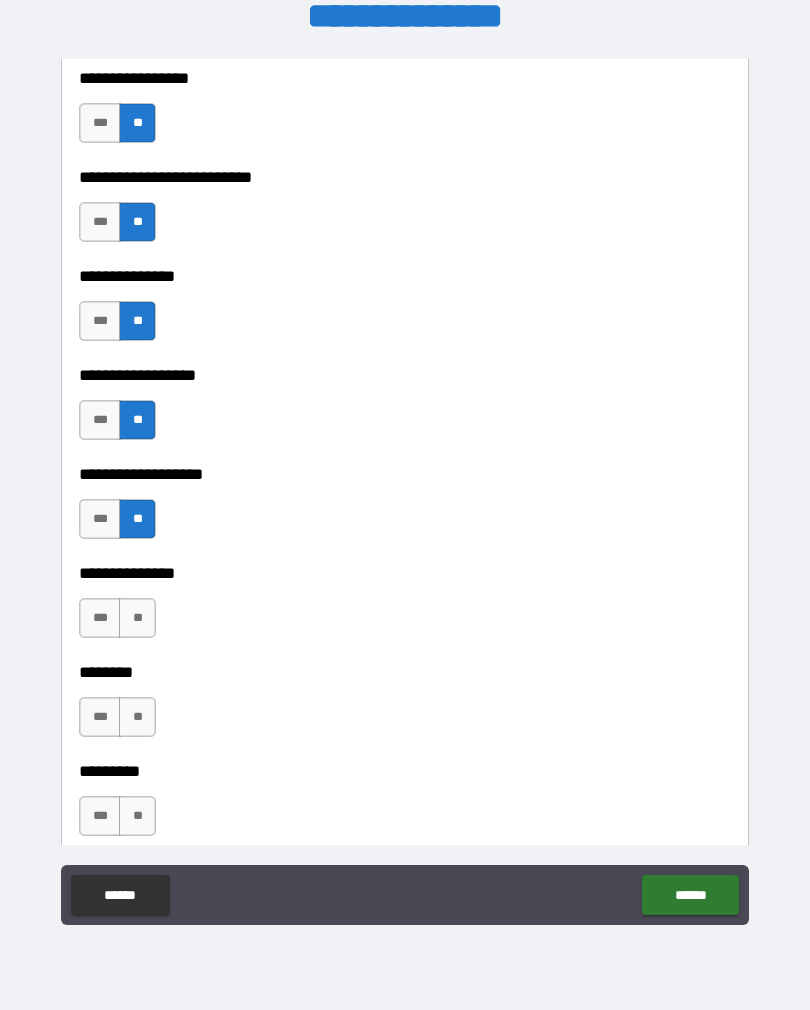 scroll, scrollTop: 5596, scrollLeft: 0, axis: vertical 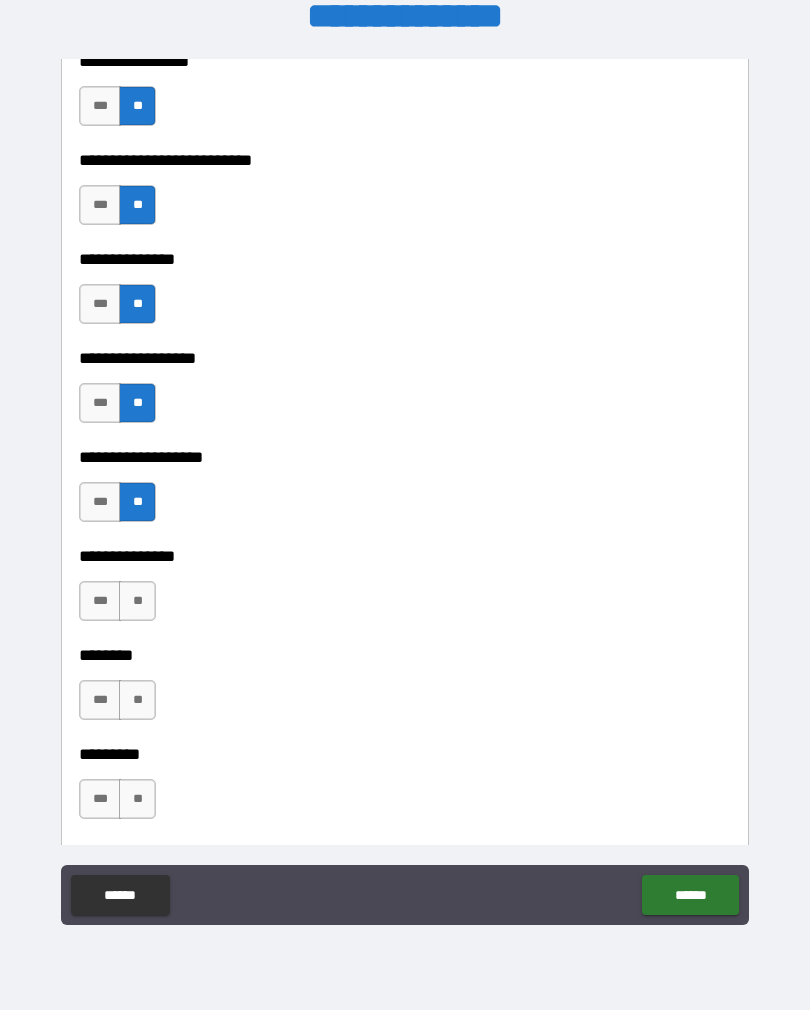click on "**" at bounding box center [137, 601] 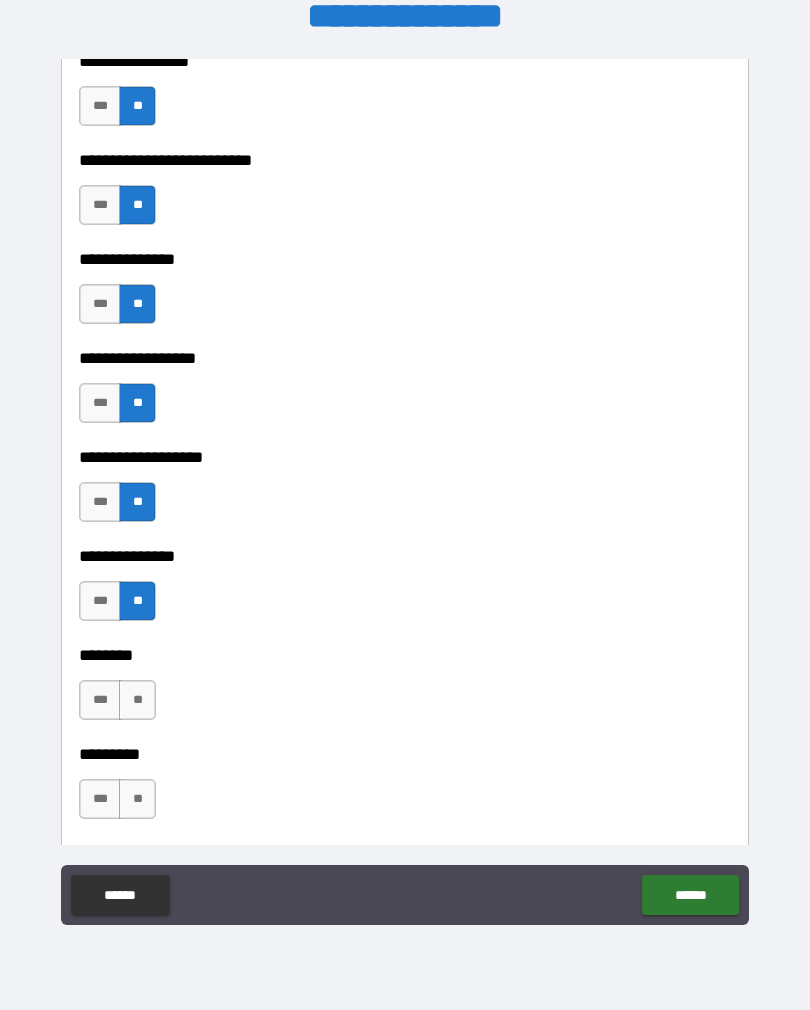 click on "**" at bounding box center (137, 700) 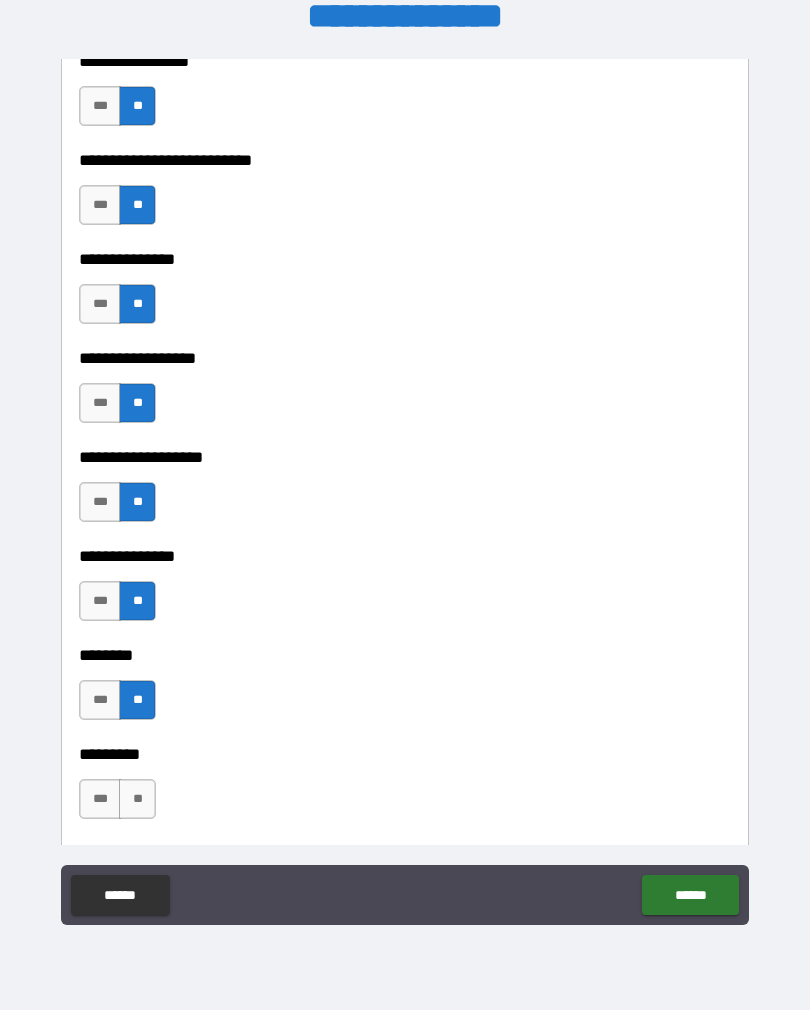 click on "**" at bounding box center [137, 799] 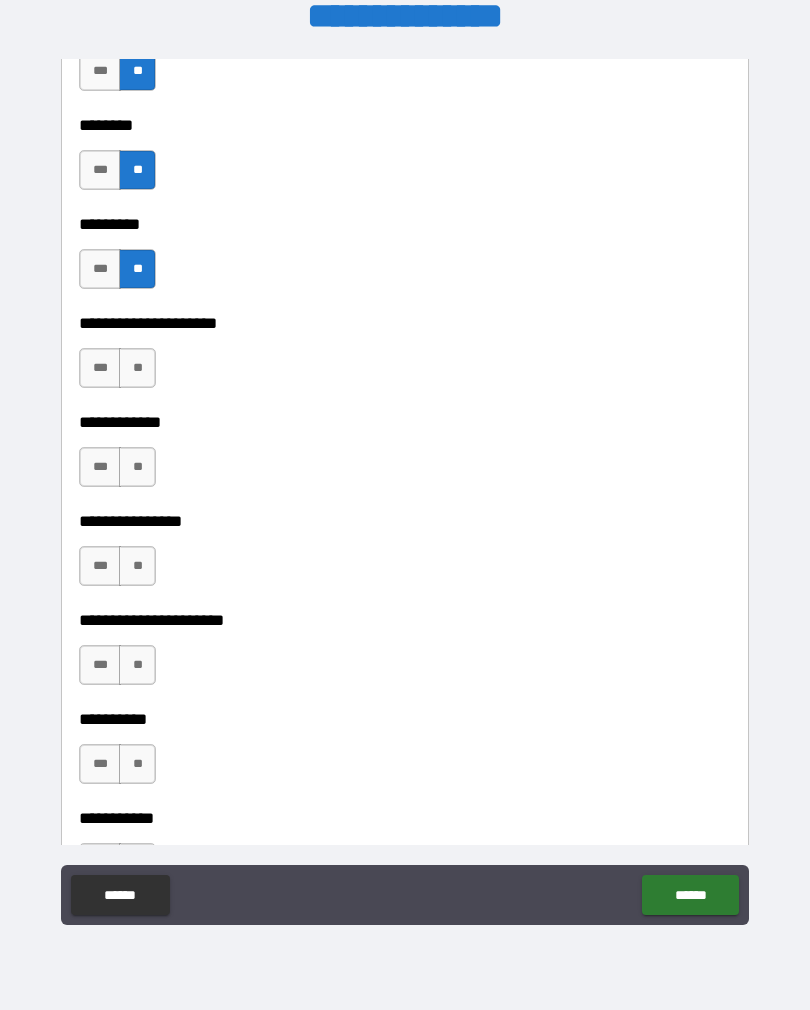 scroll, scrollTop: 6180, scrollLeft: 0, axis: vertical 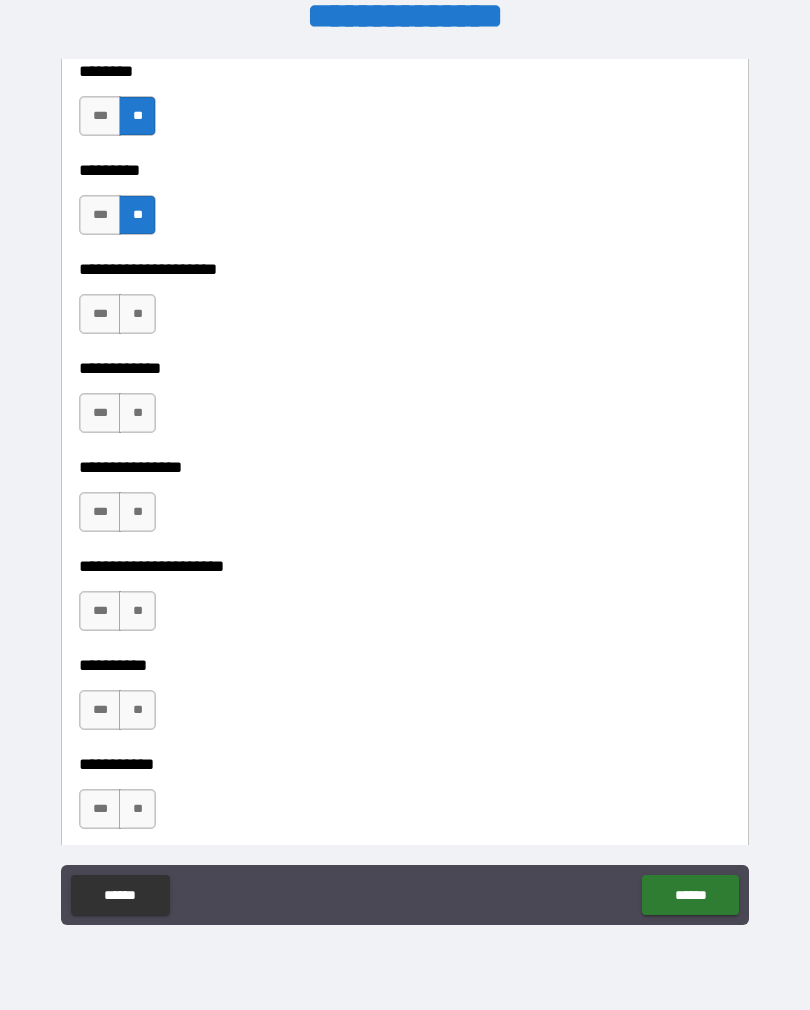click on "**" at bounding box center (137, 314) 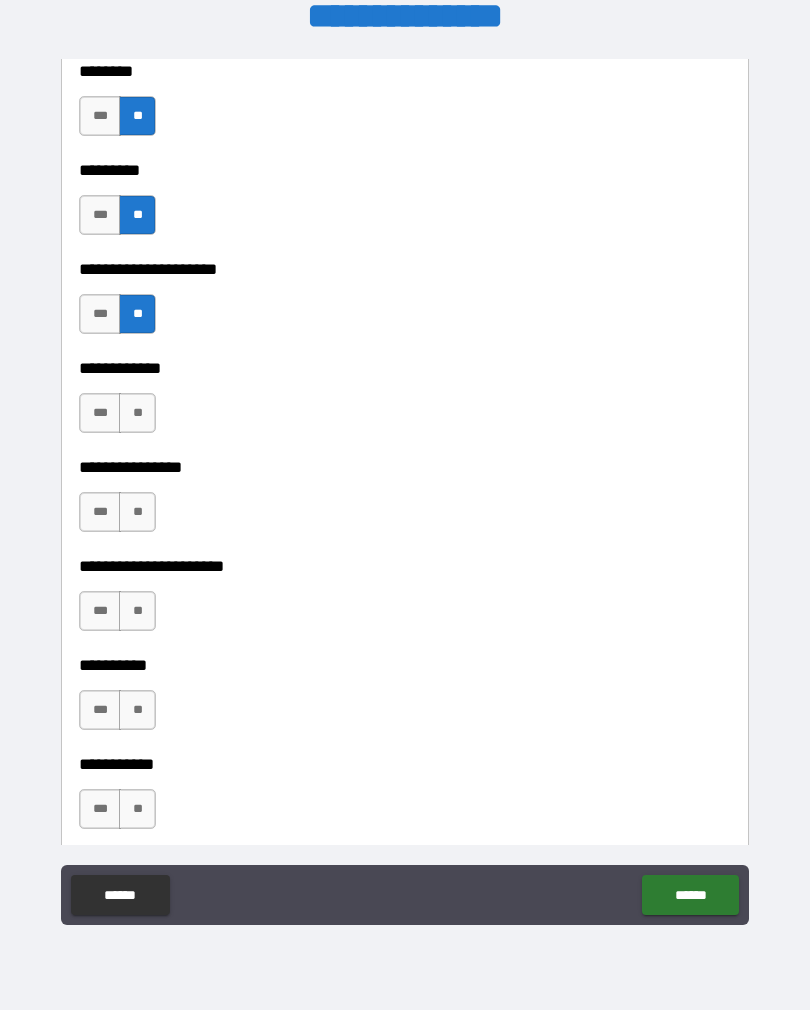 click on "**" at bounding box center [137, 413] 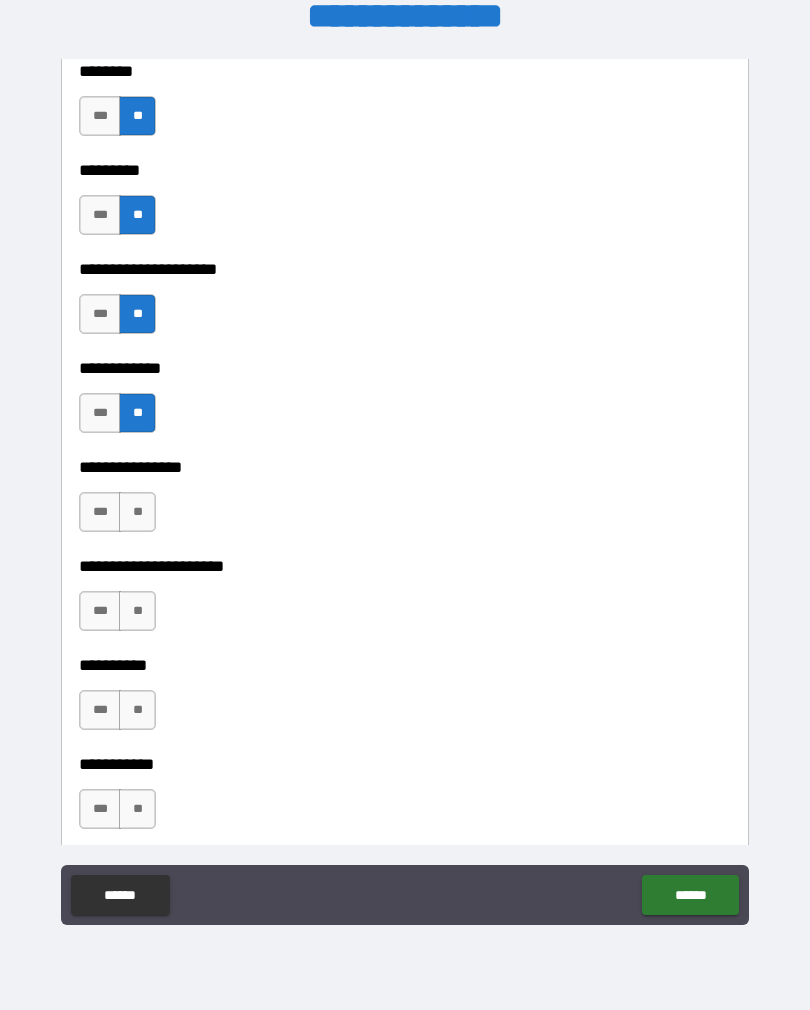 click on "**" at bounding box center (137, 512) 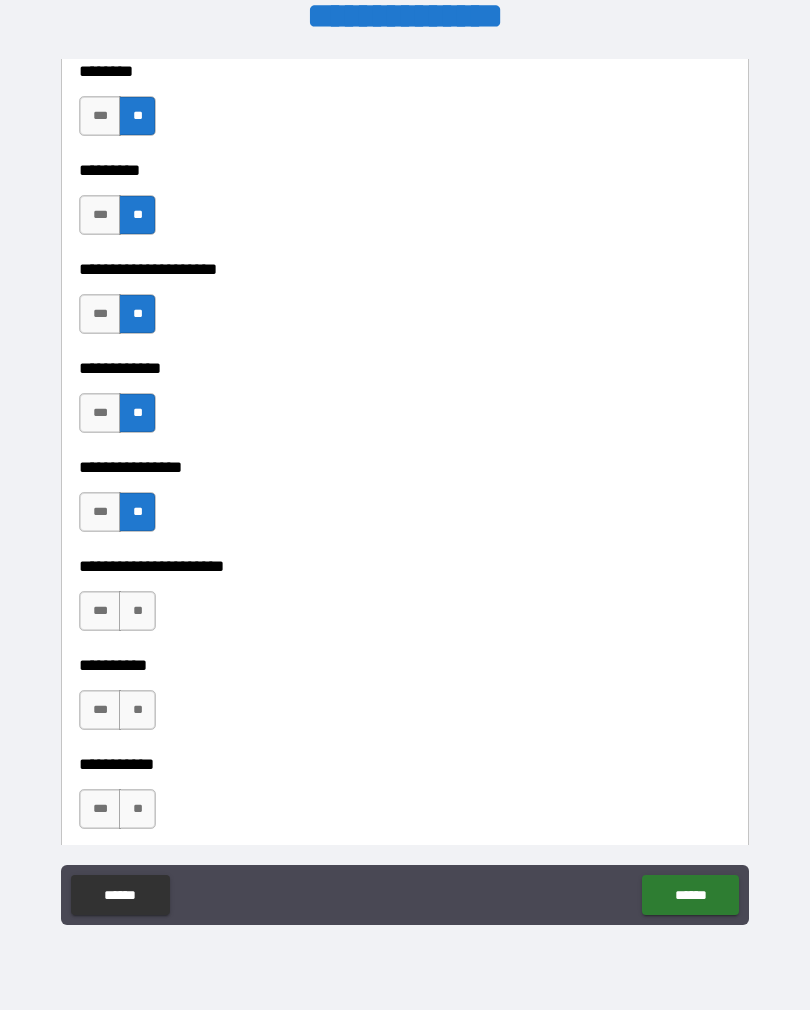 click on "**********" at bounding box center (405, 552) 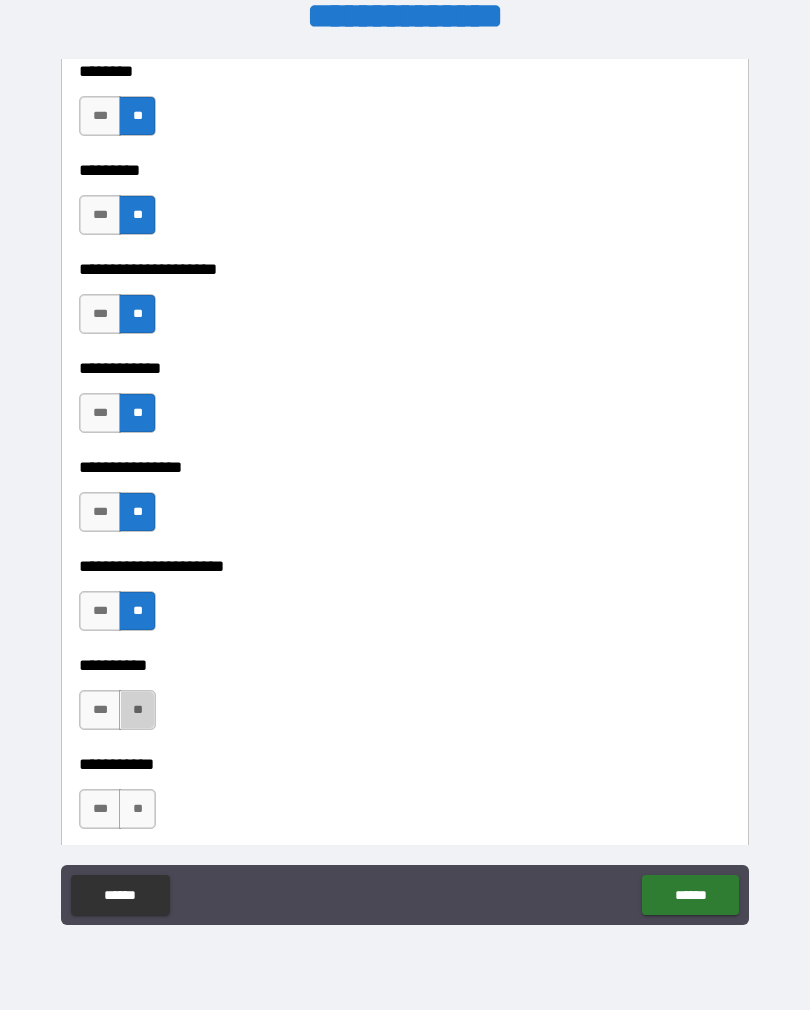 click on "**" at bounding box center [137, 710] 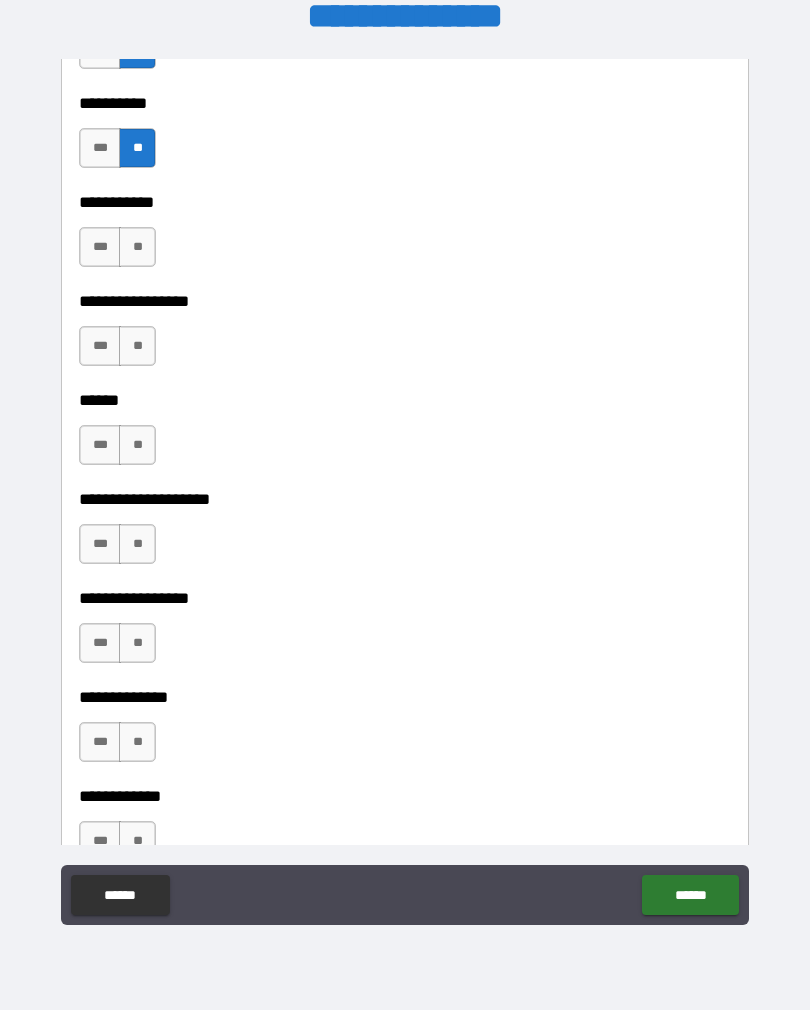 scroll, scrollTop: 6785, scrollLeft: 0, axis: vertical 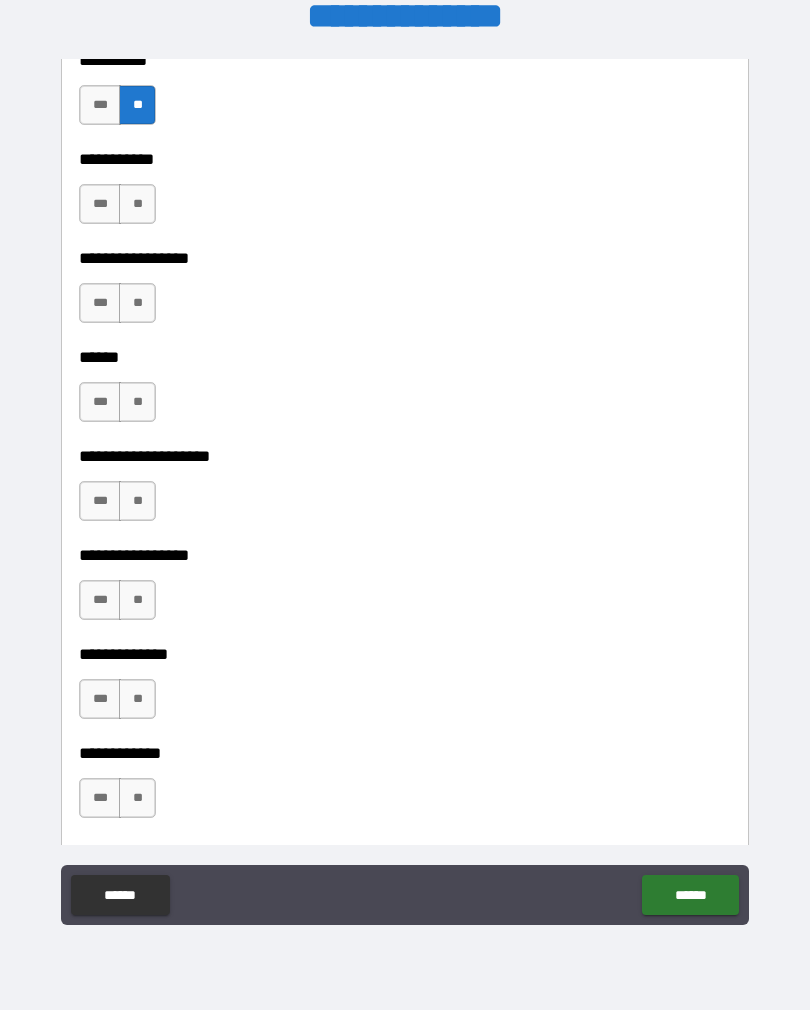 click on "**" at bounding box center (137, 204) 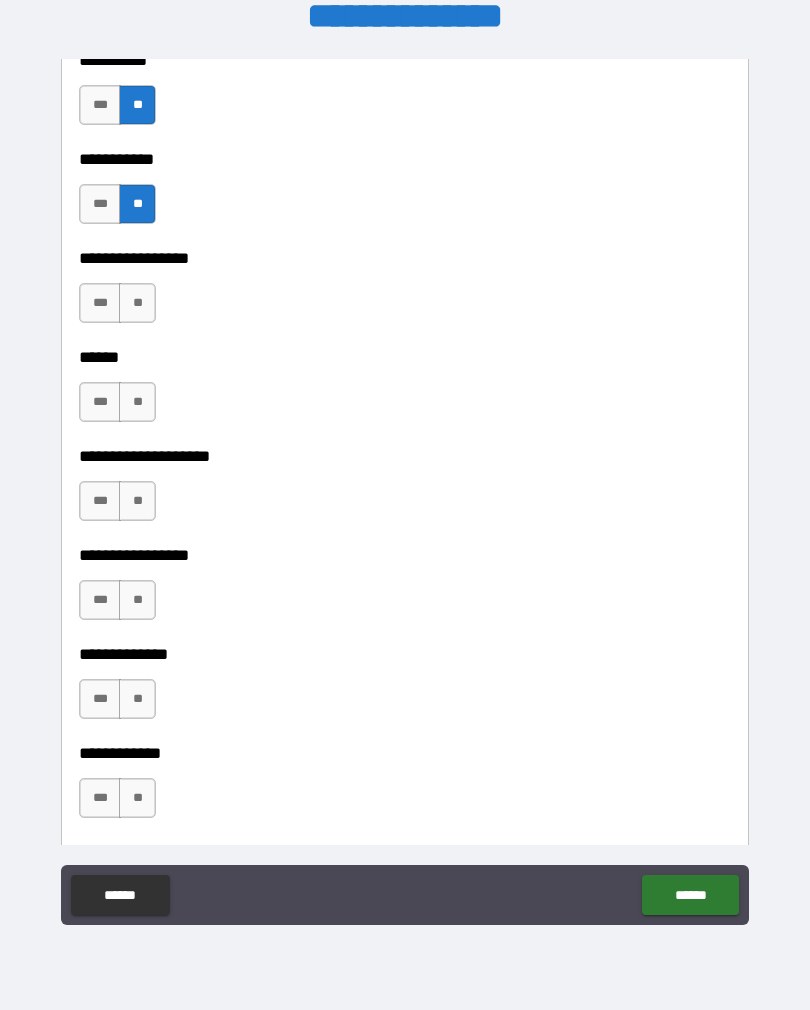click on "**" at bounding box center [137, 303] 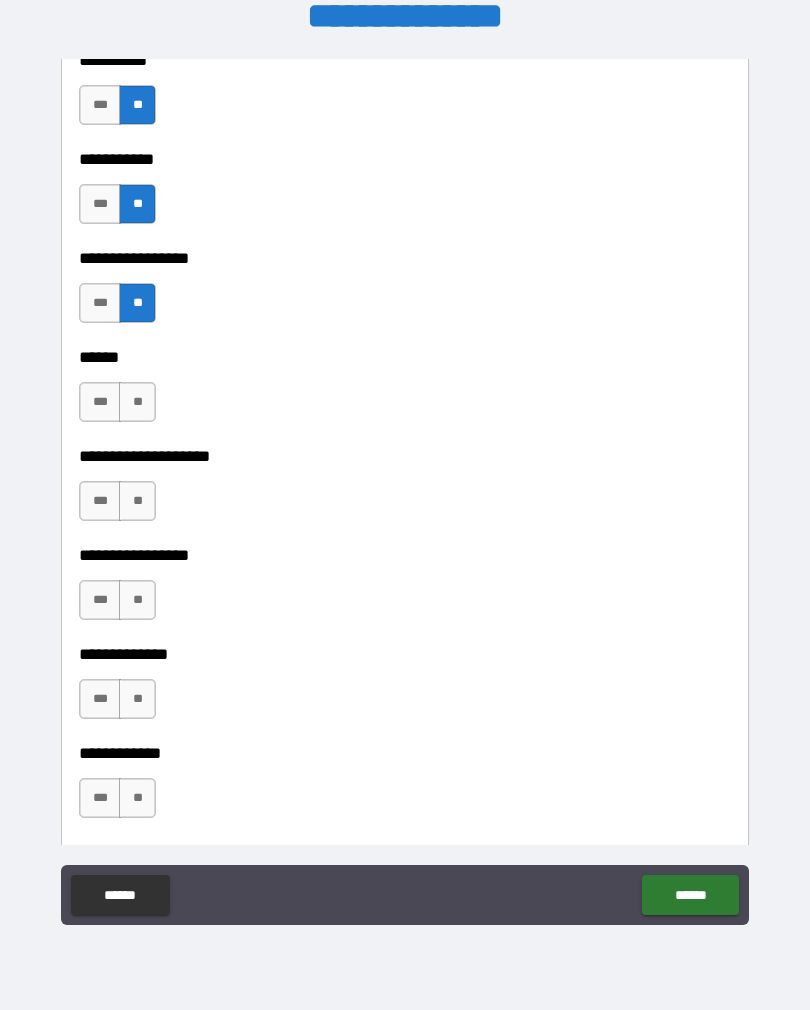 click on "**" at bounding box center [137, 402] 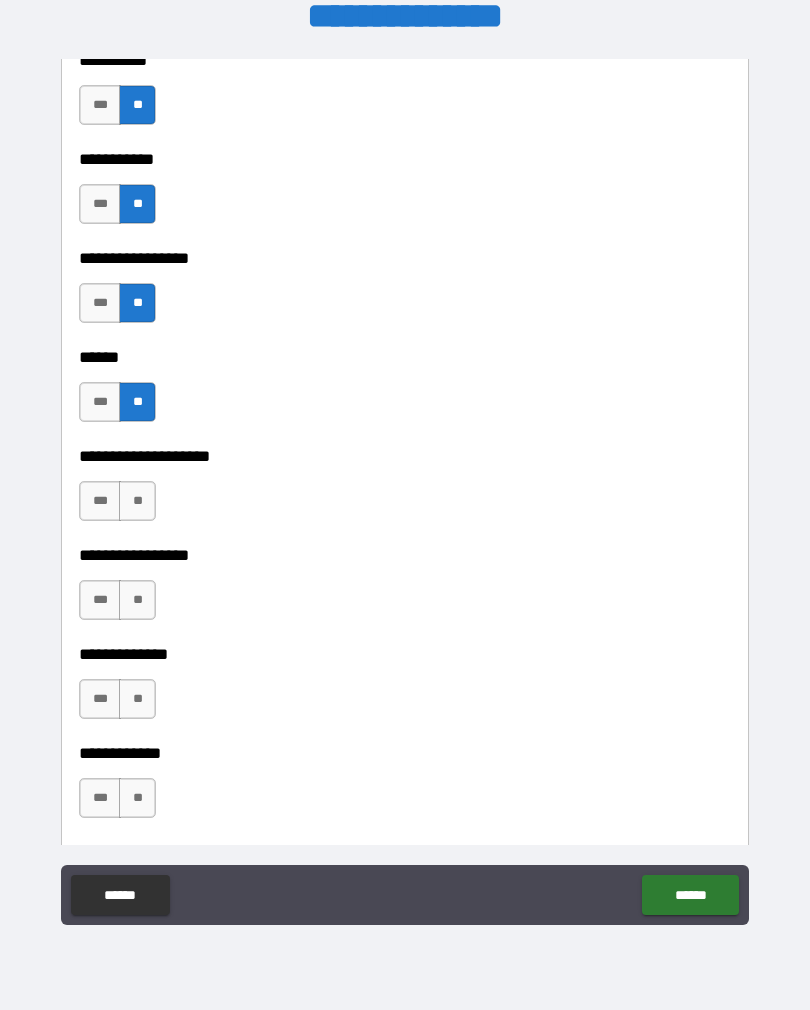 click on "**" at bounding box center [137, 501] 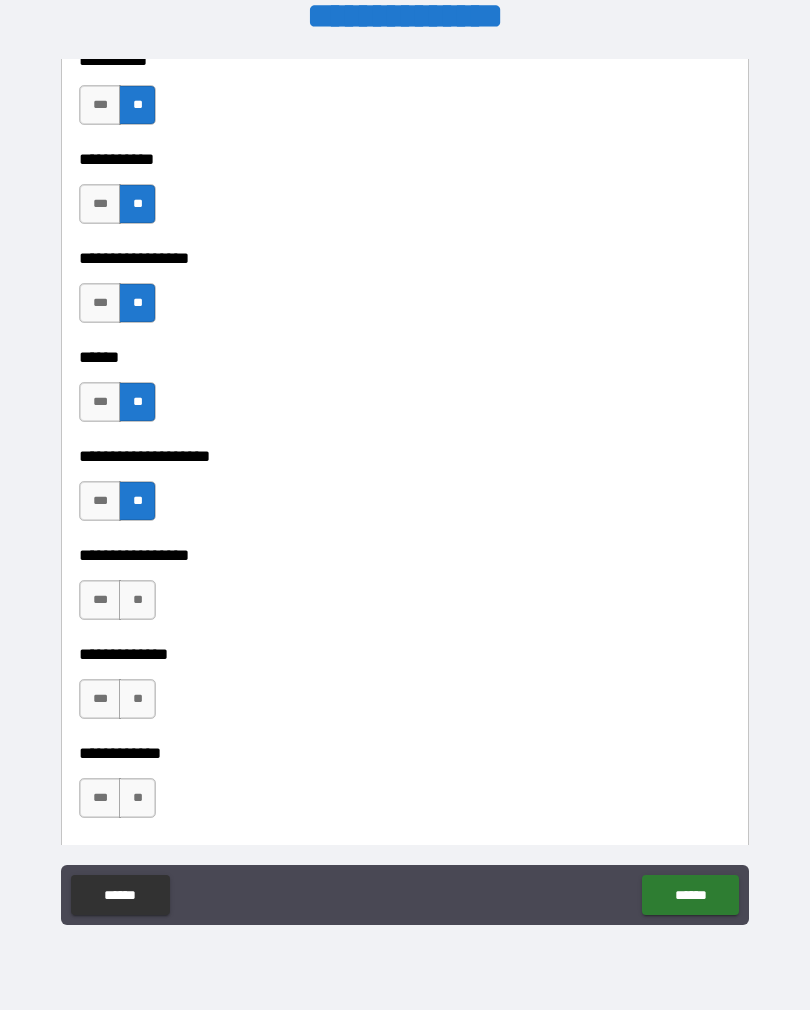 click on "**" at bounding box center (137, 600) 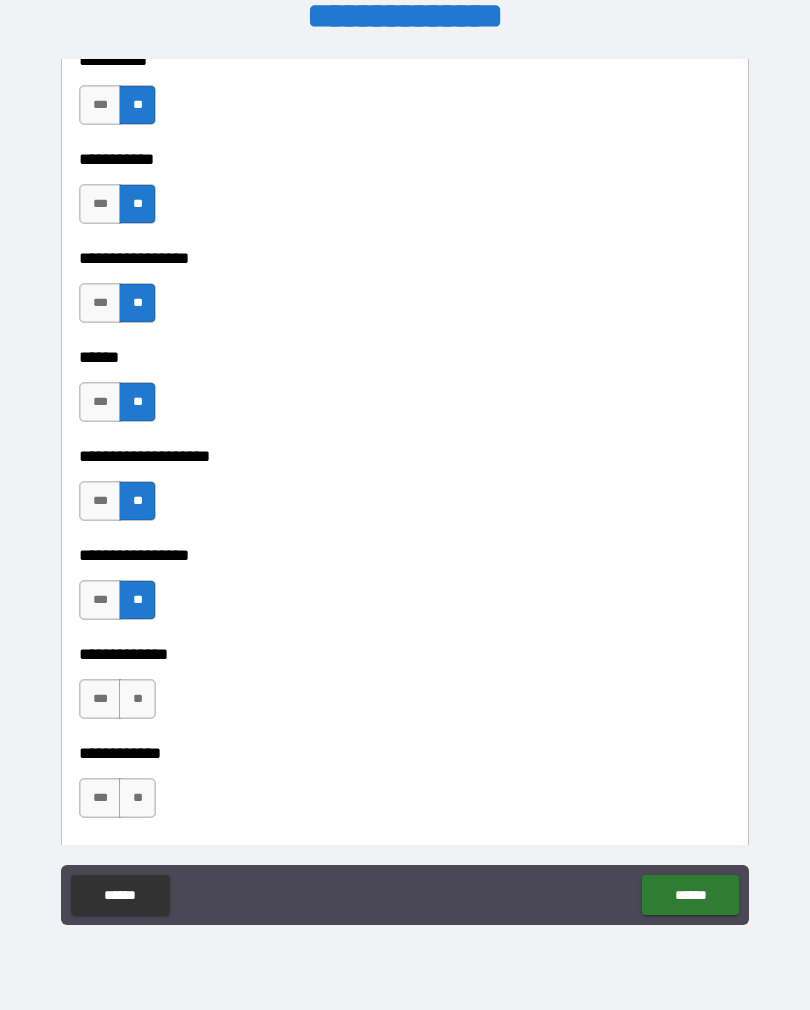 click on "**" at bounding box center [137, 699] 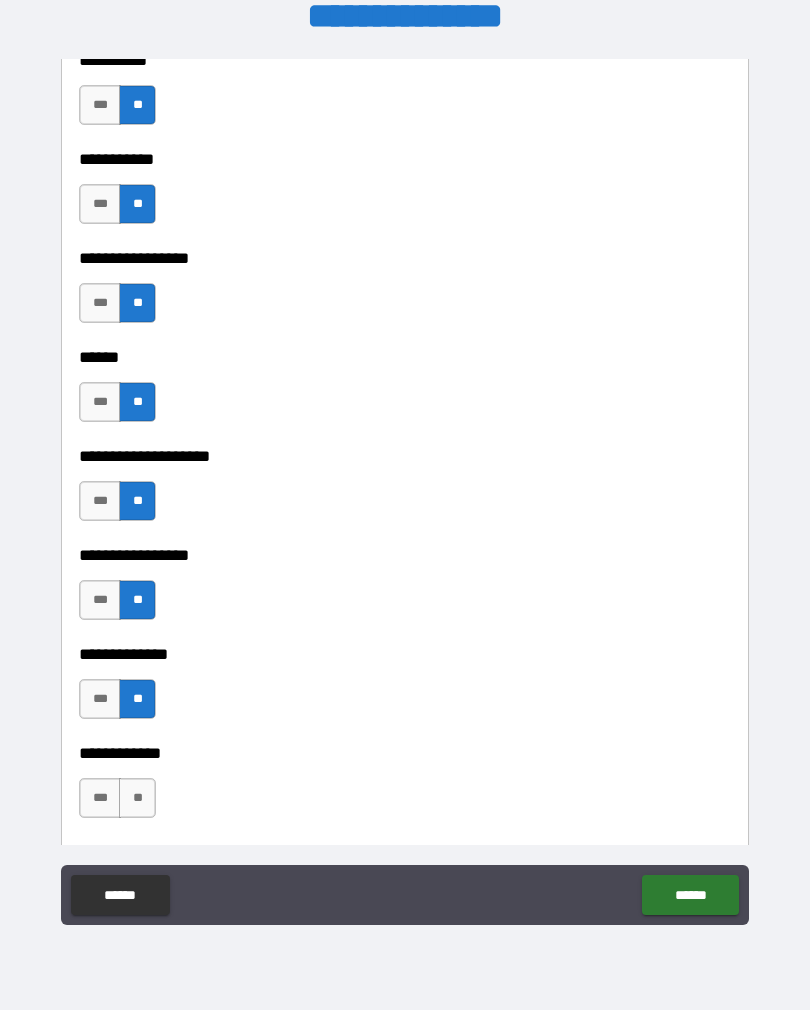 click on "**" at bounding box center [137, 798] 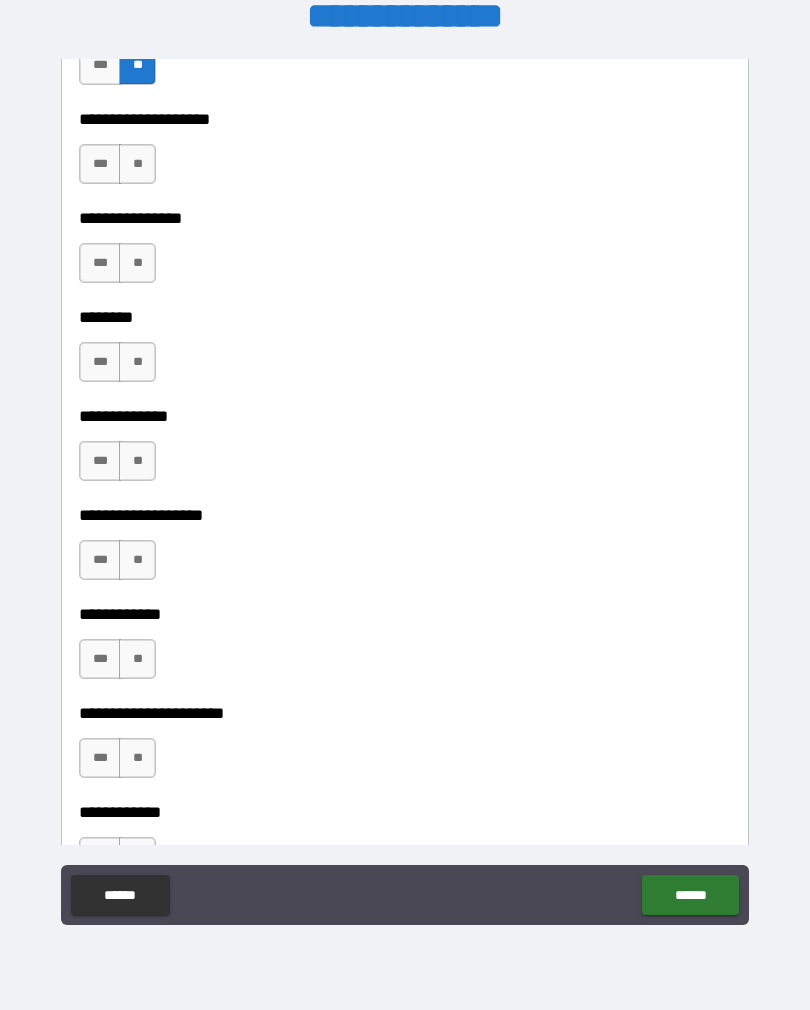 scroll, scrollTop: 7512, scrollLeft: 0, axis: vertical 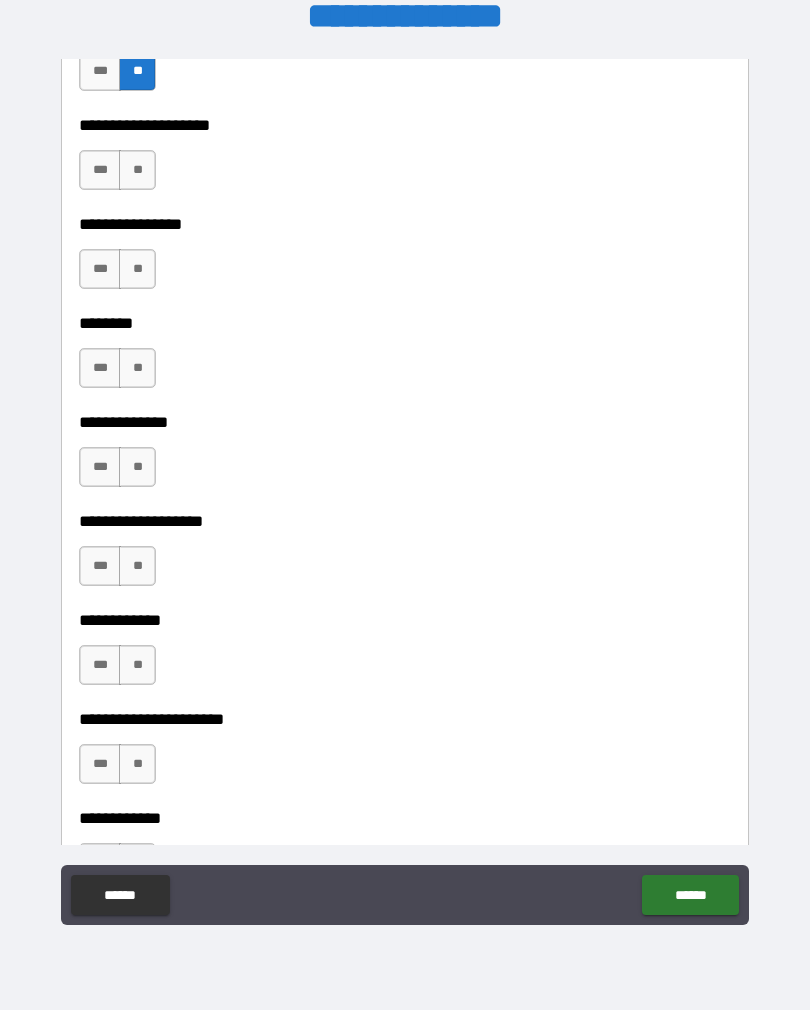 click on "**" at bounding box center (137, 170) 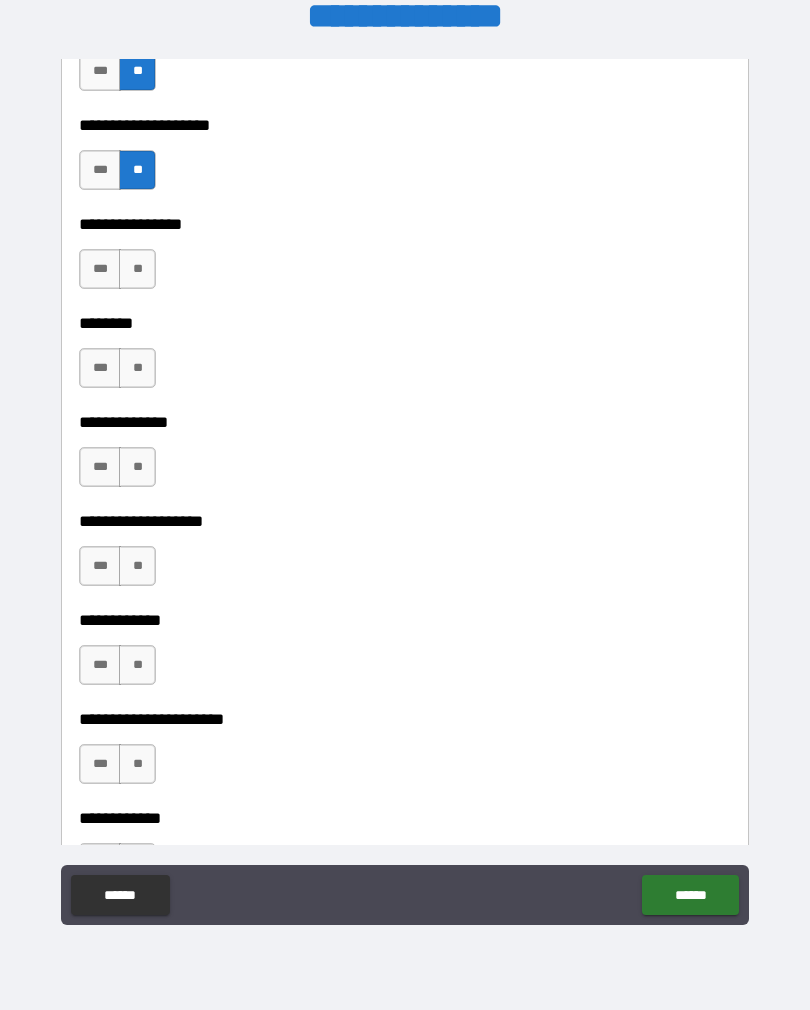 click on "**" at bounding box center (137, 269) 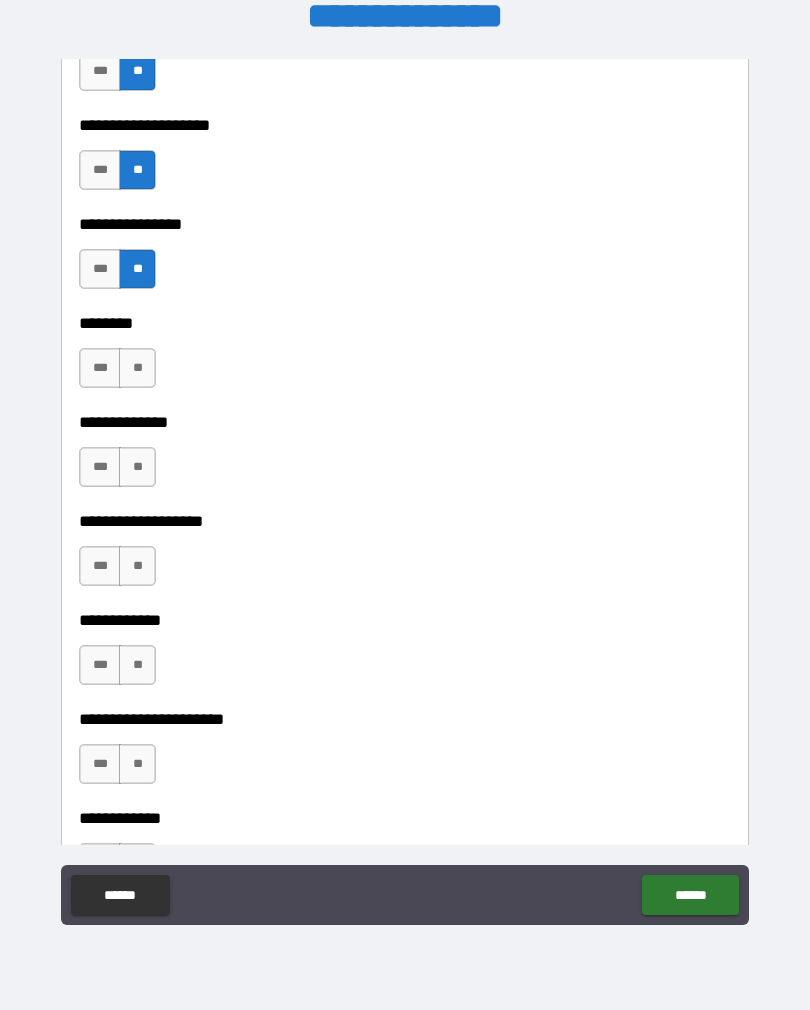 click on "**" at bounding box center [137, 368] 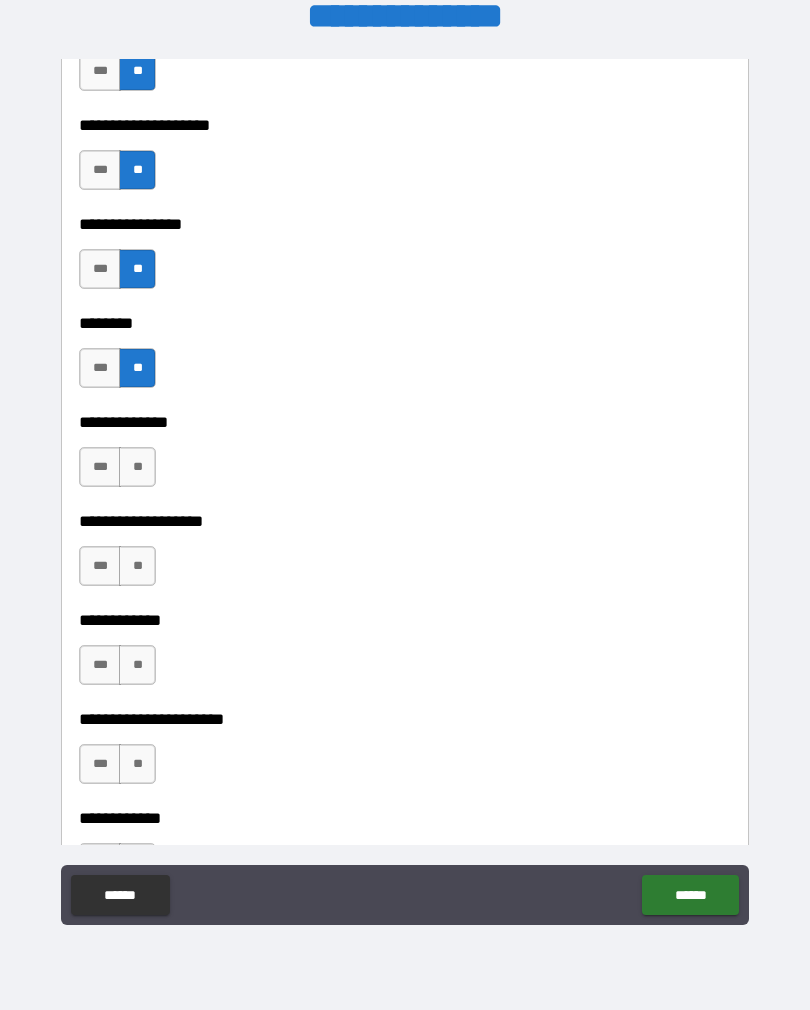 click on "**" at bounding box center (137, 467) 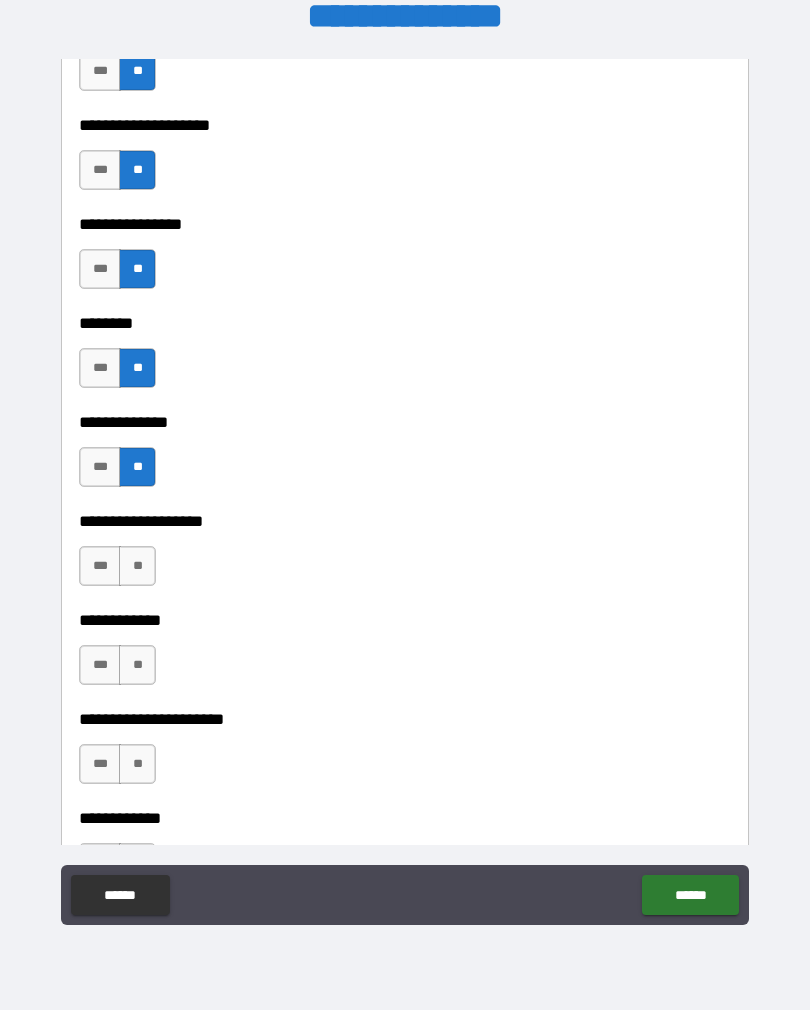 click on "**********" at bounding box center (405, 606) 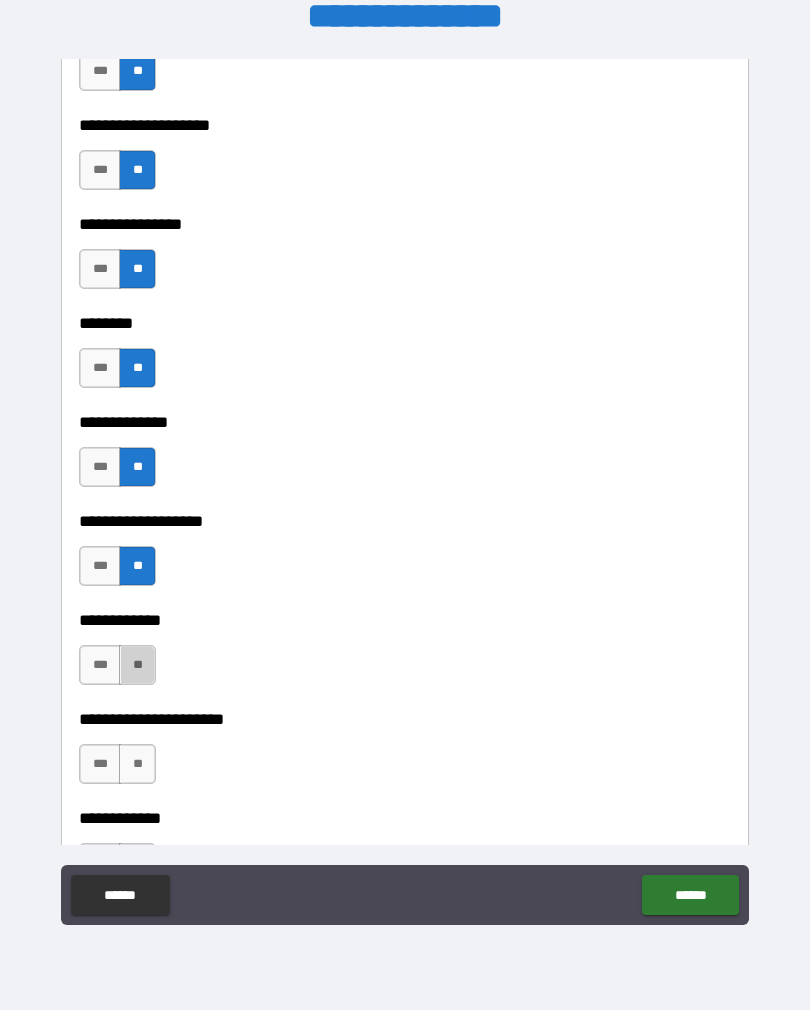 click on "**" at bounding box center (137, 665) 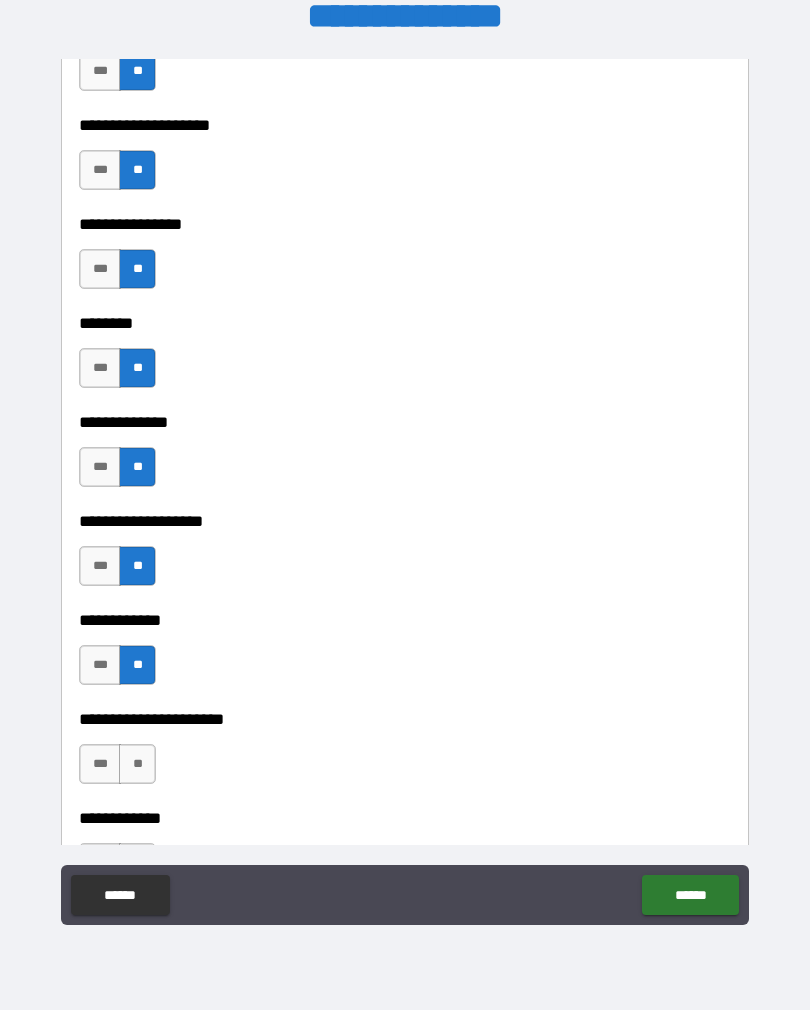 click on "**" at bounding box center [137, 764] 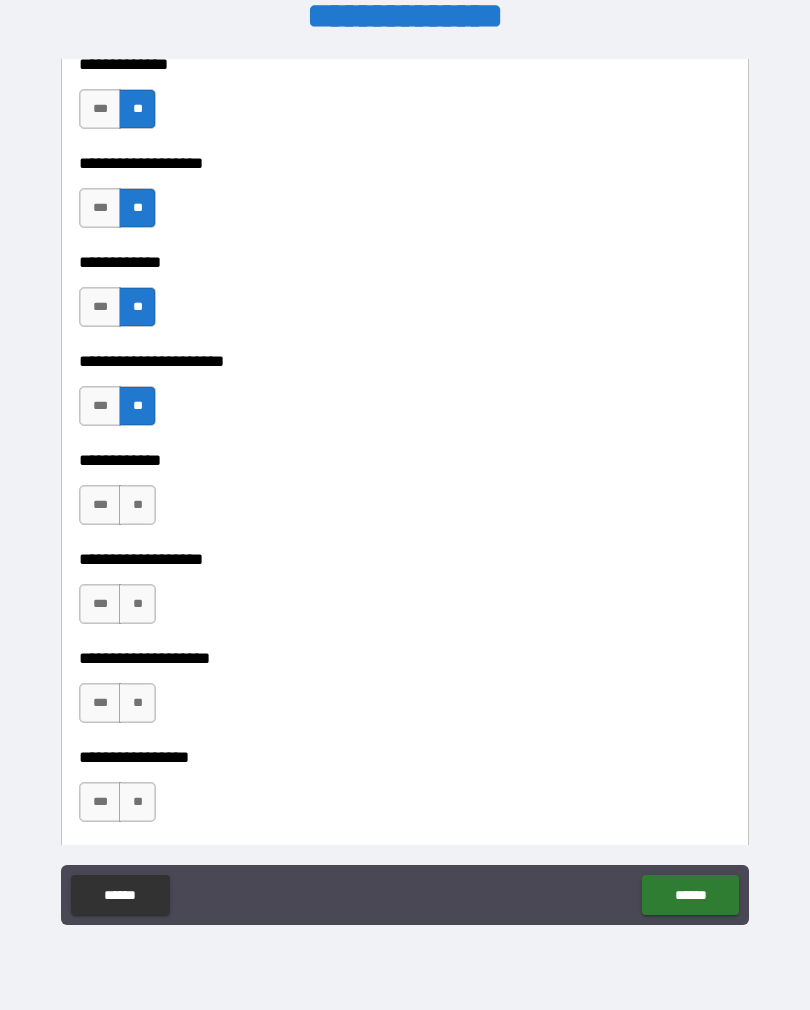 scroll, scrollTop: 7921, scrollLeft: 0, axis: vertical 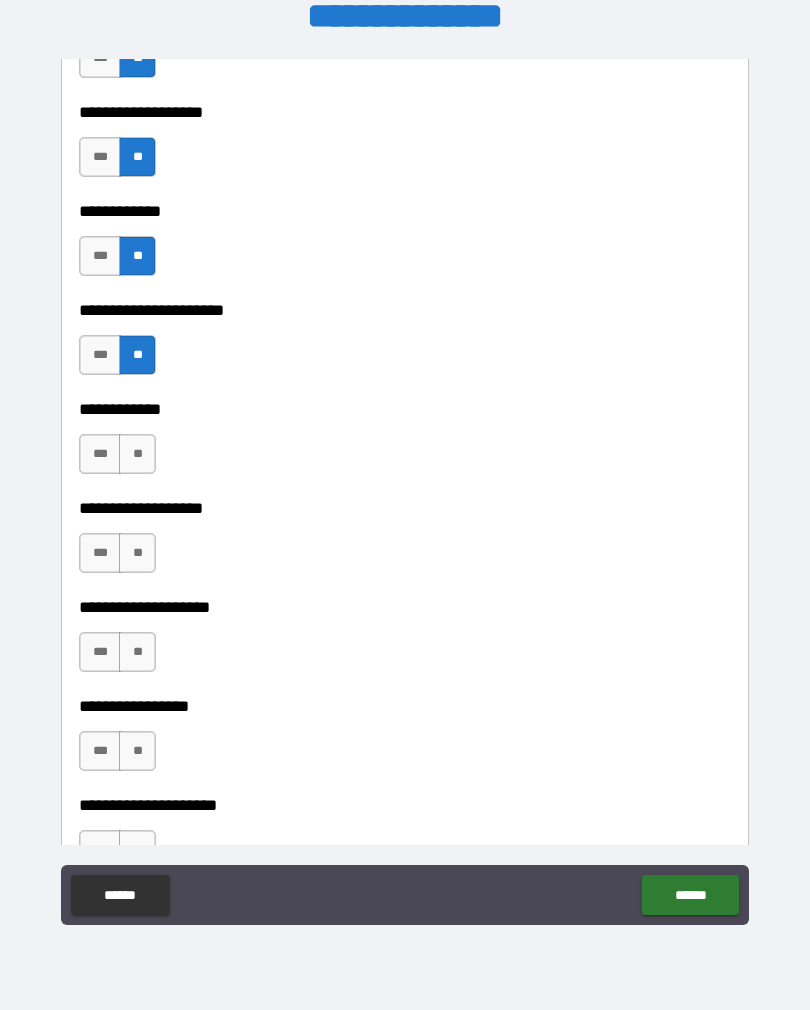 click on "**" at bounding box center [137, 454] 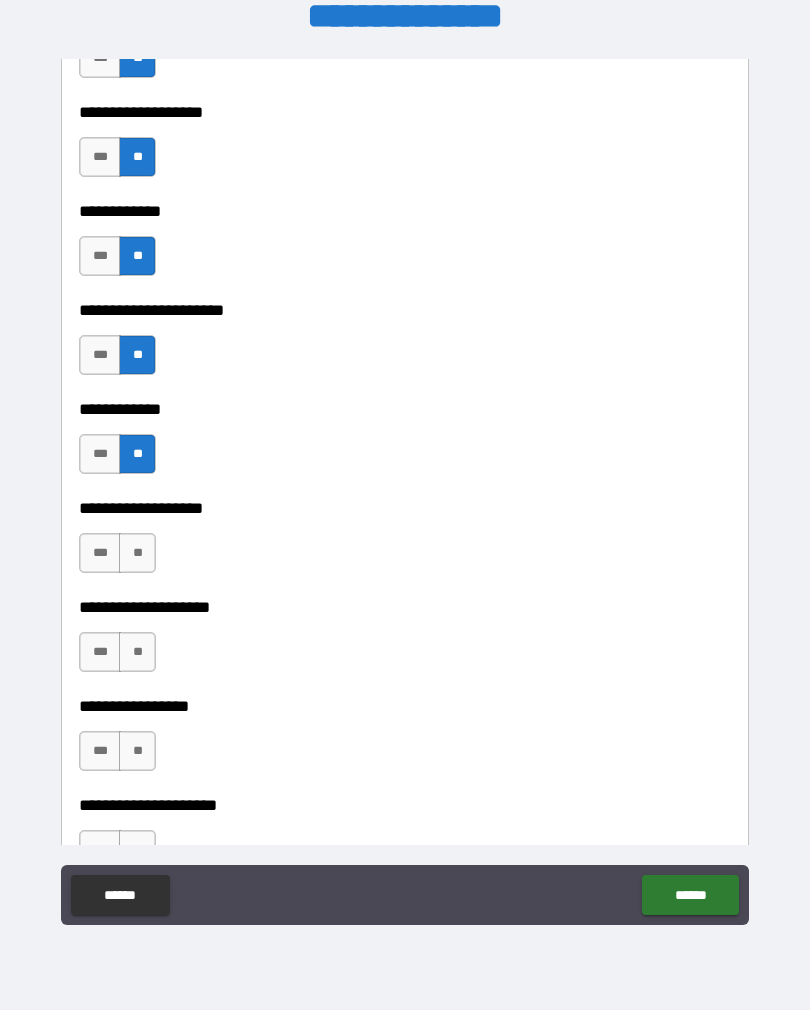 click on "**" at bounding box center (137, 553) 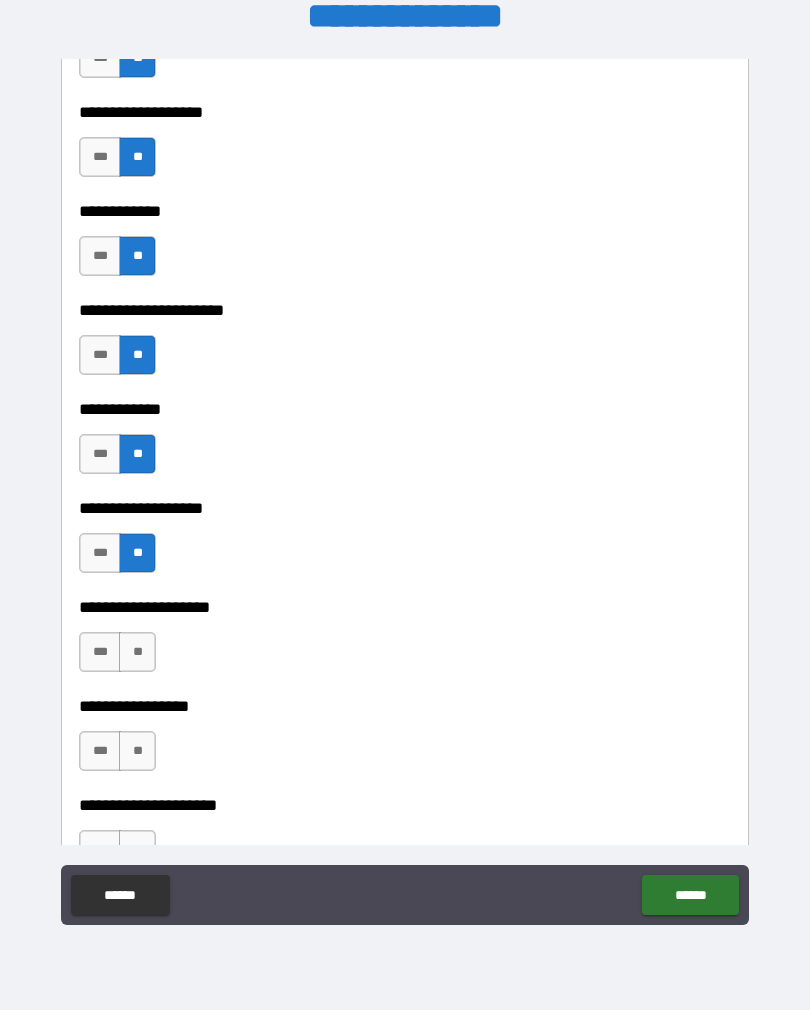 click on "**" at bounding box center [137, 652] 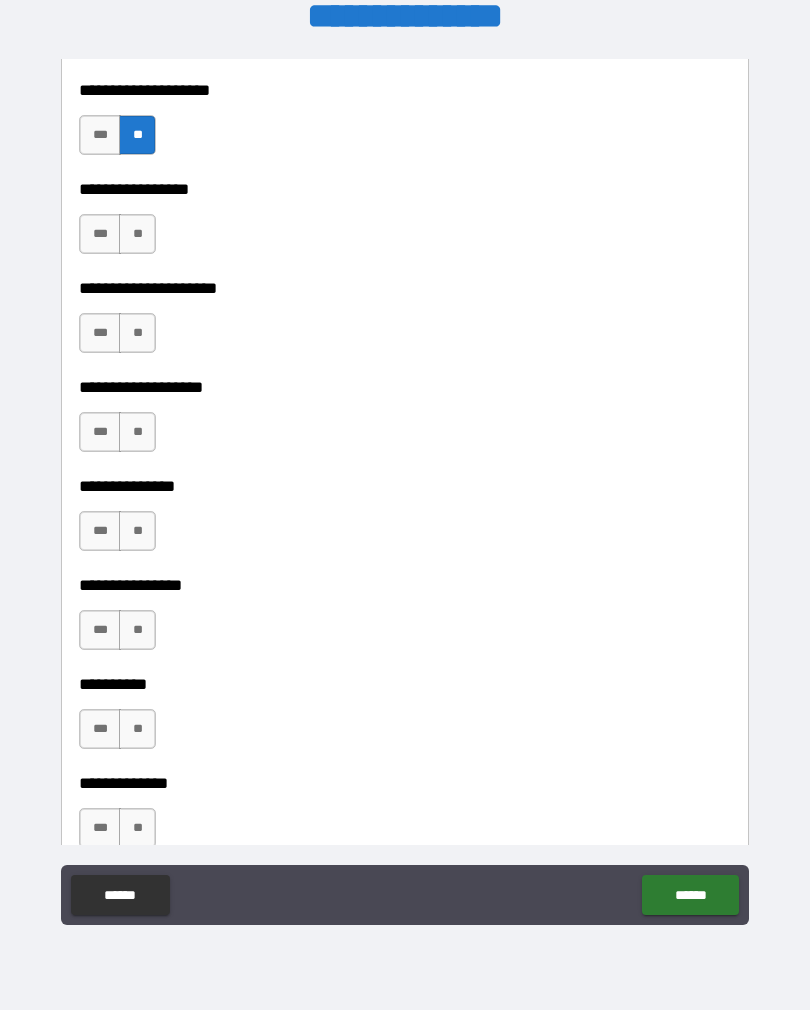 scroll, scrollTop: 8426, scrollLeft: 0, axis: vertical 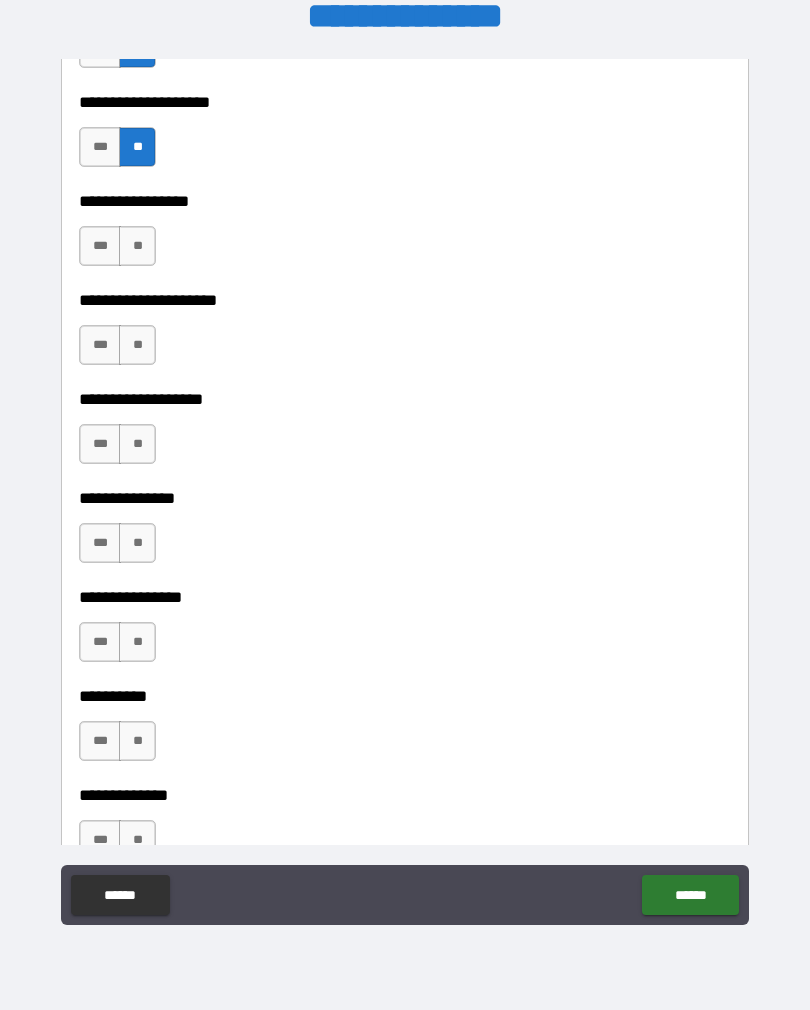 click on "**" at bounding box center (137, 246) 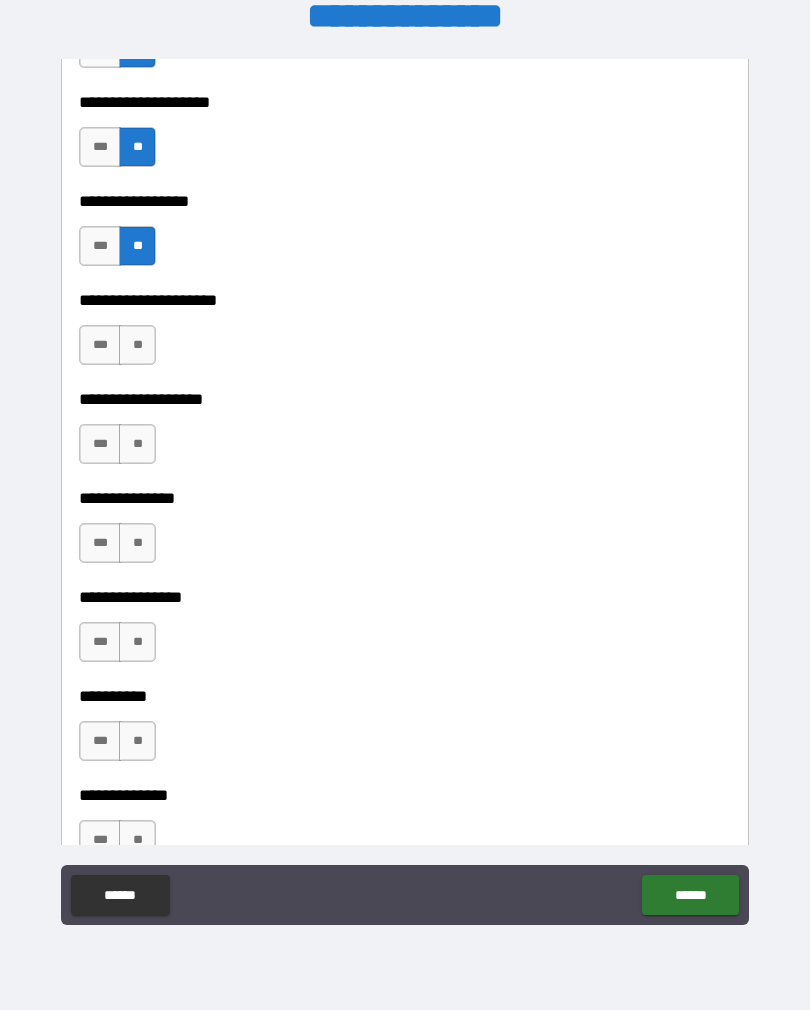 click on "**" at bounding box center (137, 345) 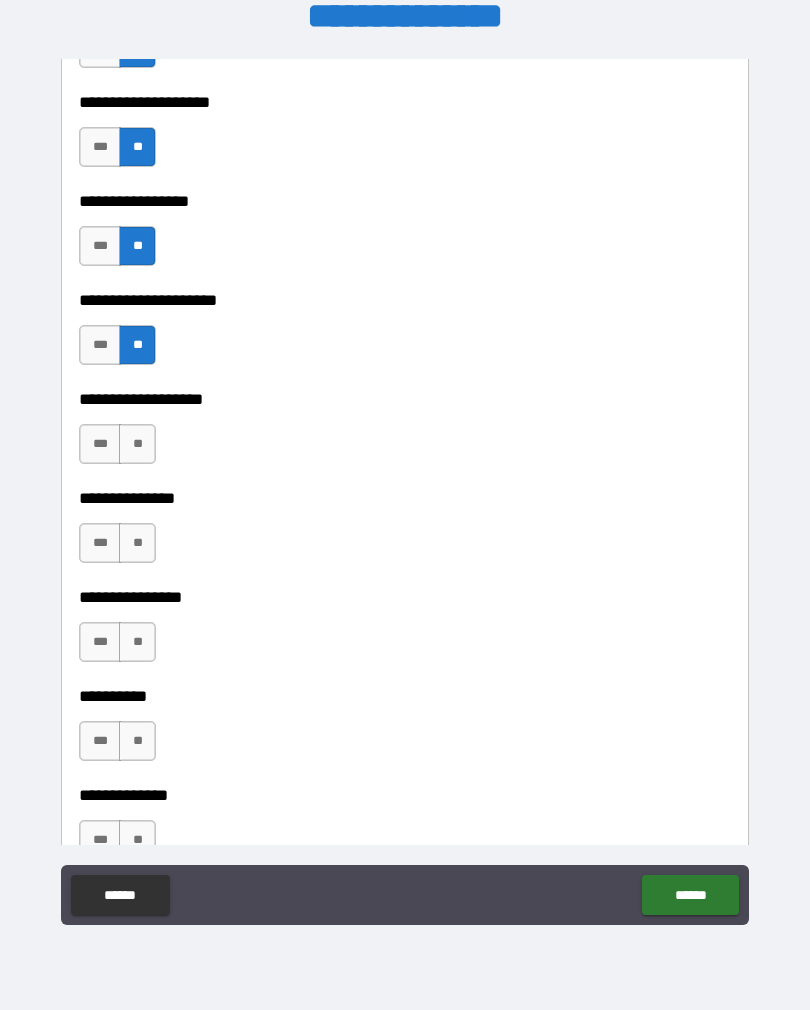 click on "**" at bounding box center [137, 444] 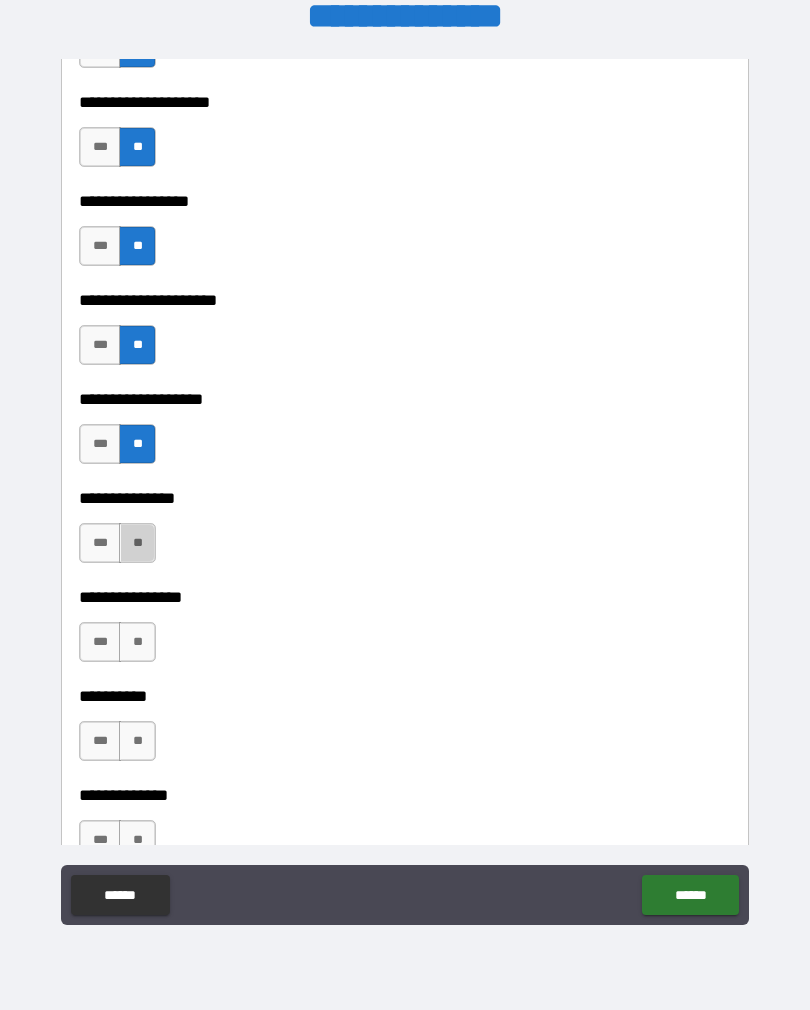 click on "**" at bounding box center [137, 543] 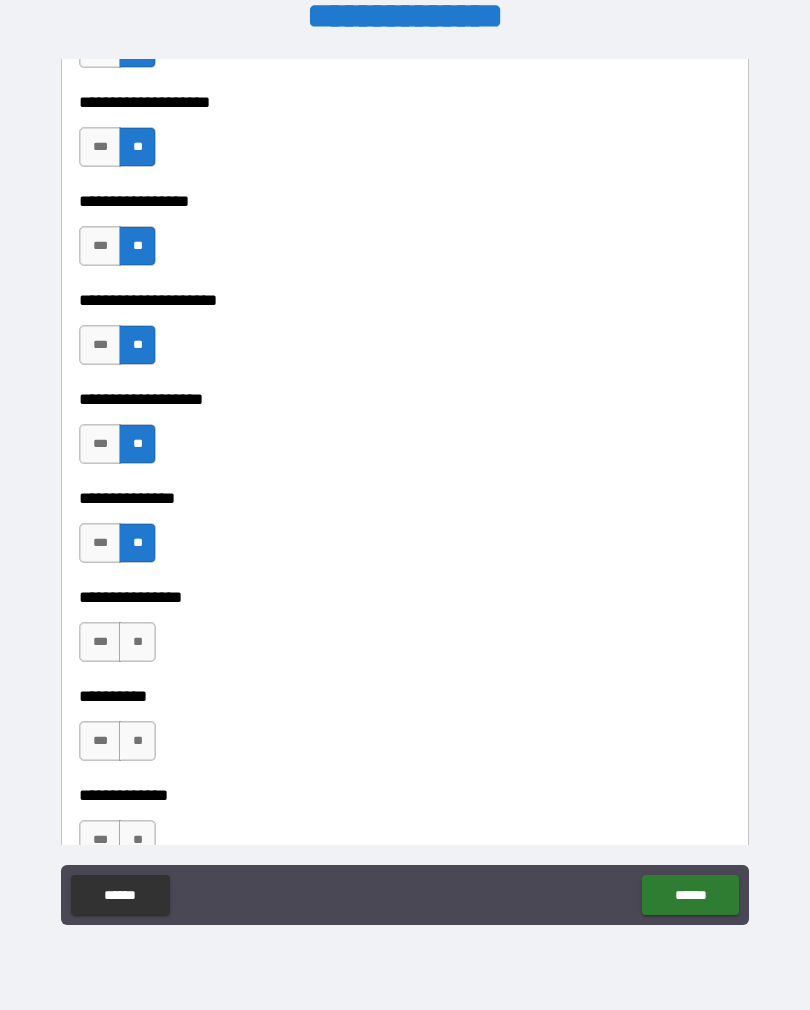 click on "**" at bounding box center [137, 642] 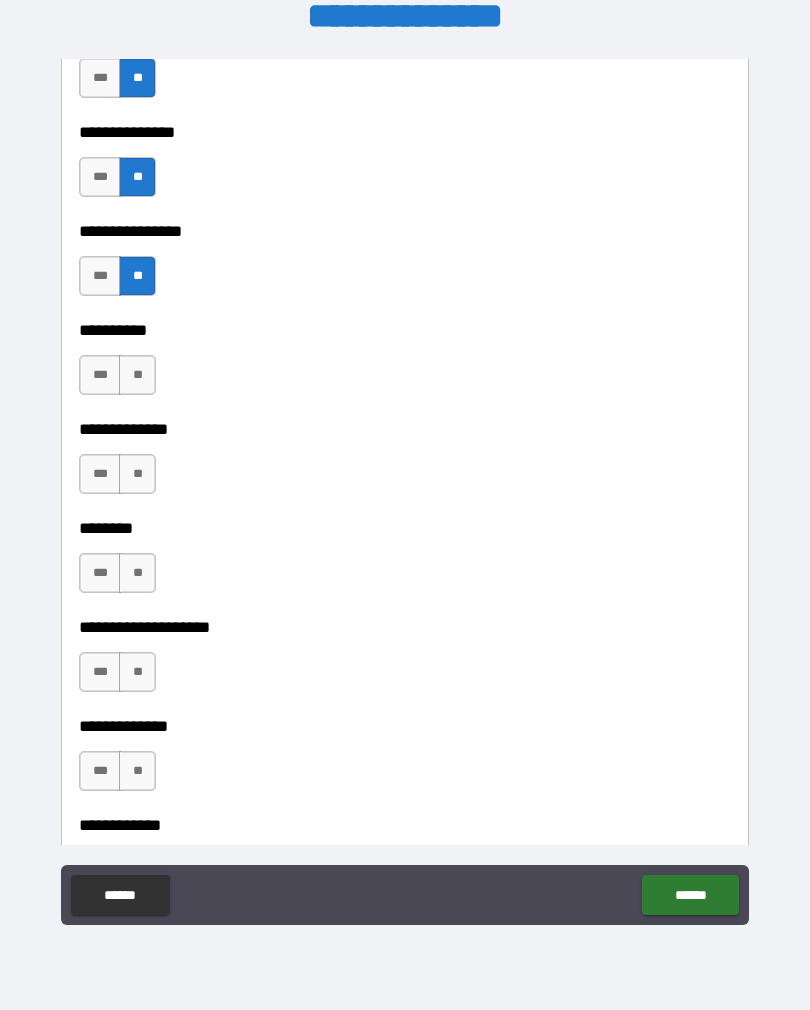 scroll, scrollTop: 8796, scrollLeft: 0, axis: vertical 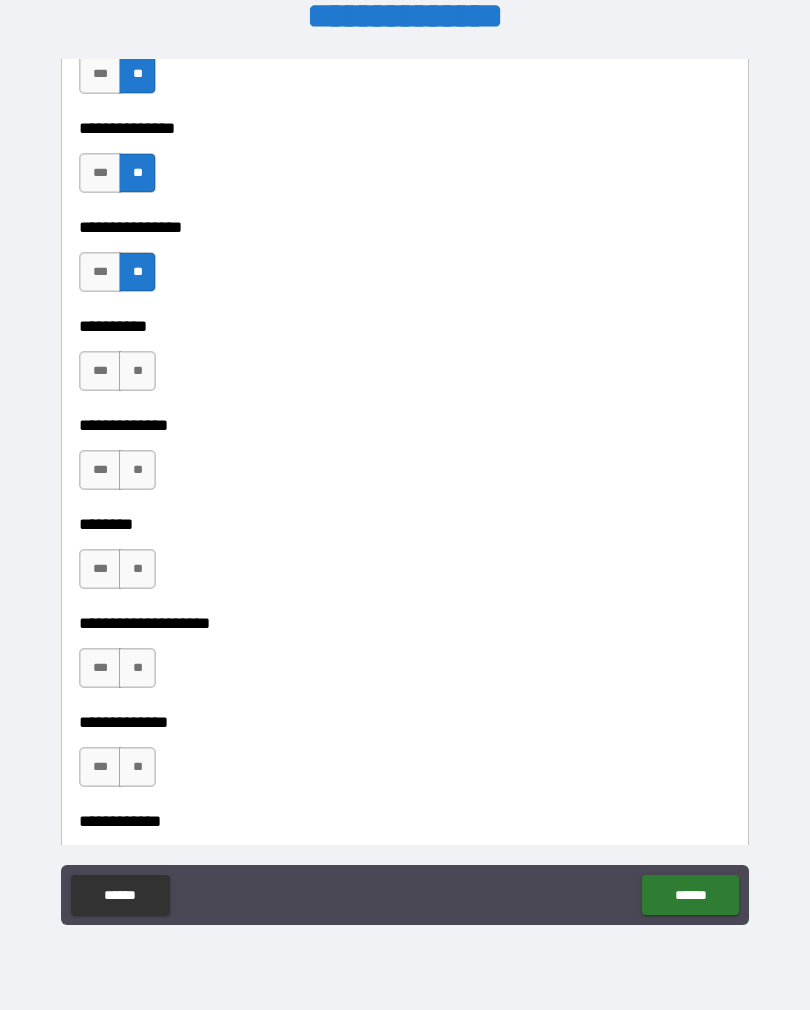 click on "**" at bounding box center [137, 371] 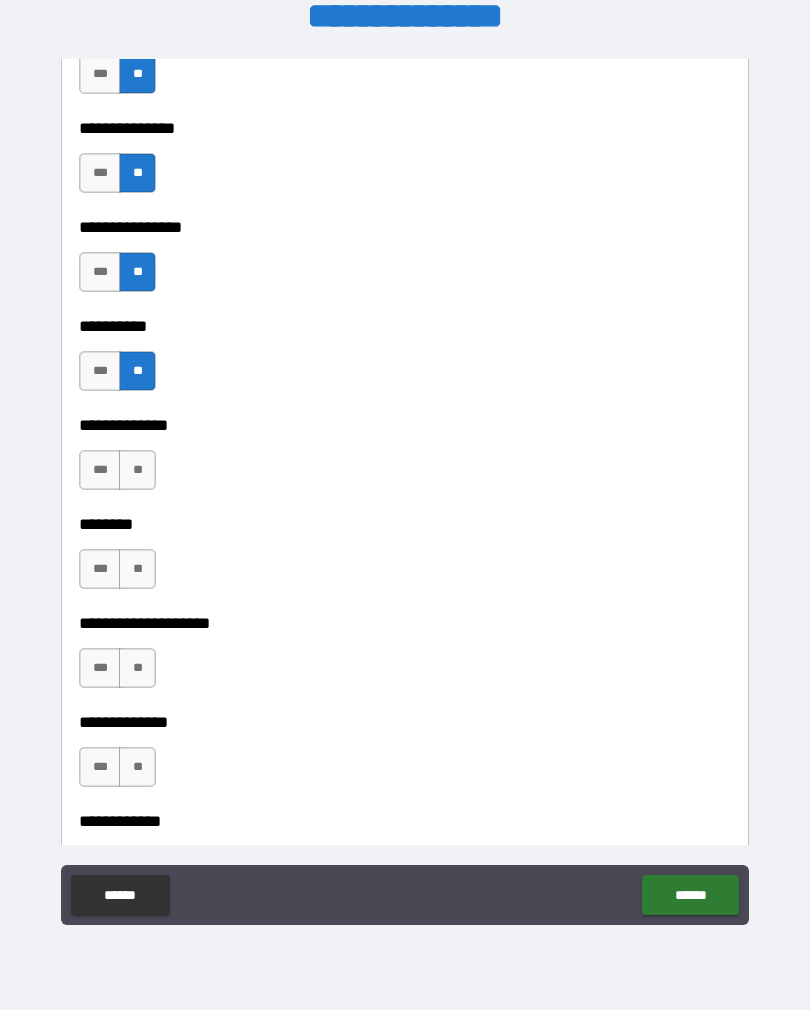 click on "**" at bounding box center [137, 470] 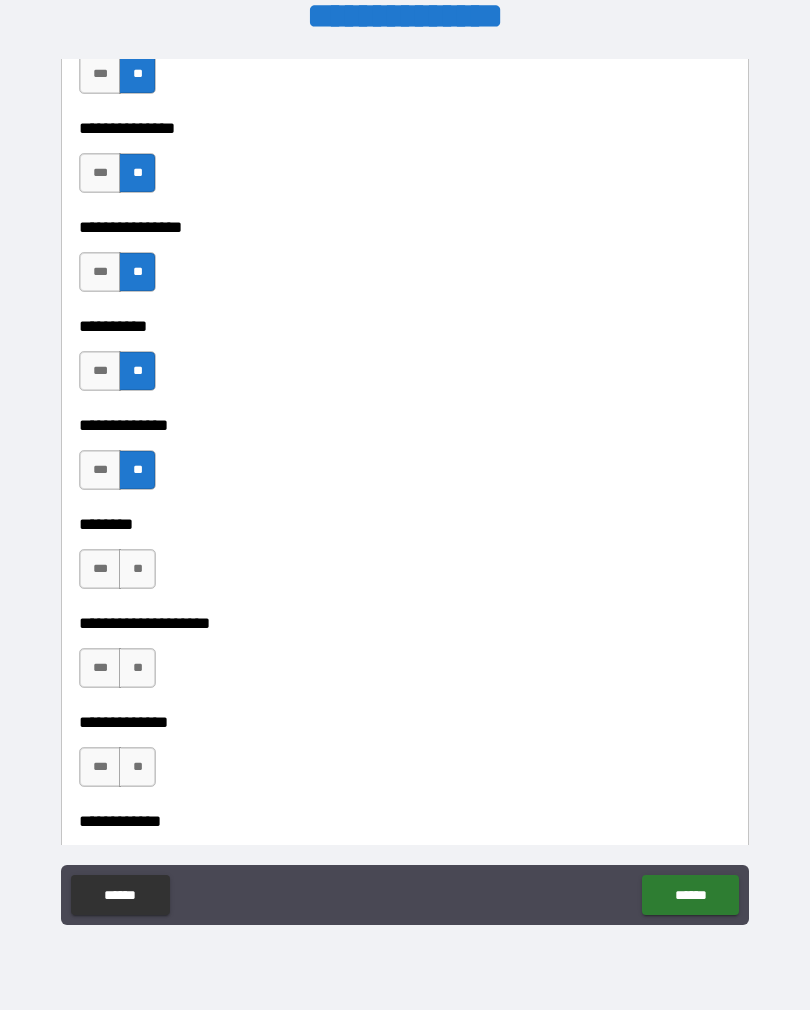 click on "**" at bounding box center (137, 569) 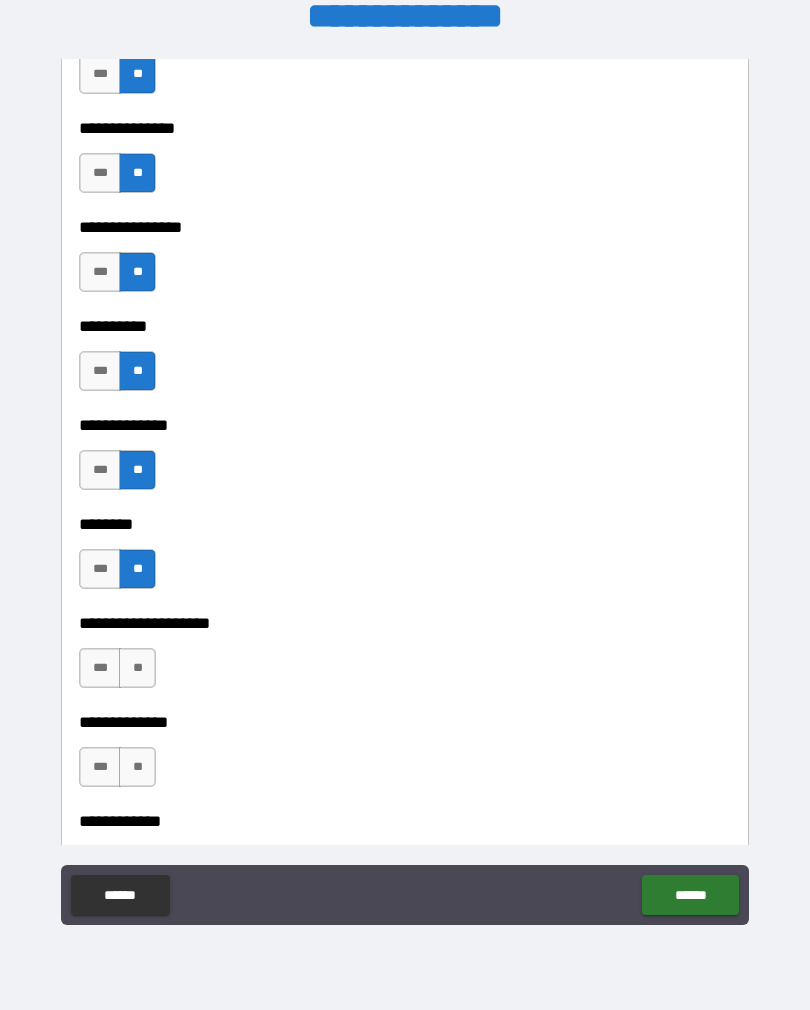 click on "**" at bounding box center (137, 668) 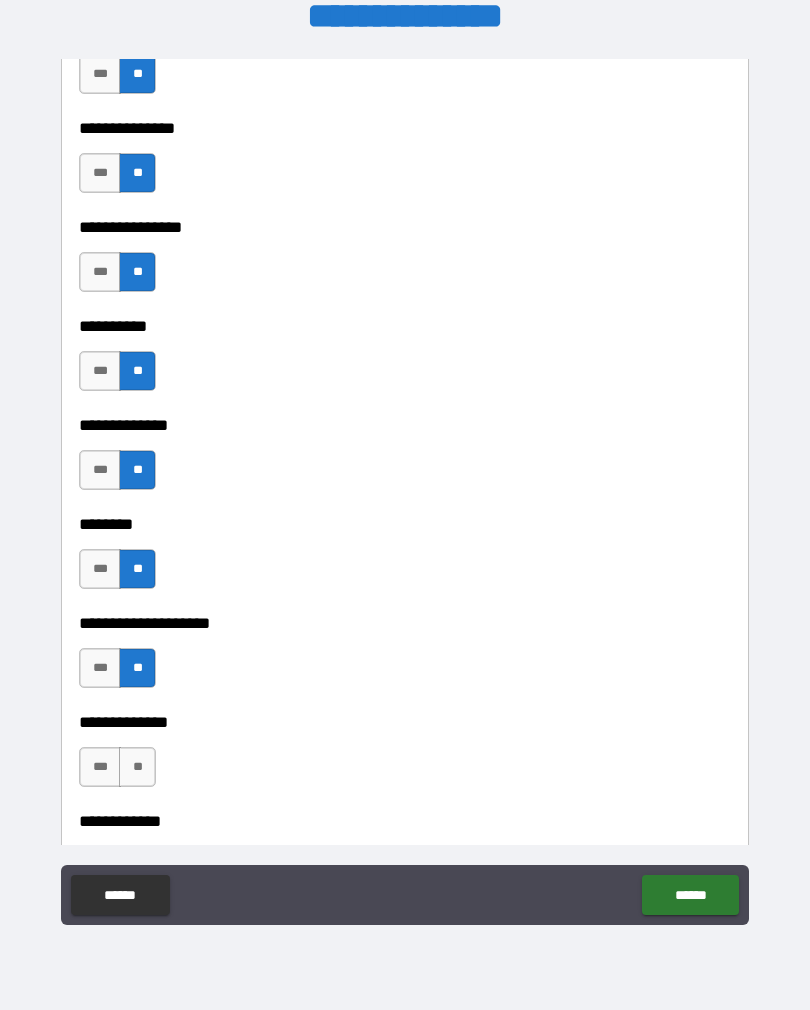 click on "**" at bounding box center [137, 767] 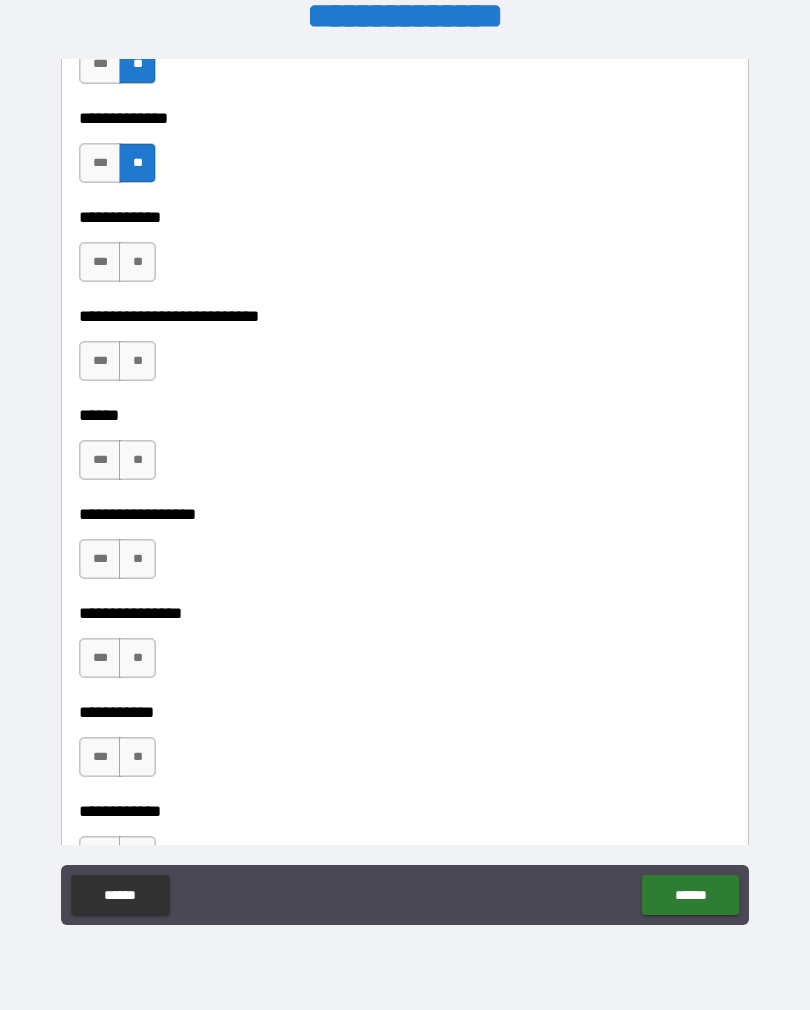 scroll, scrollTop: 9400, scrollLeft: 0, axis: vertical 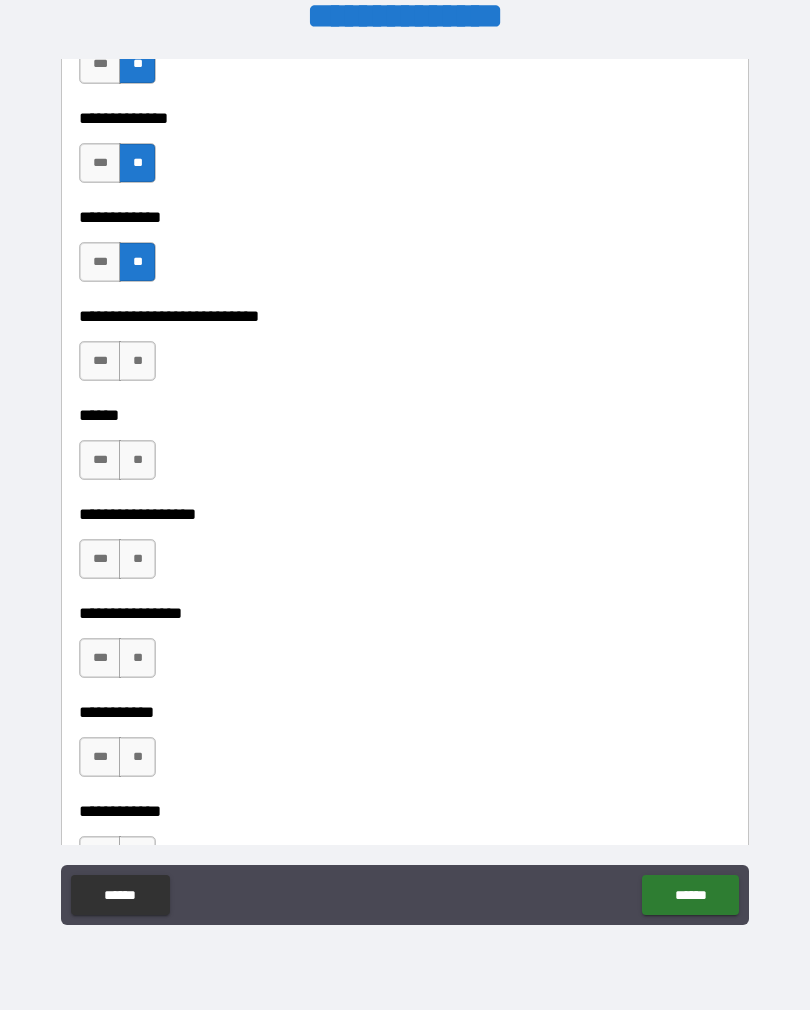 click on "**" at bounding box center (137, 361) 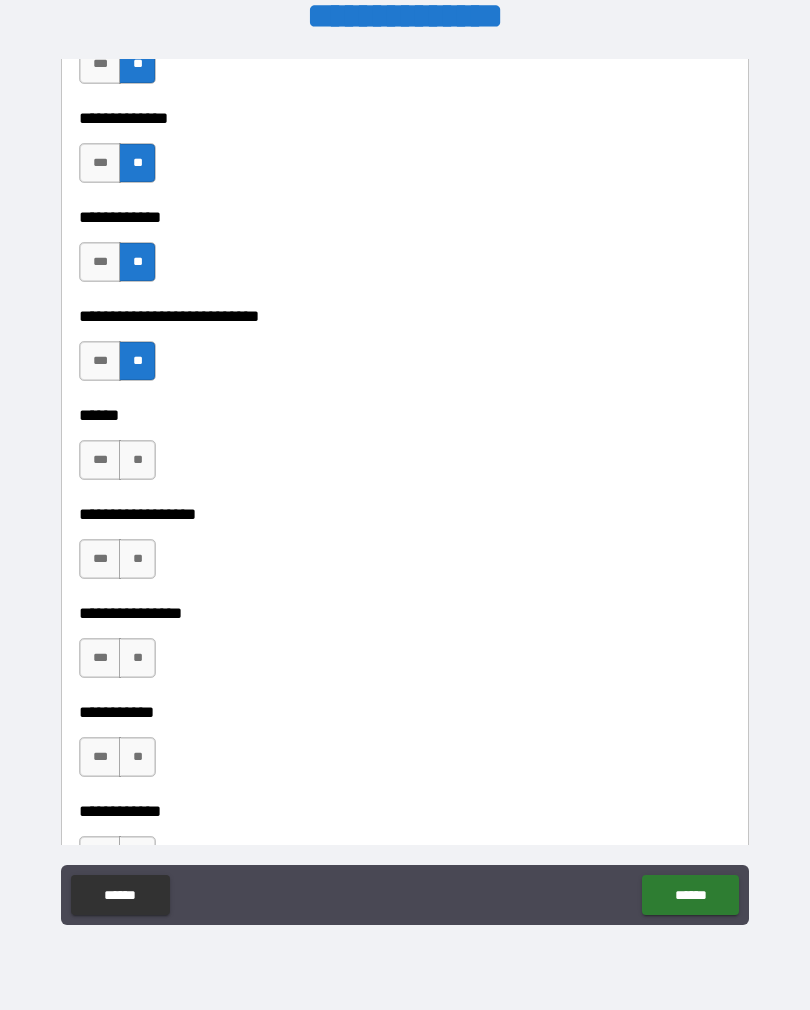 click on "**" at bounding box center [137, 460] 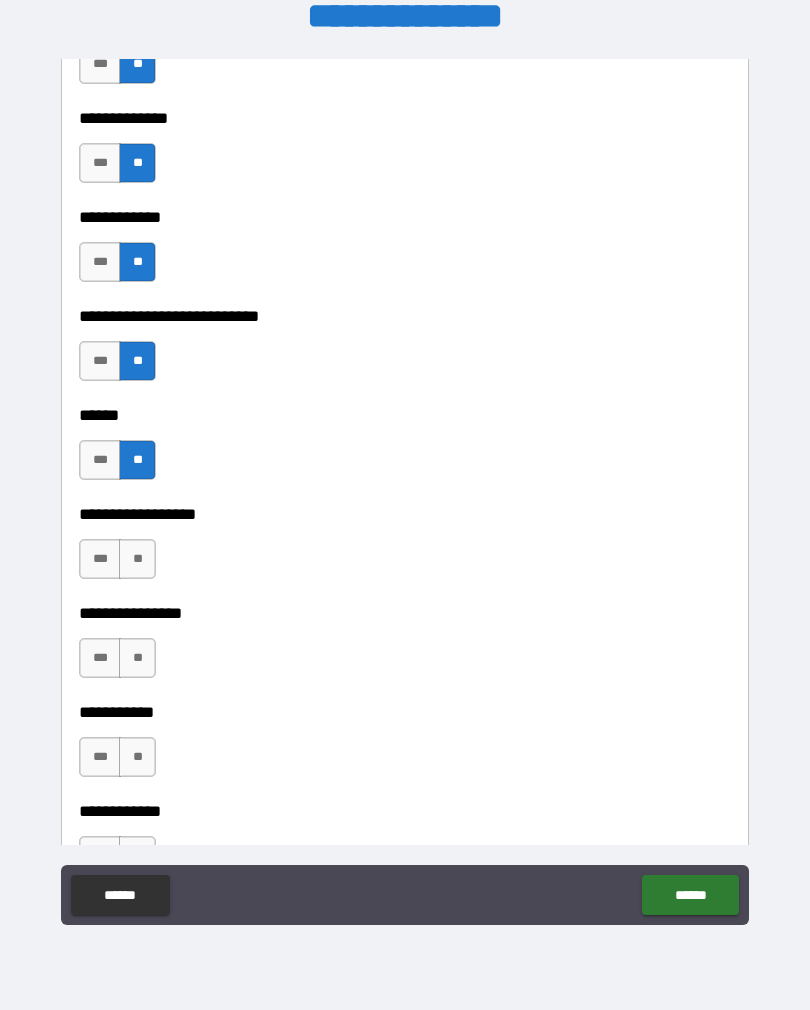 click on "**" at bounding box center [137, 559] 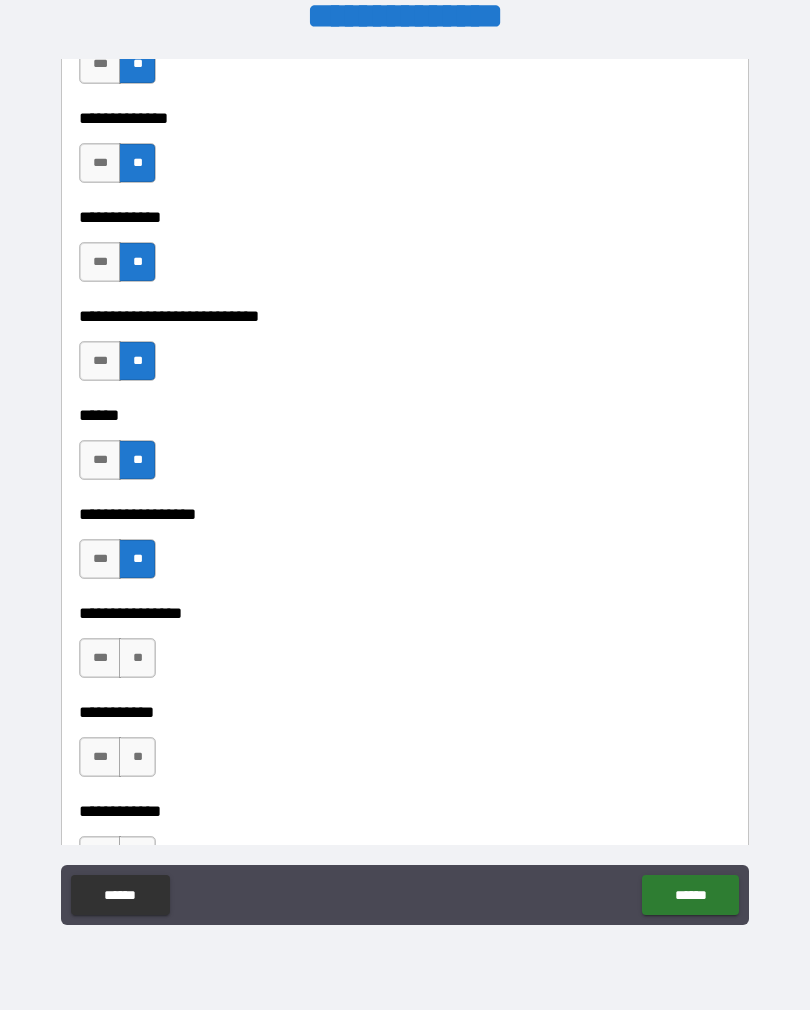 click on "**" at bounding box center (137, 658) 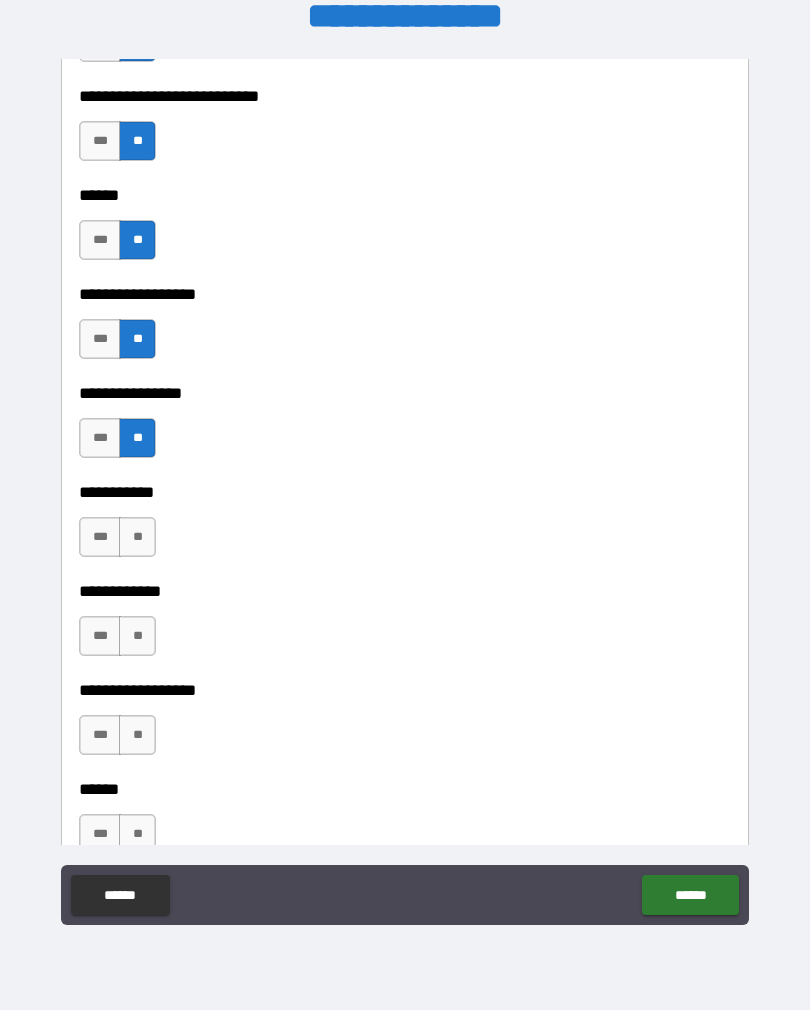 scroll, scrollTop: 9624, scrollLeft: 0, axis: vertical 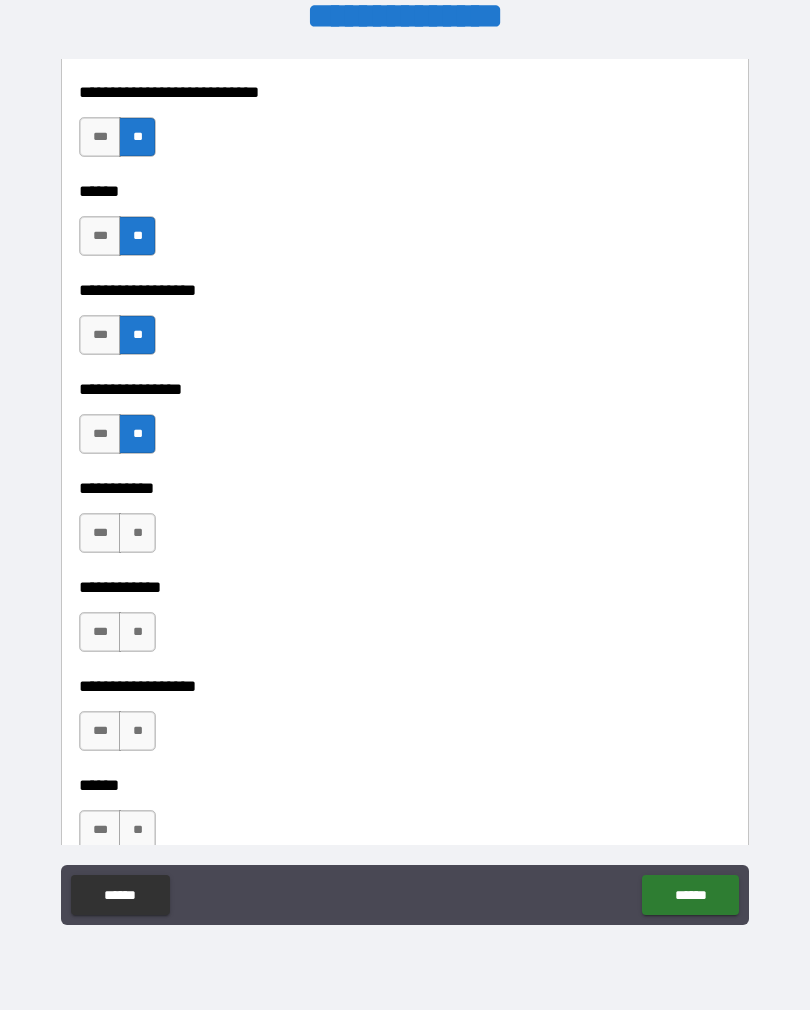 click on "**" at bounding box center [137, 533] 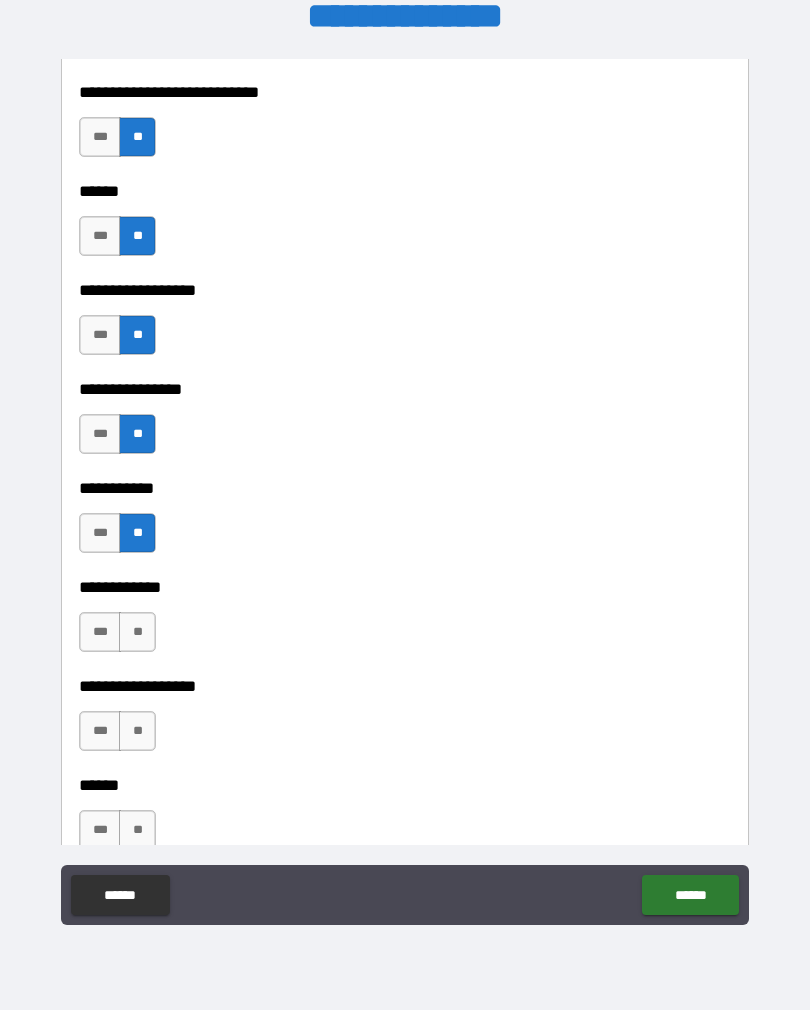 click on "**" at bounding box center (137, 632) 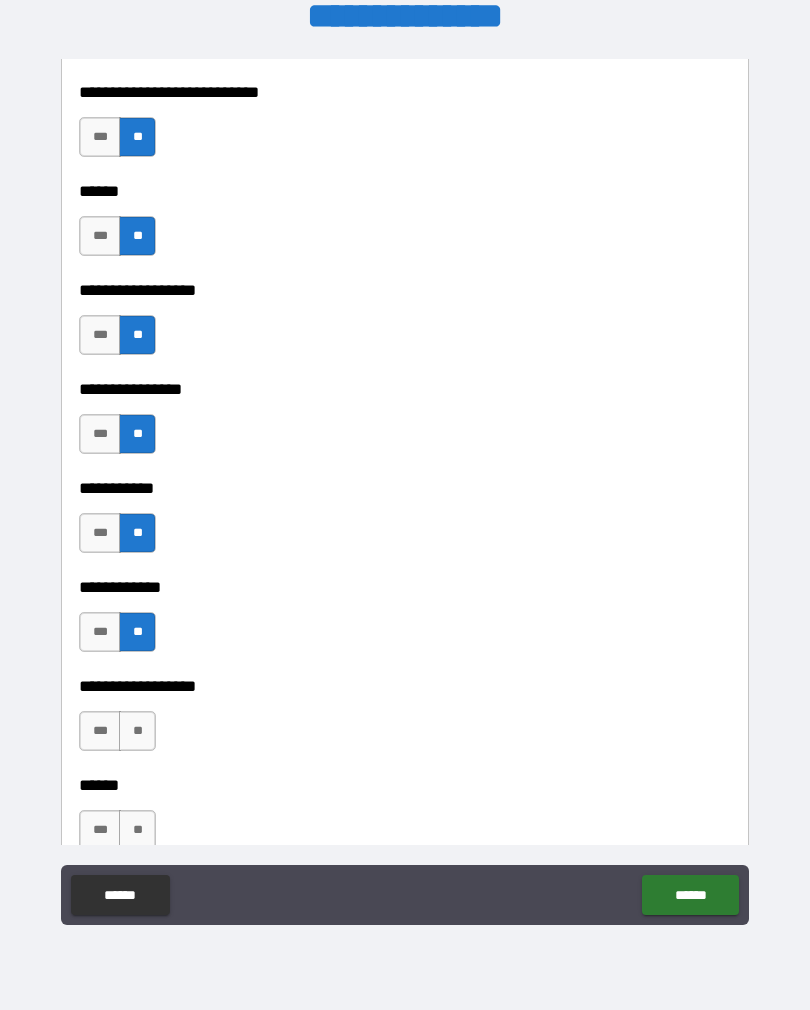 click on "**" at bounding box center (137, 731) 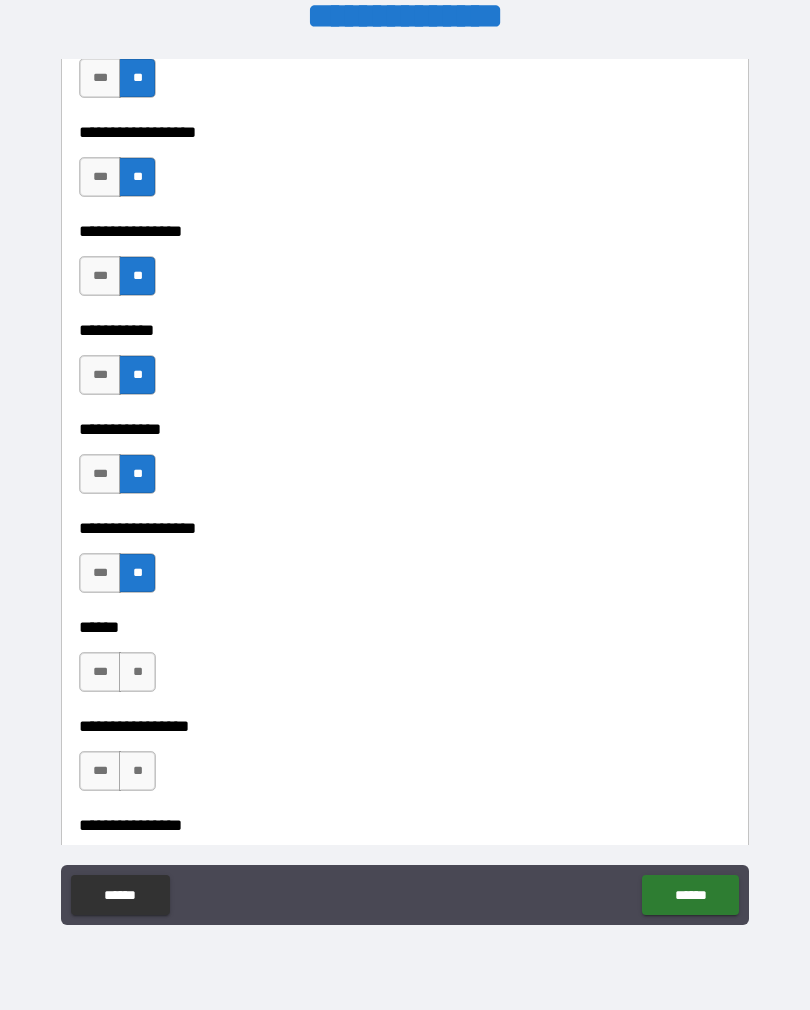 scroll, scrollTop: 9799, scrollLeft: 0, axis: vertical 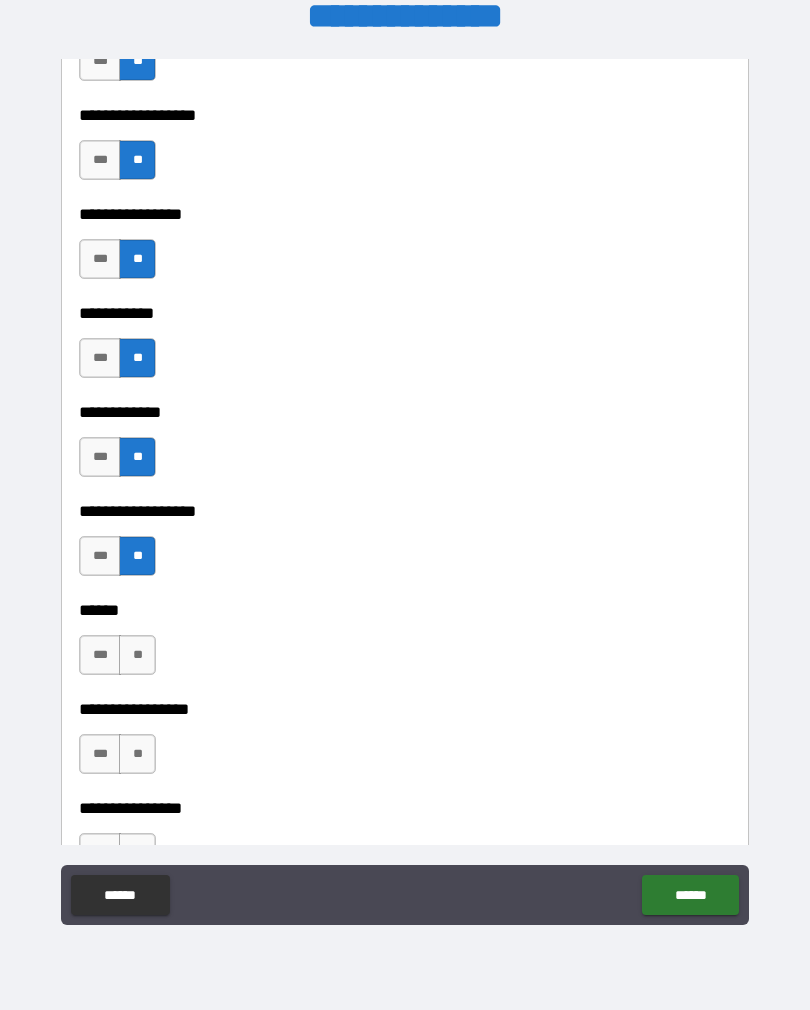 click on "**" at bounding box center [137, 655] 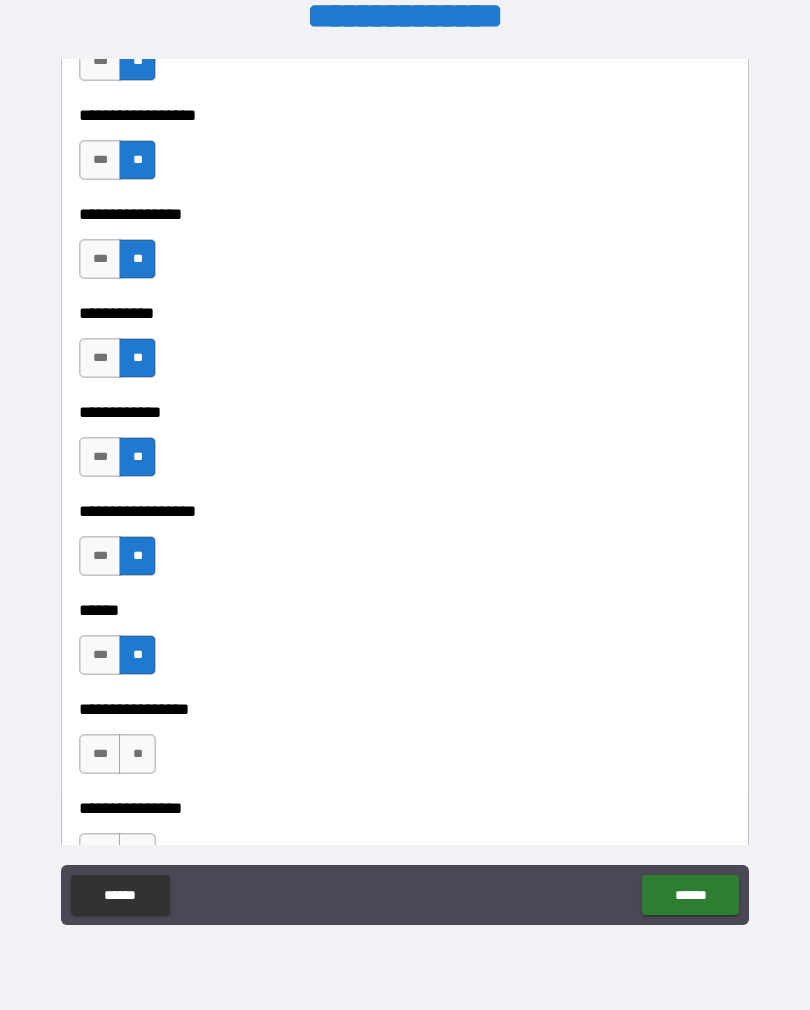 click on "**" at bounding box center [137, 754] 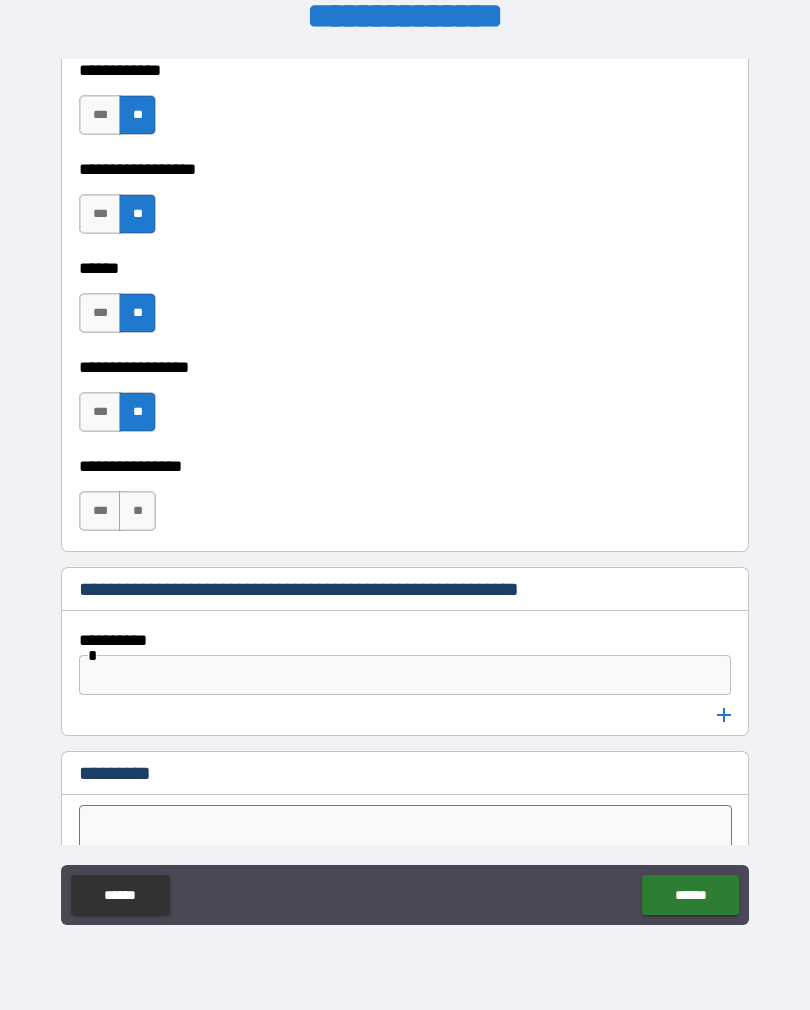 scroll, scrollTop: 10214, scrollLeft: 0, axis: vertical 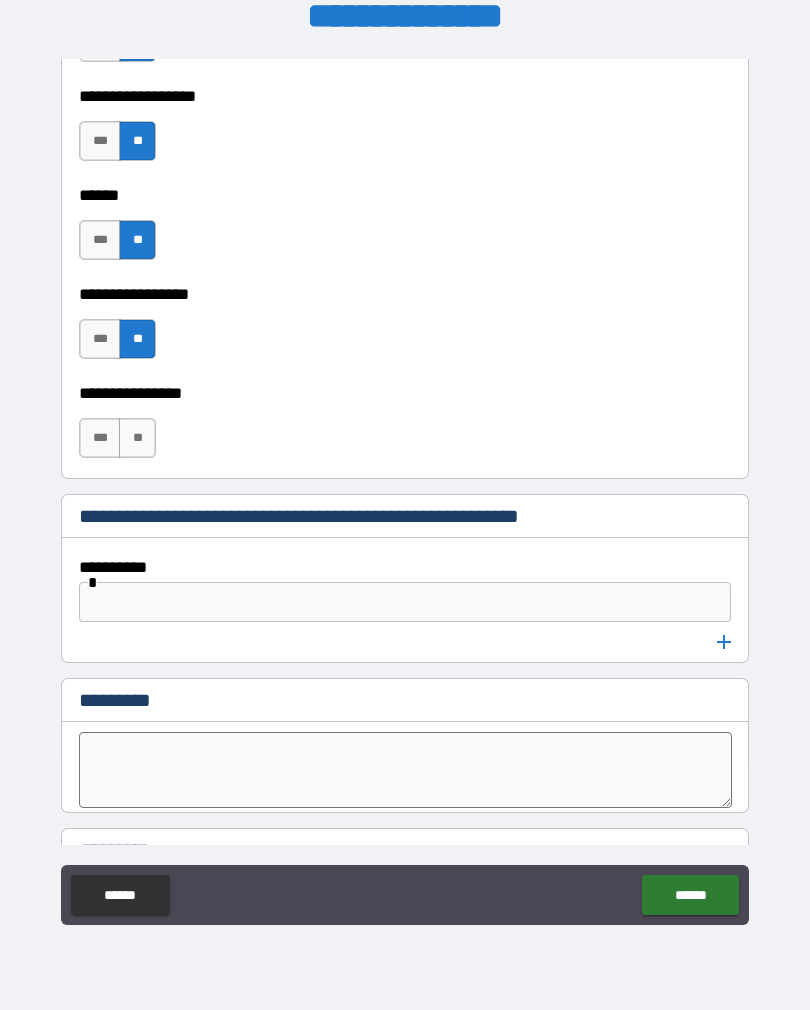 click on "**" at bounding box center [137, 438] 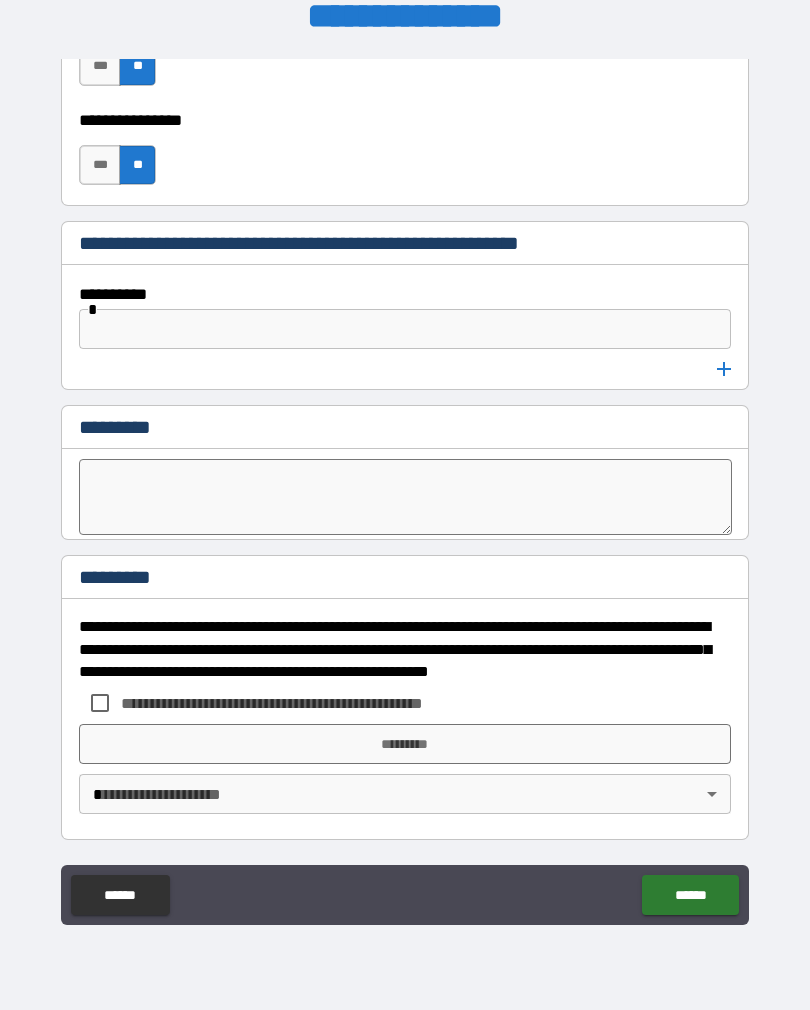scroll, scrollTop: 10487, scrollLeft: 0, axis: vertical 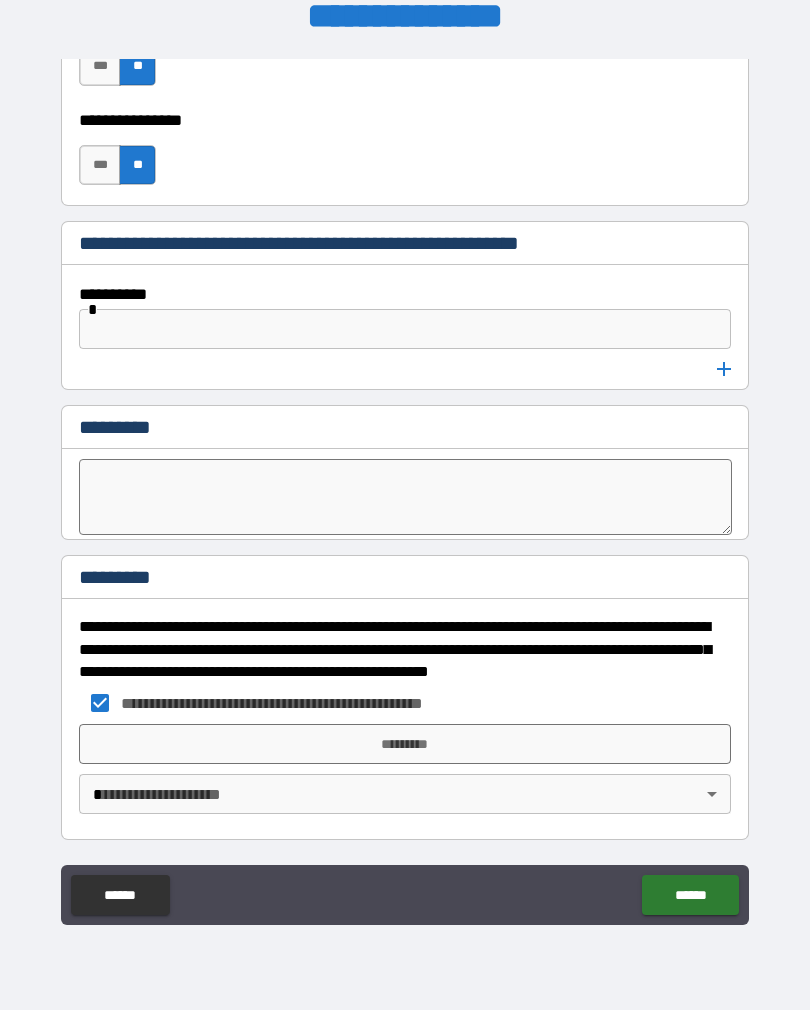 click on "*********" at bounding box center [405, 744] 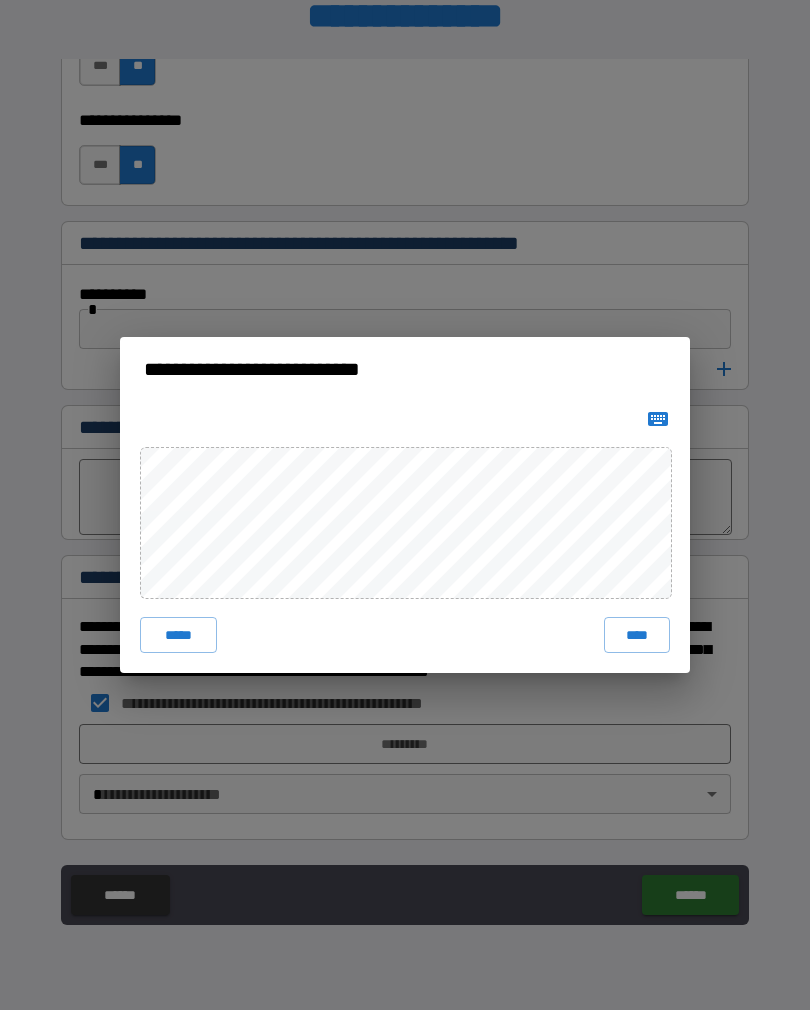 click on "****" at bounding box center [637, 635] 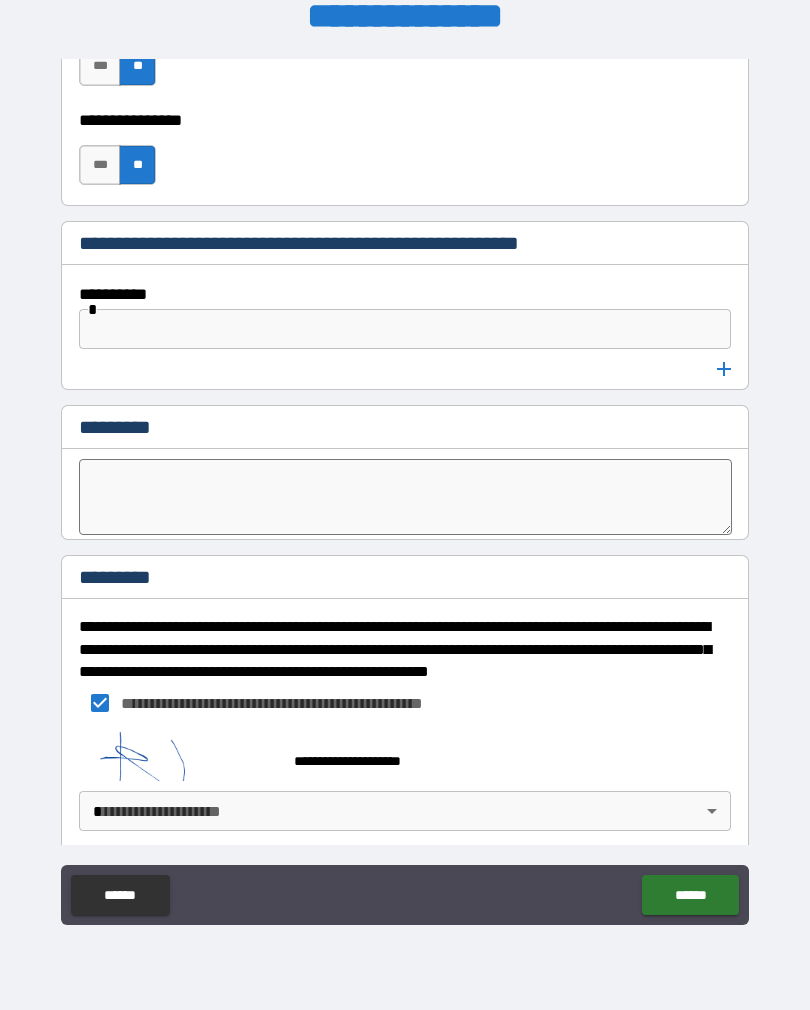 click on "[FIRST] [LAST] [STREET] [CITY], [STATE] [ZIP] [COUNTRY] [PHONE] [EMAIL] [SSN] [DLN] [CCNUM] [DOB] [AGE] [ADDRESS] [COORDINATES]" at bounding box center [405, 489] 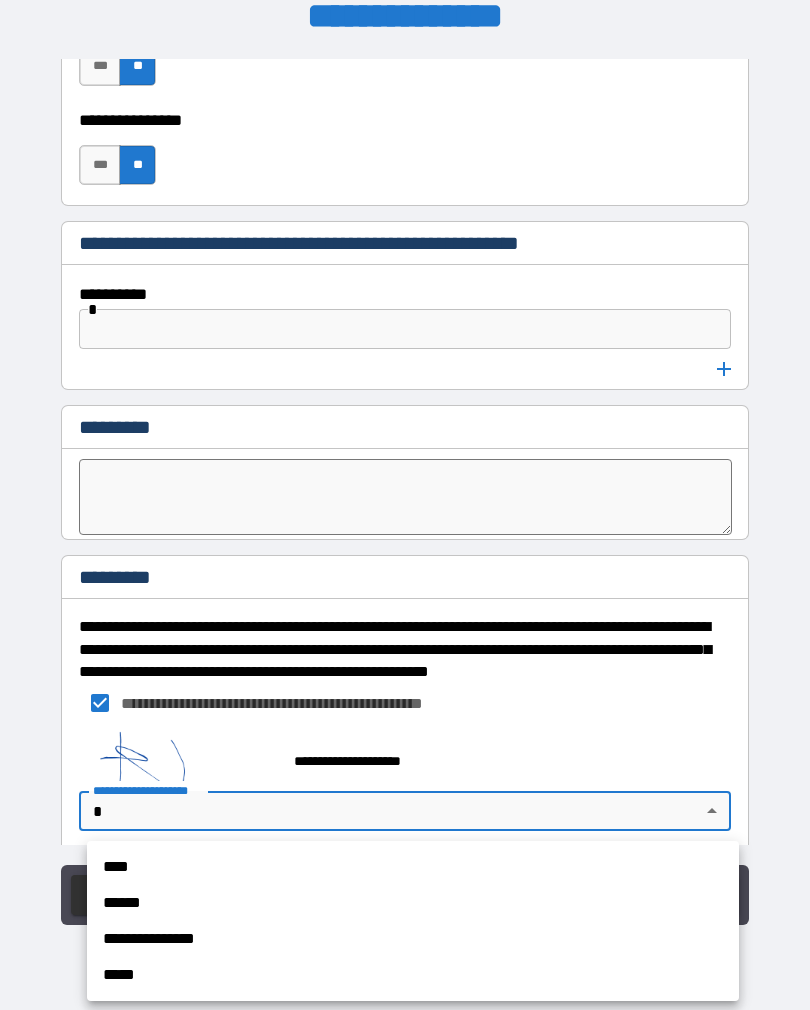 click on "****" at bounding box center [413, 867] 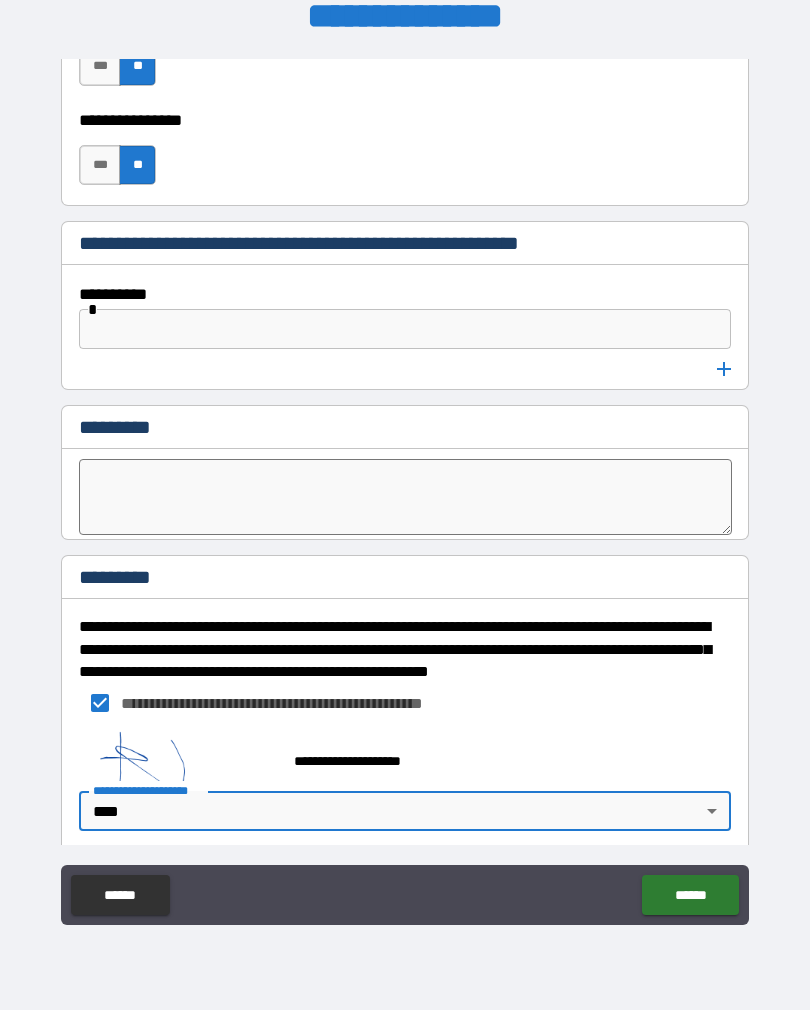 click on "******" at bounding box center (690, 895) 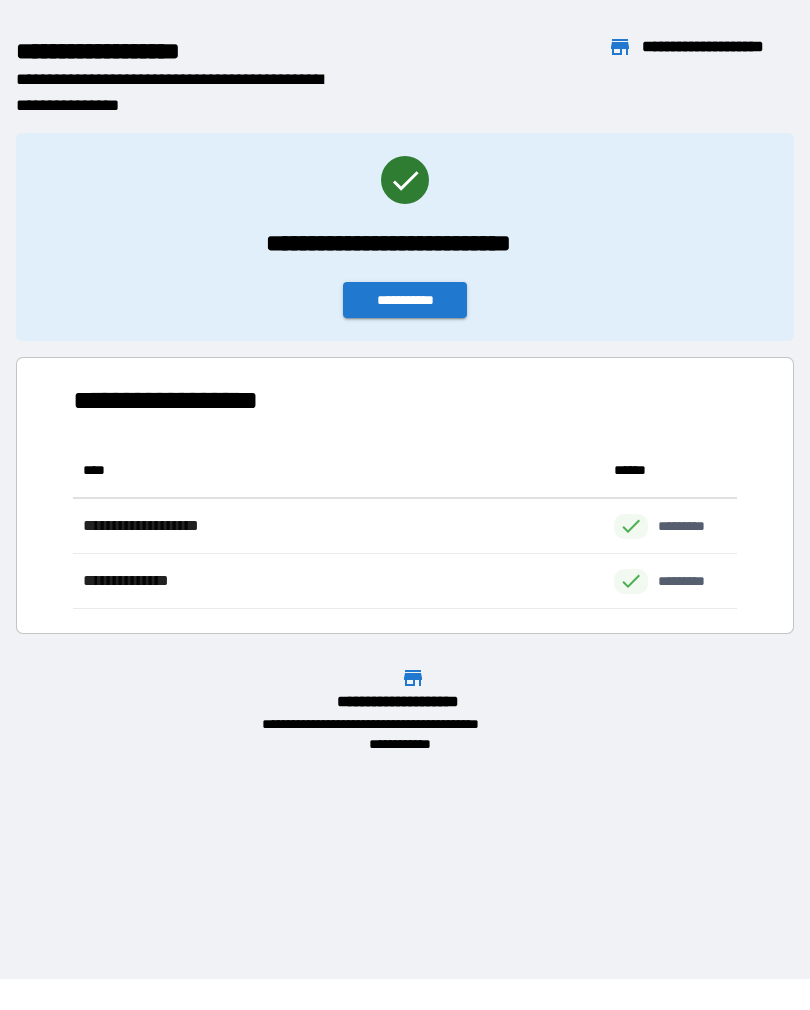 scroll, scrollTop: 166, scrollLeft: 664, axis: both 